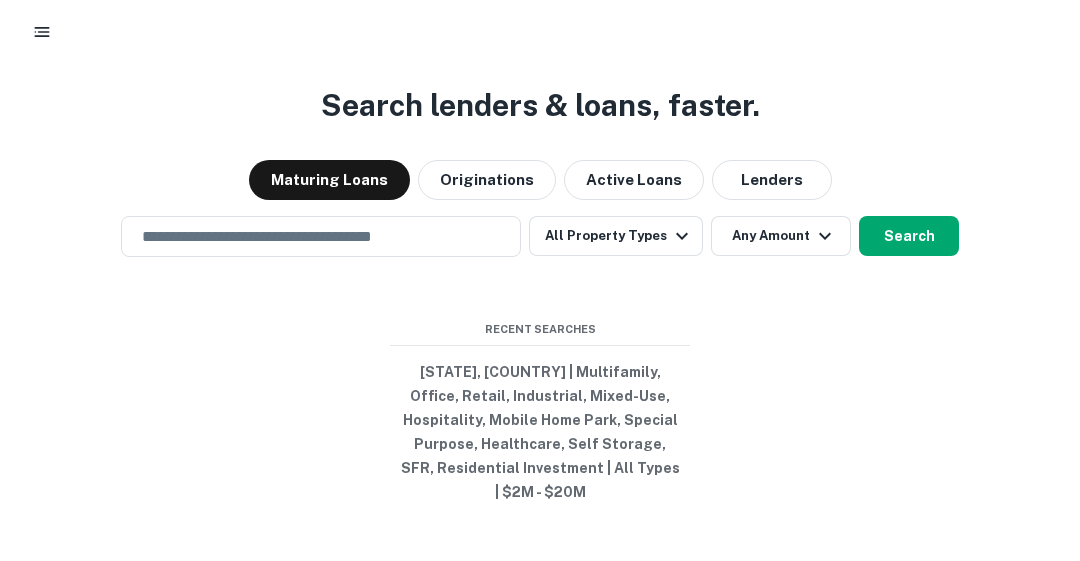 scroll, scrollTop: 0, scrollLeft: 0, axis: both 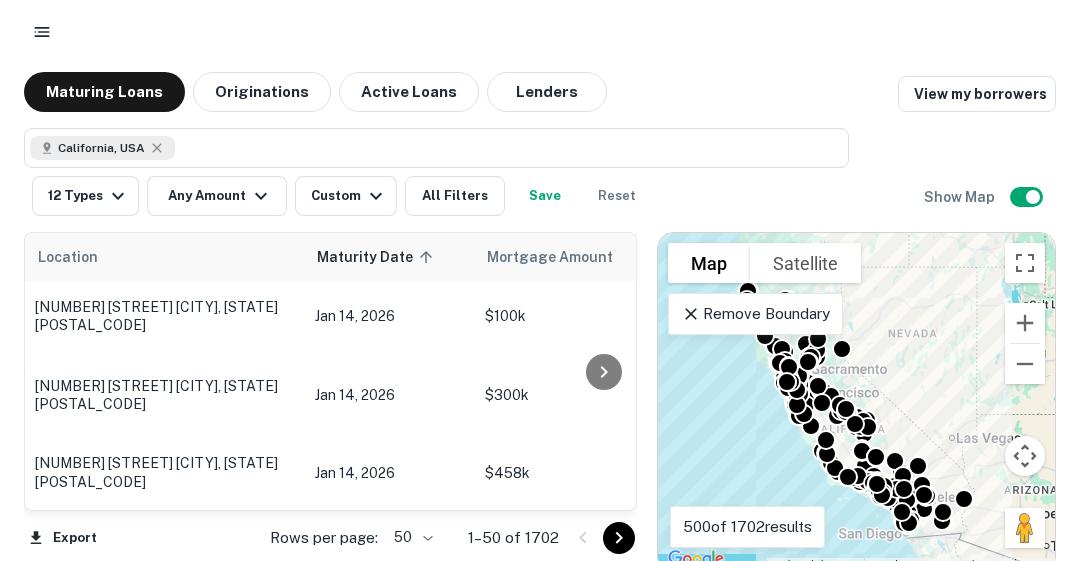 click on "View my borrowers" at bounding box center (977, 94) 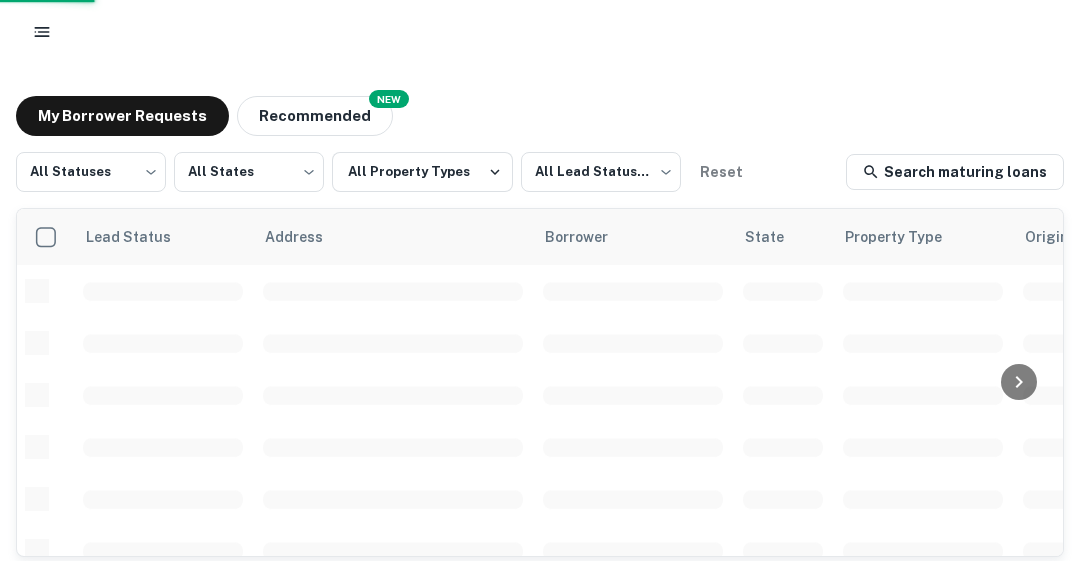 scroll, scrollTop: 0, scrollLeft: 0, axis: both 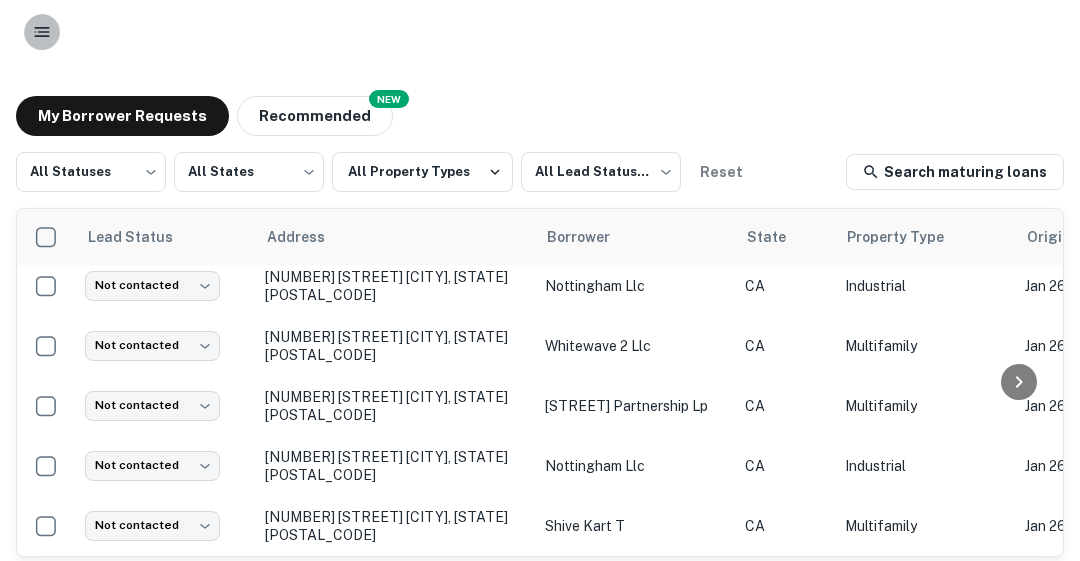 click 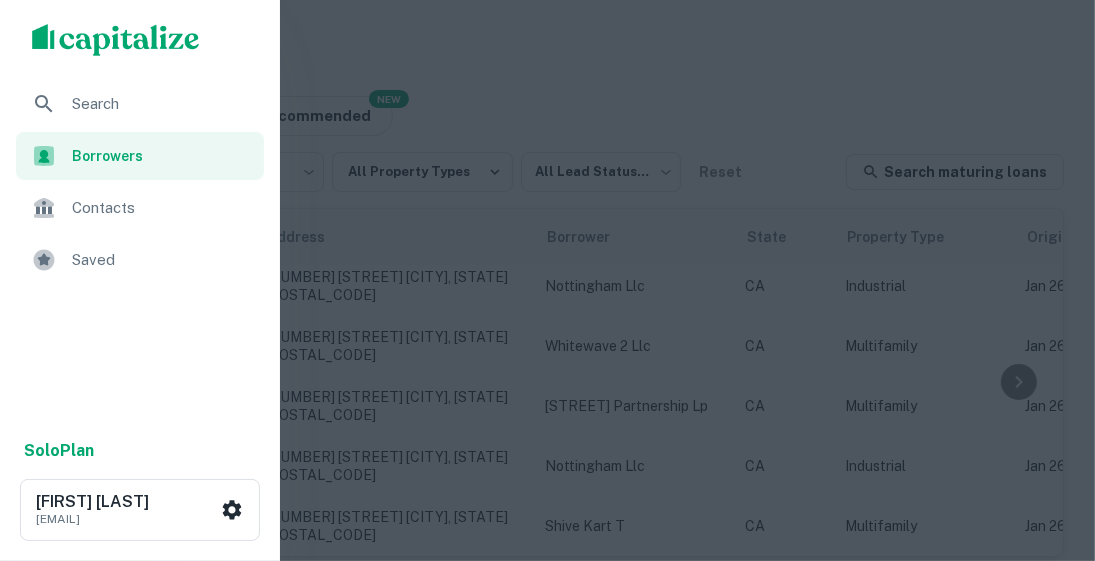 click on "Saved" at bounding box center (162, 260) 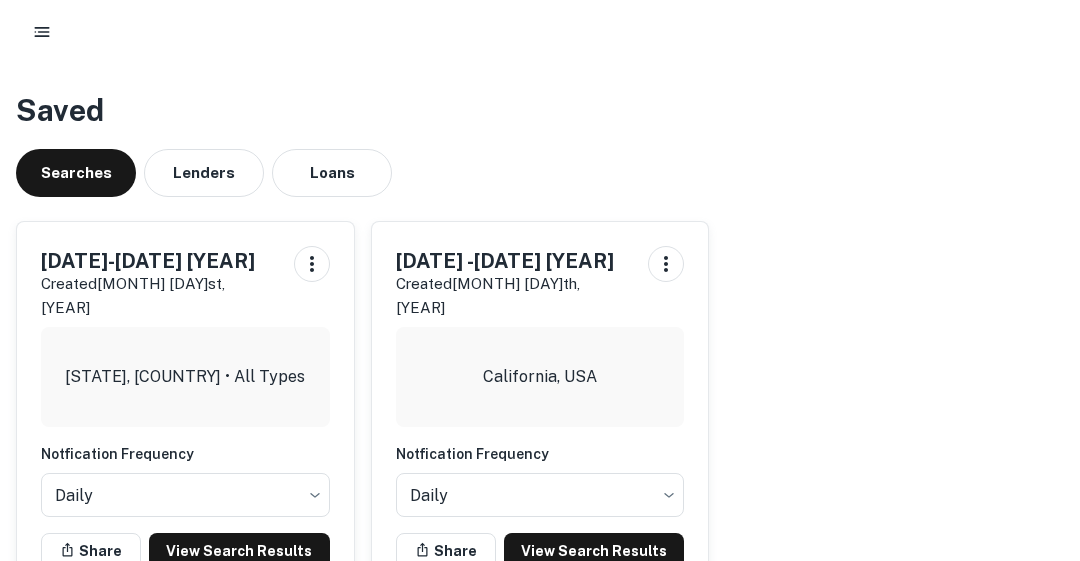 scroll, scrollTop: 0, scrollLeft: 0, axis: both 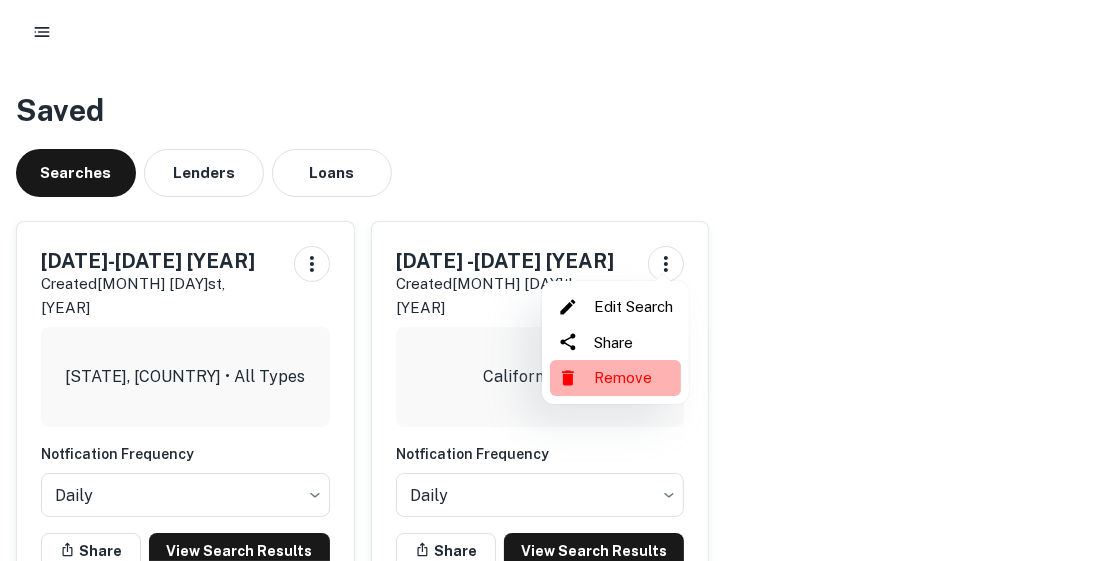 click on "Remove" at bounding box center [615, 378] 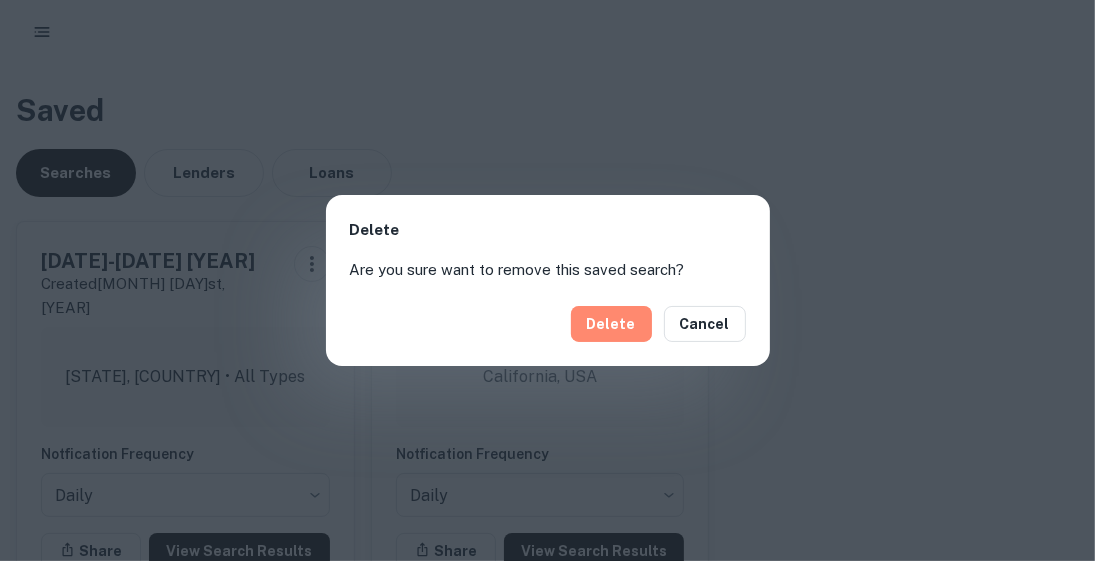 click on "Delete" at bounding box center [611, 324] 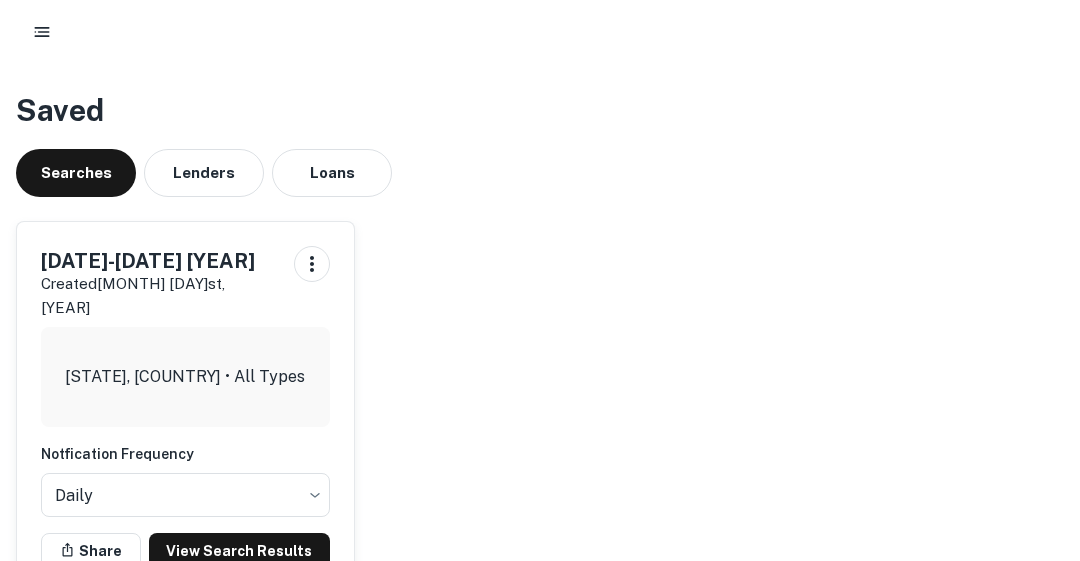click on "View Search Results" at bounding box center [239, 551] 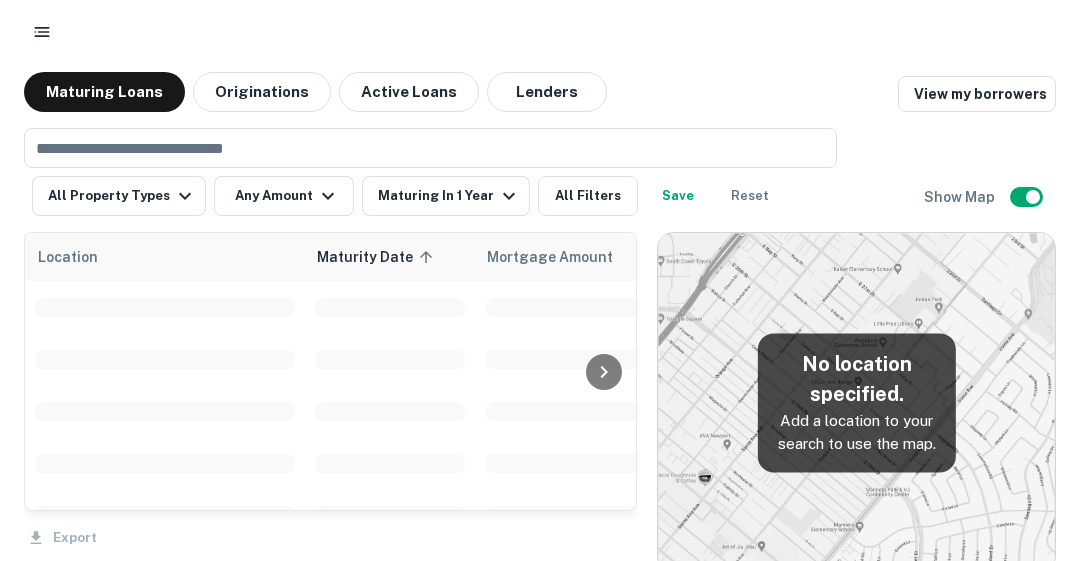 scroll, scrollTop: 0, scrollLeft: 0, axis: both 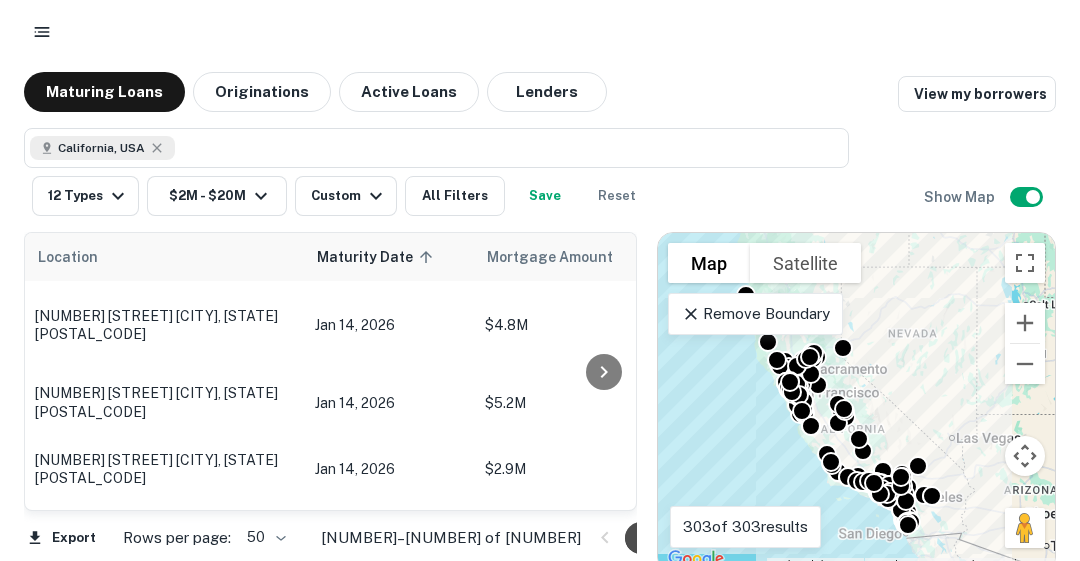 click 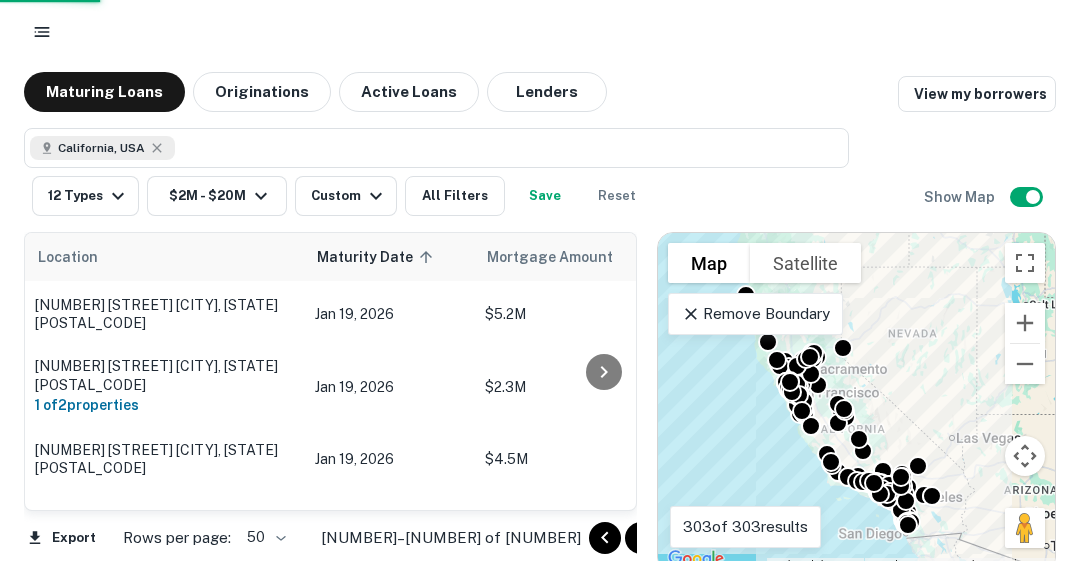 click 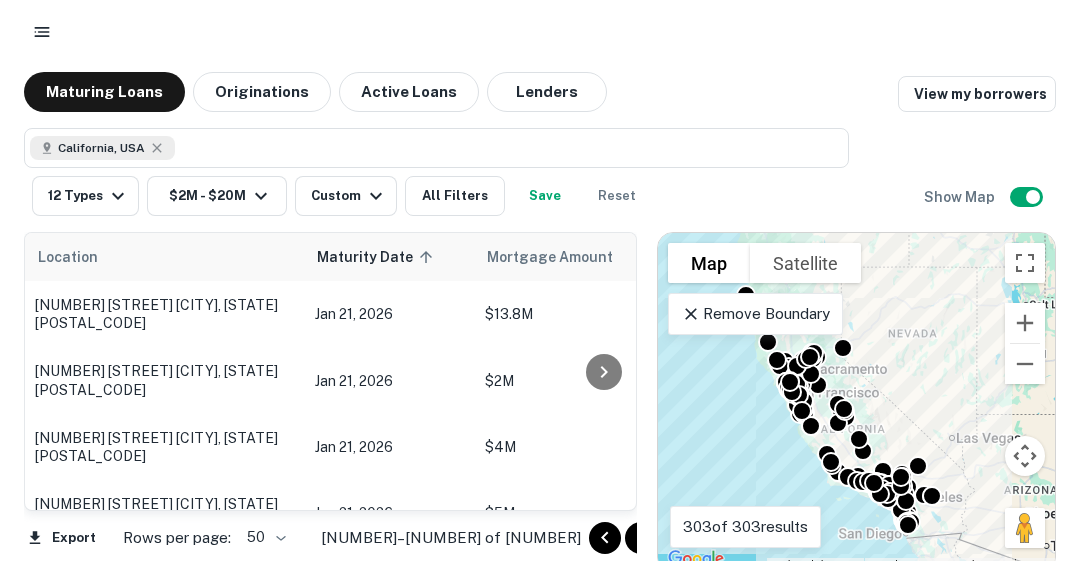 click 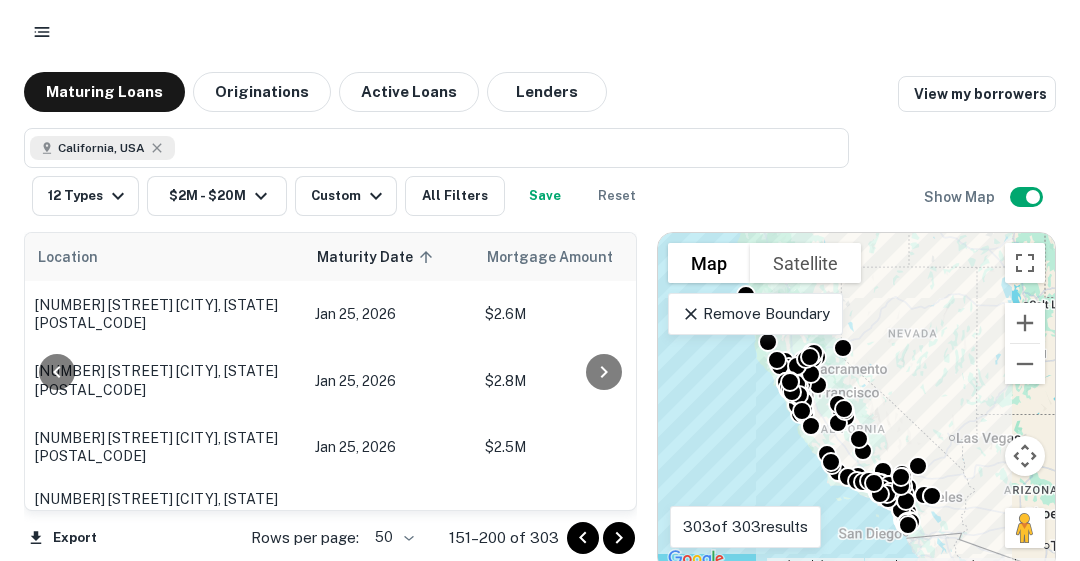scroll, scrollTop: 0, scrollLeft: 486, axis: horizontal 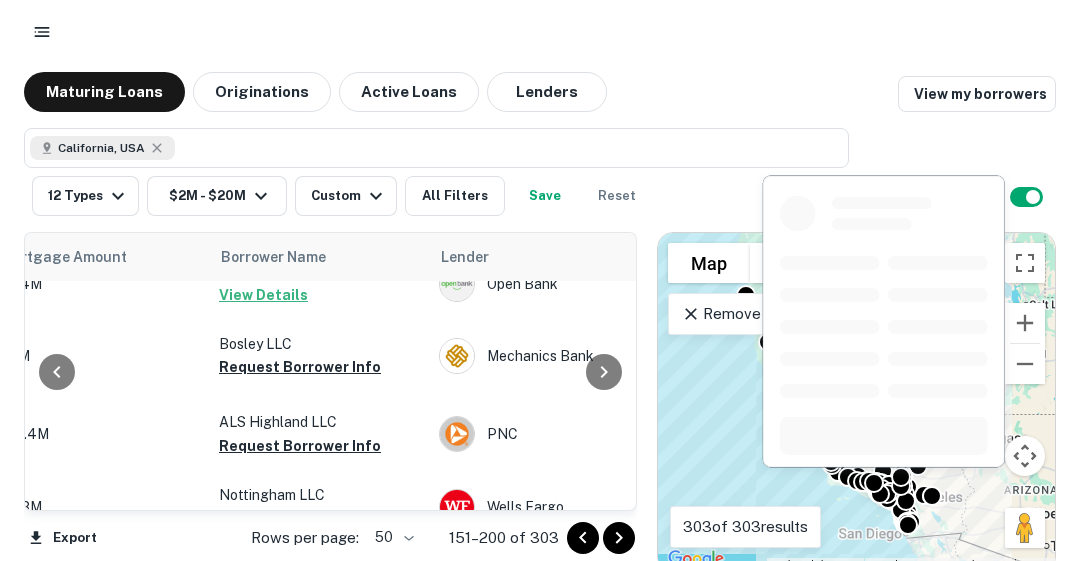 click on "Request Borrower Info" at bounding box center [300, 367] 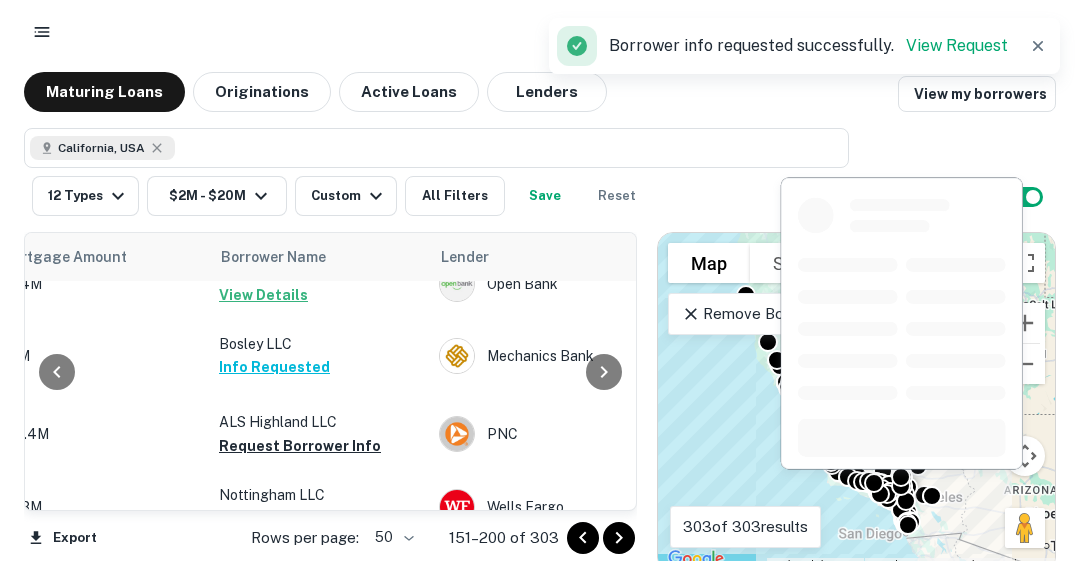 click on "Request Borrower Info" at bounding box center (300, 446) 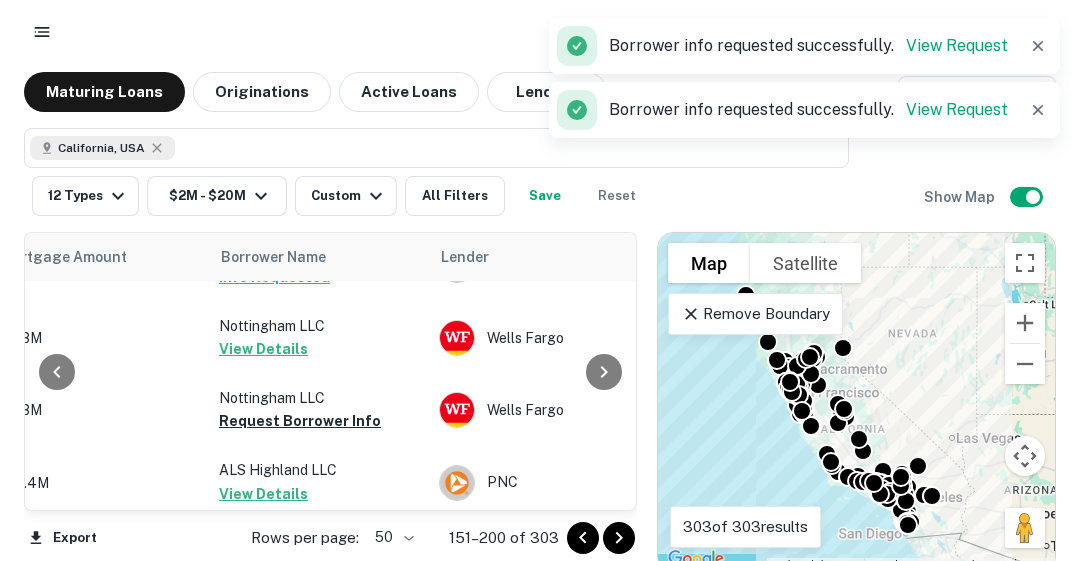 scroll, scrollTop: 1684, scrollLeft: 486, axis: both 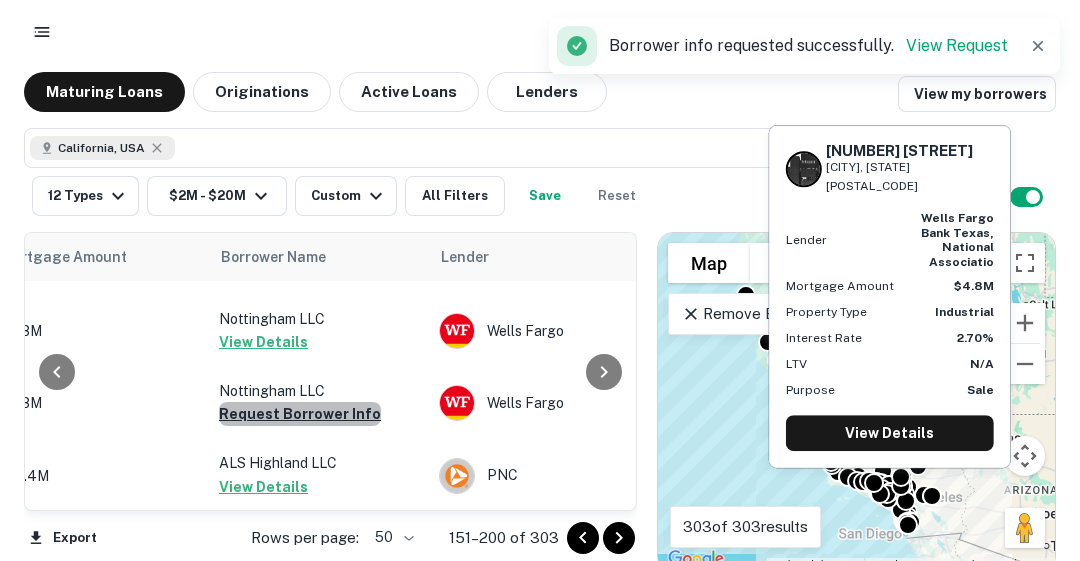 click on "Request Borrower Info" at bounding box center (300, 414) 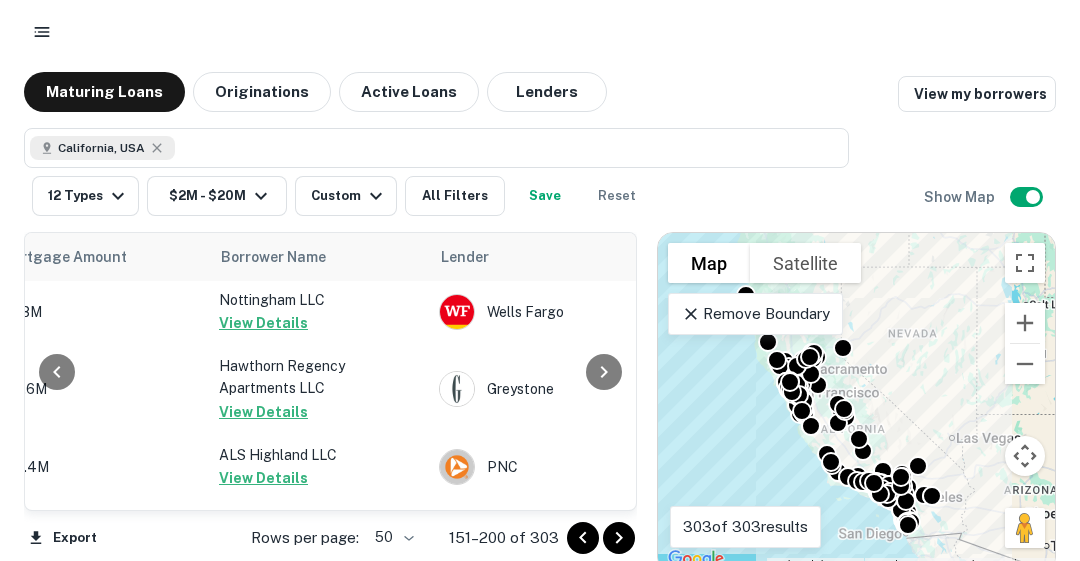 scroll, scrollTop: 3280, scrollLeft: 486, axis: both 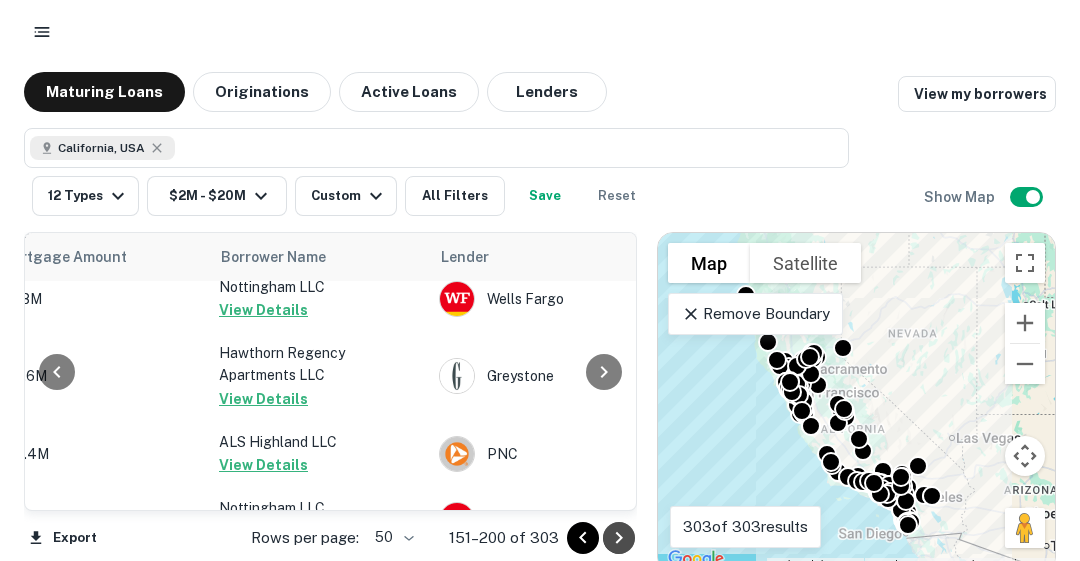 click 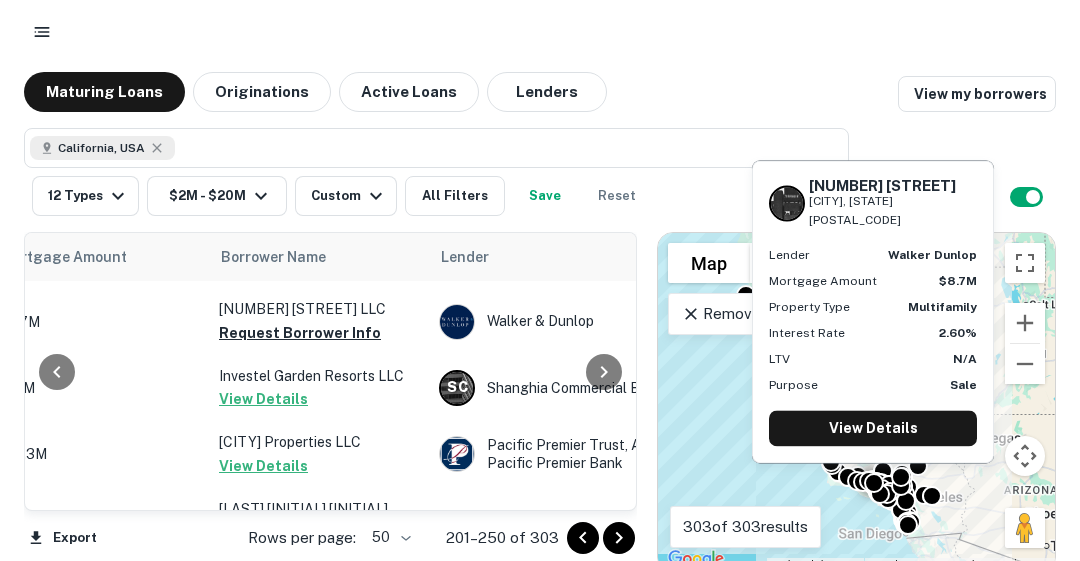 click on "Request Borrower Info" at bounding box center [300, 333] 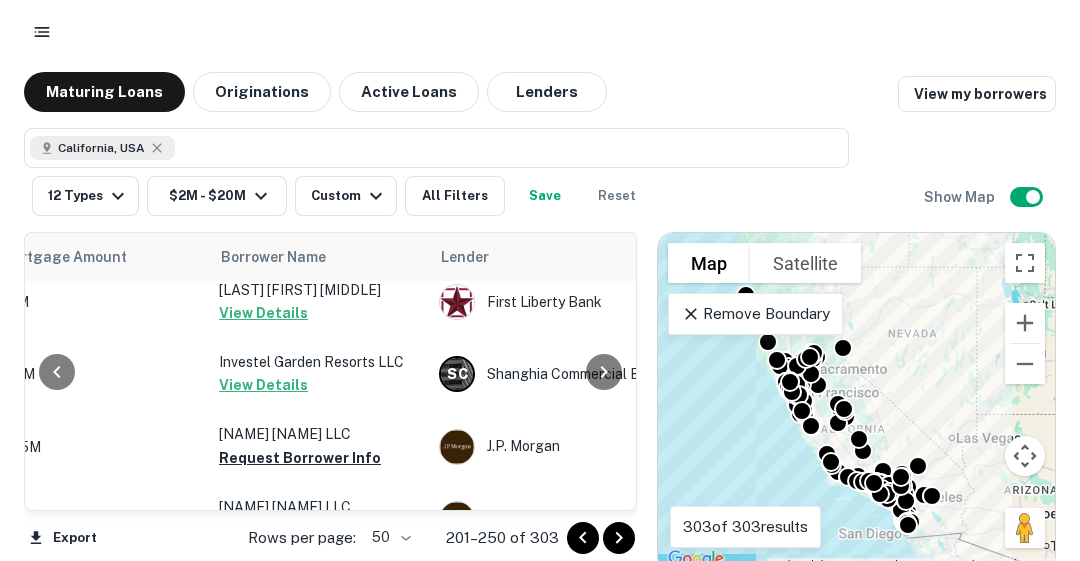 scroll, scrollTop: 1134, scrollLeft: 486, axis: both 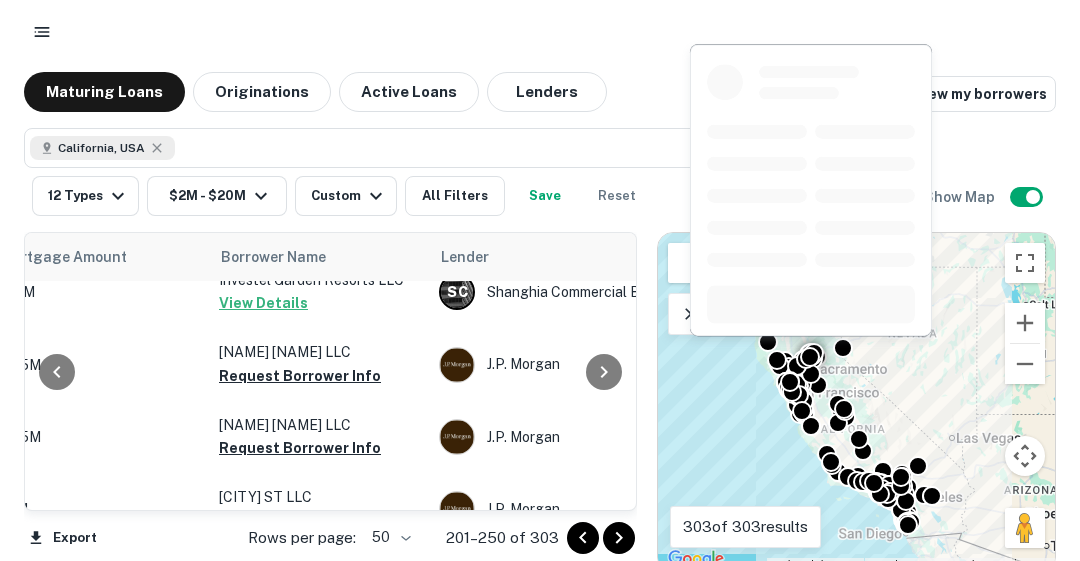 click on "Request Borrower Info" at bounding box center (300, 376) 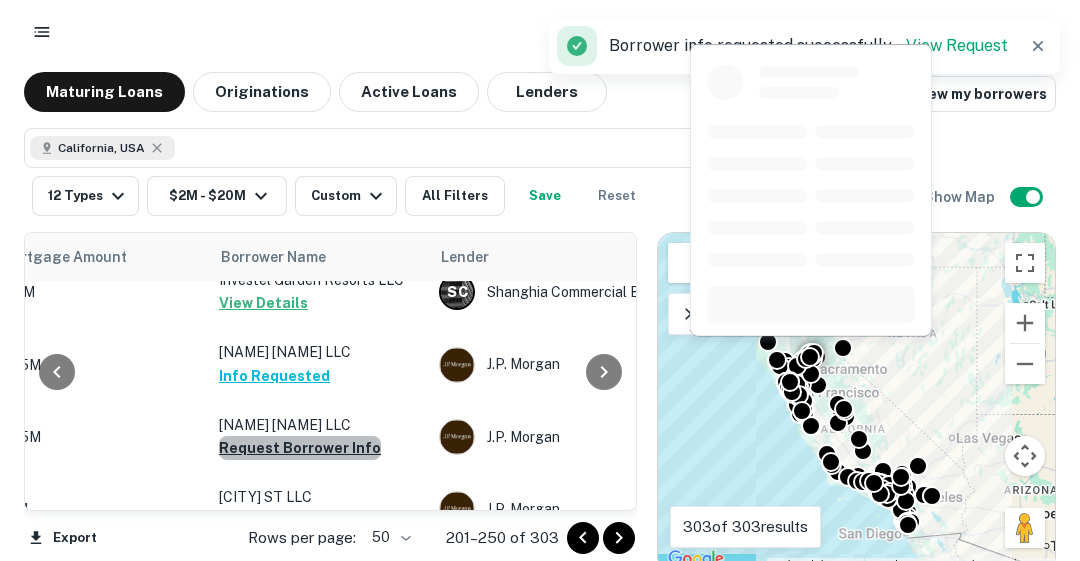 click on "Request Borrower Info" at bounding box center (300, 448) 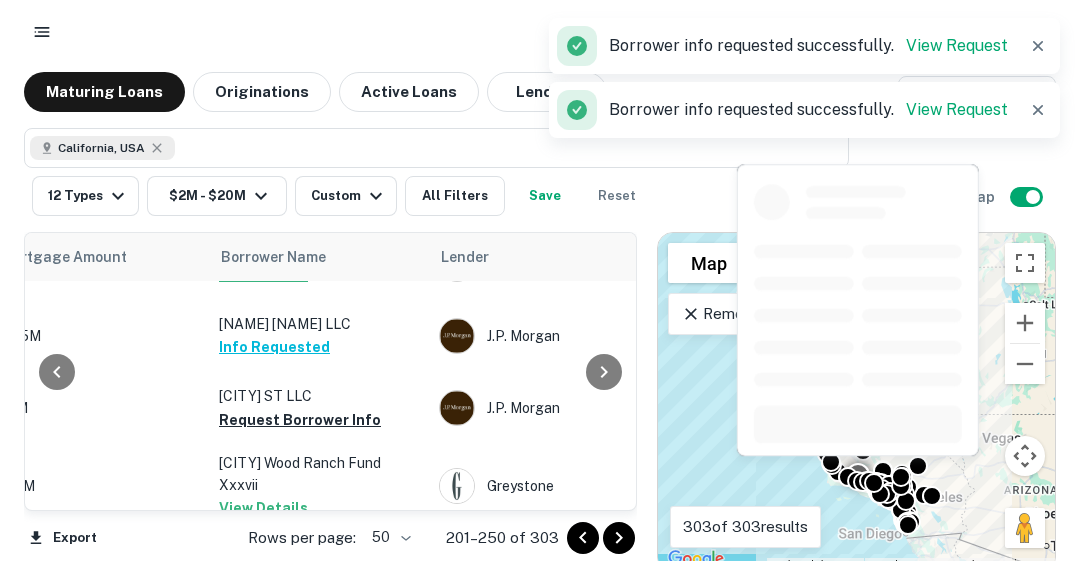 scroll, scrollTop: 1254, scrollLeft: 486, axis: both 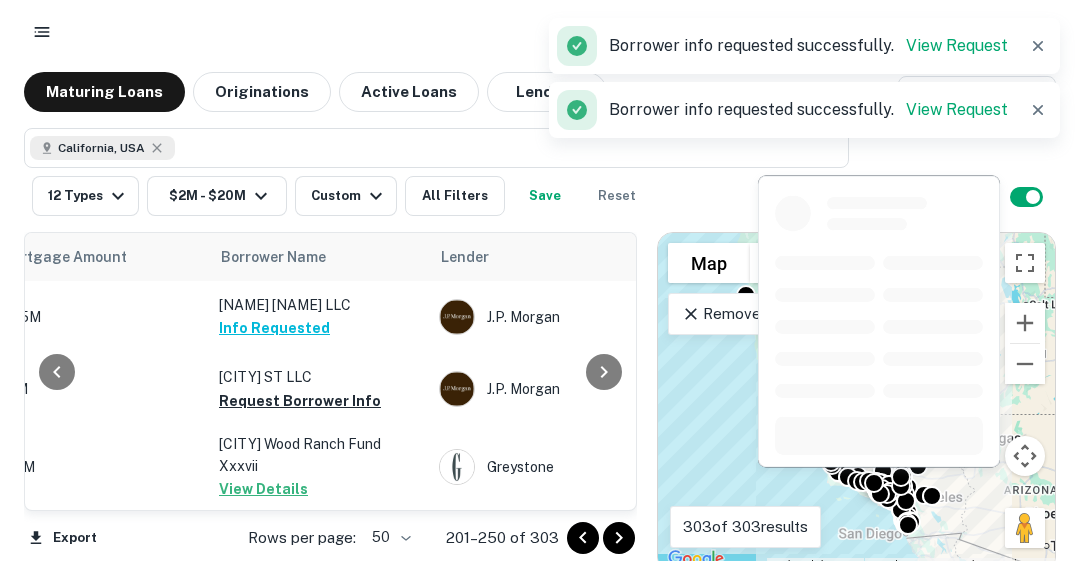 click on "Request Borrower Info" at bounding box center (300, 401) 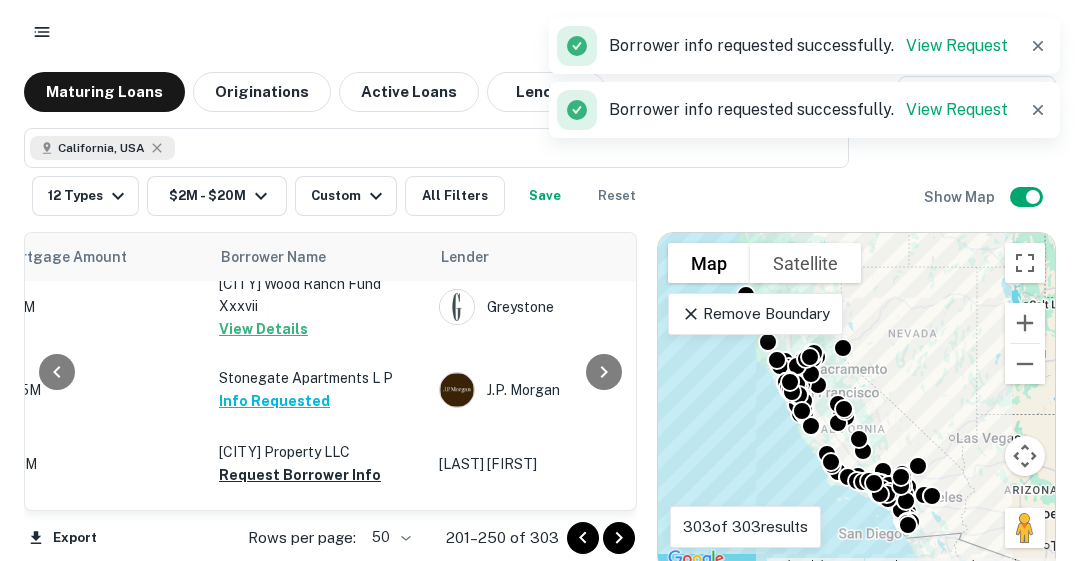 scroll, scrollTop: 1454, scrollLeft: 486, axis: both 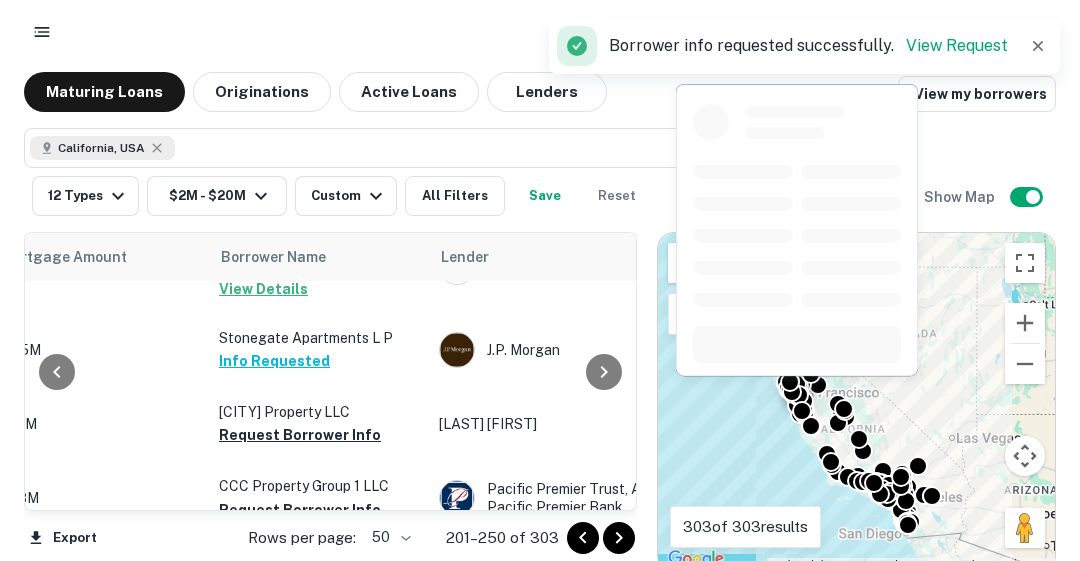 click on "Request Borrower Info" at bounding box center [300, 435] 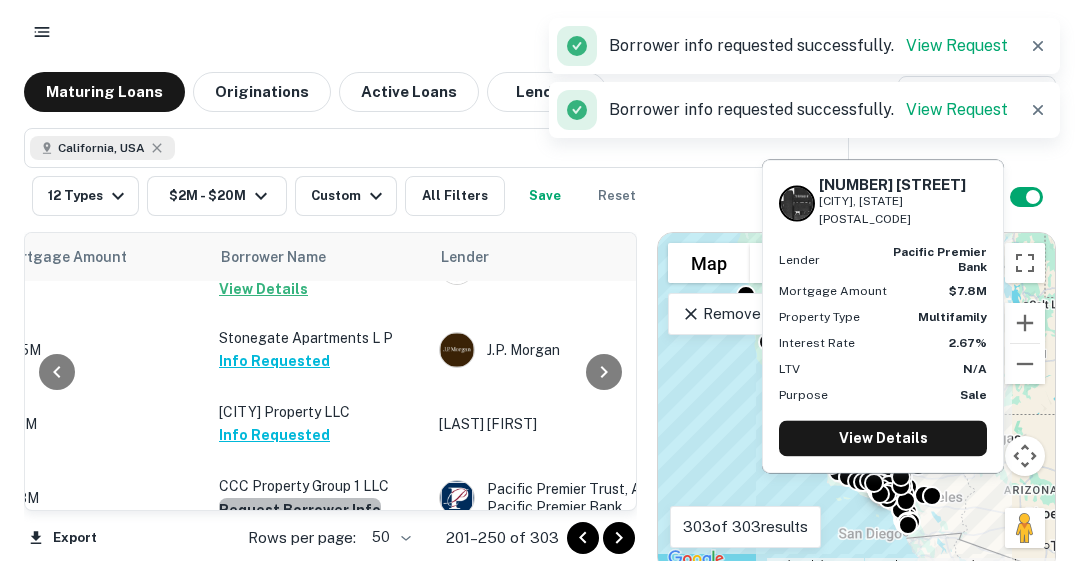 click on "Request Borrower Info" at bounding box center [300, 510] 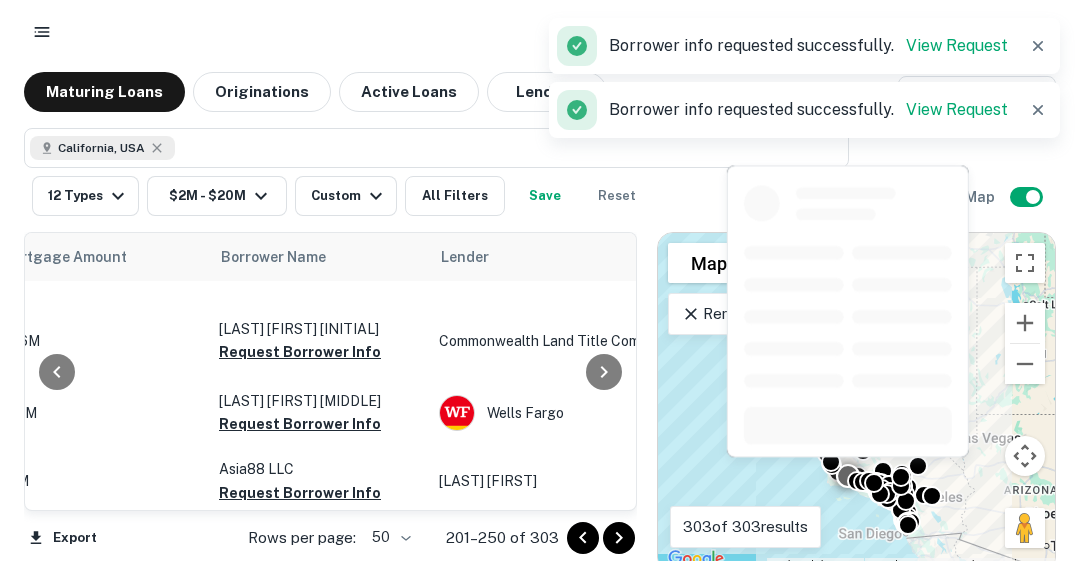 scroll, scrollTop: 1694, scrollLeft: 486, axis: both 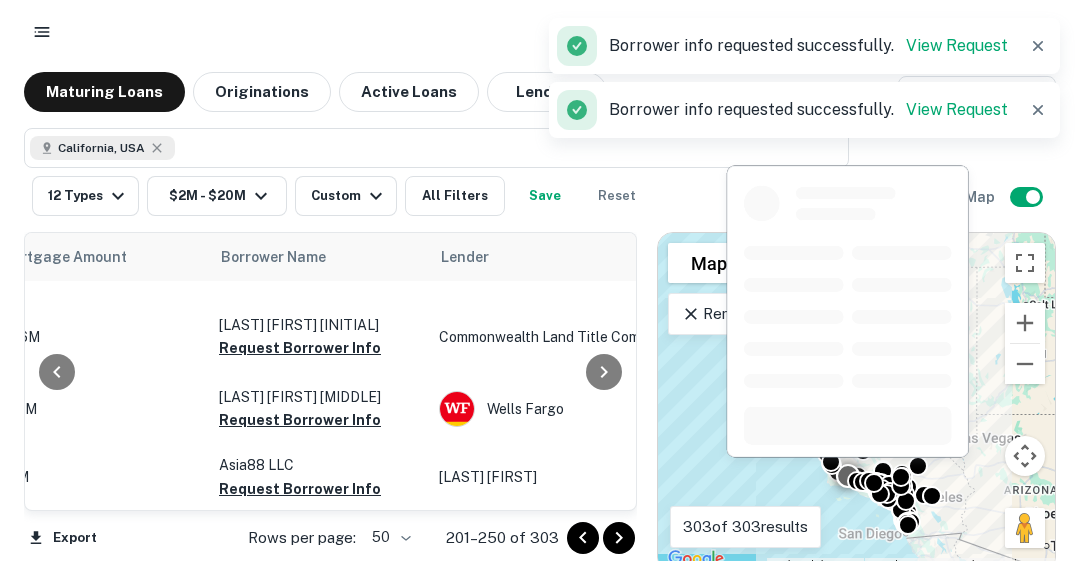 click on "Request Borrower Info" at bounding box center (300, 348) 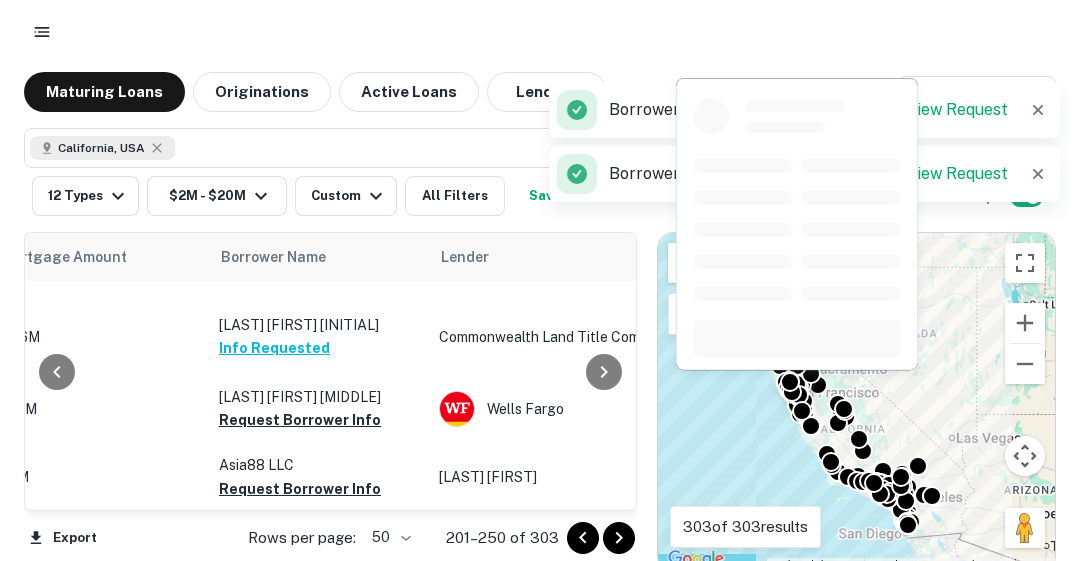click on "Request Borrower Info" at bounding box center (300, 420) 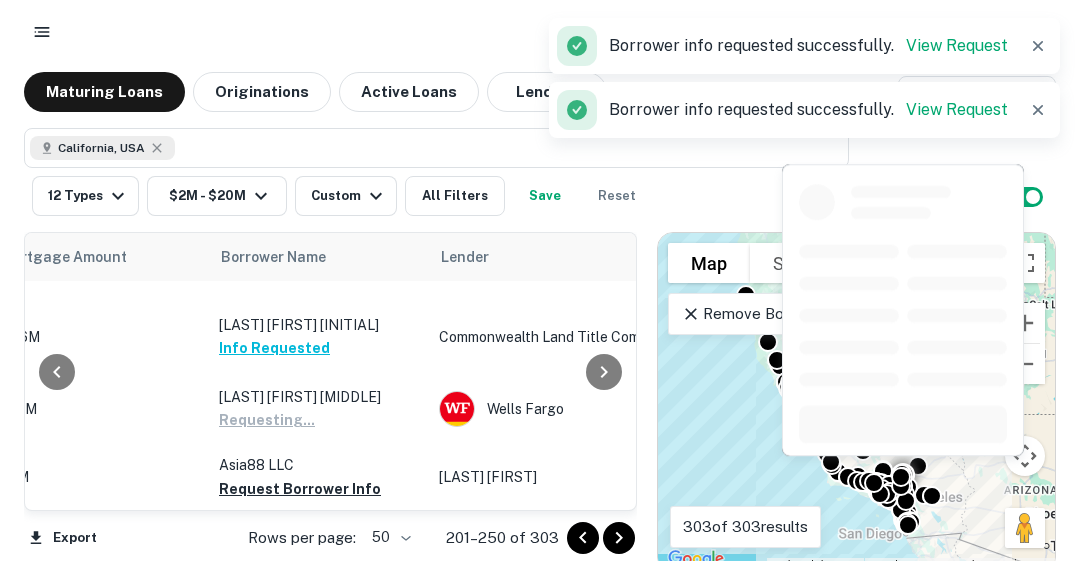 scroll, scrollTop: 1700, scrollLeft: 486, axis: both 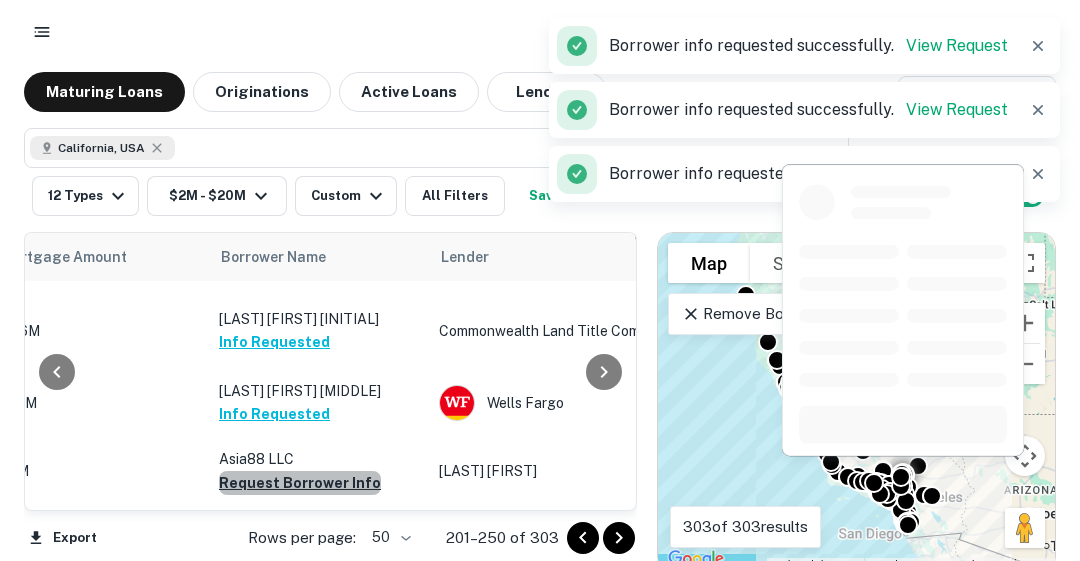 click on "Request Borrower Info" at bounding box center [300, 483] 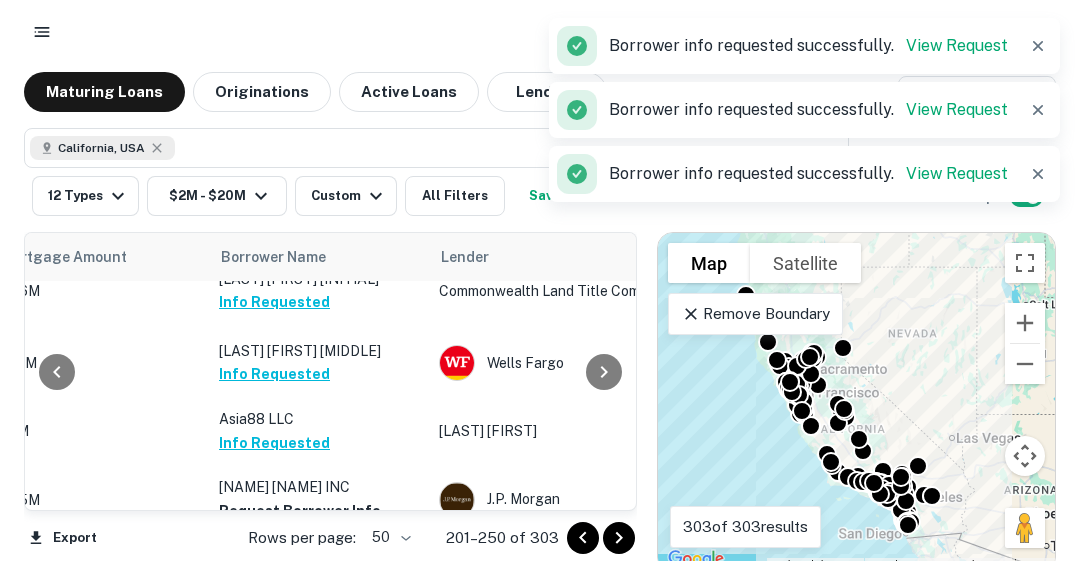 scroll, scrollTop: 1900, scrollLeft: 486, axis: both 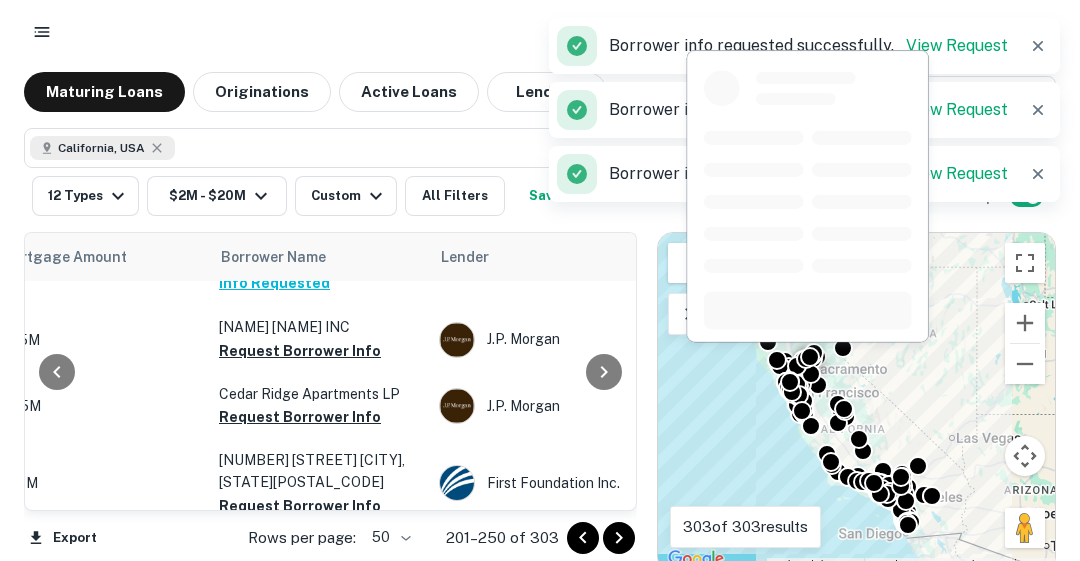 click on "Request Borrower Info" at bounding box center (300, 351) 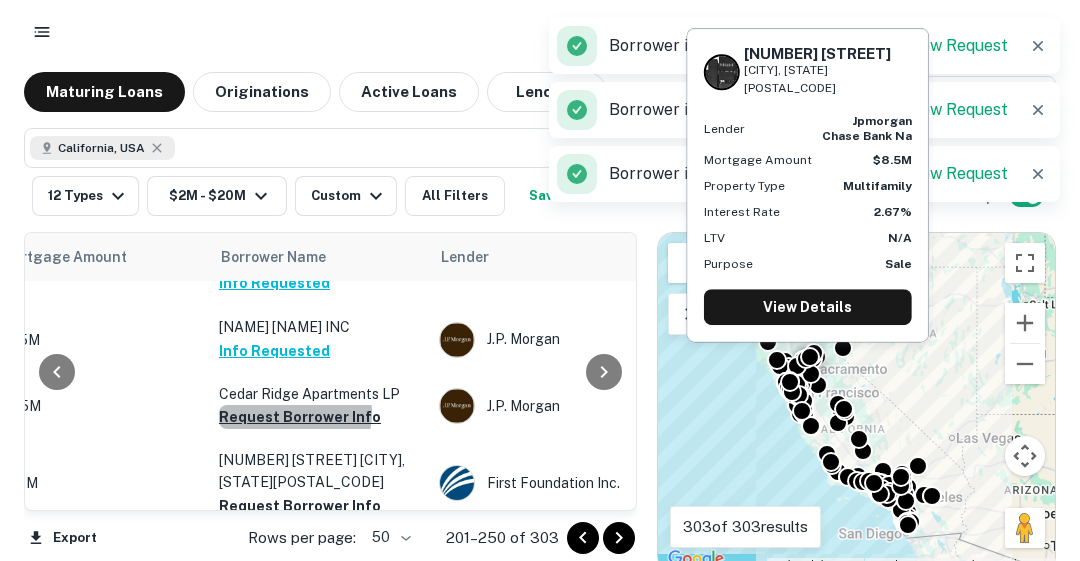 click on "Request Borrower Info" at bounding box center (300, 417) 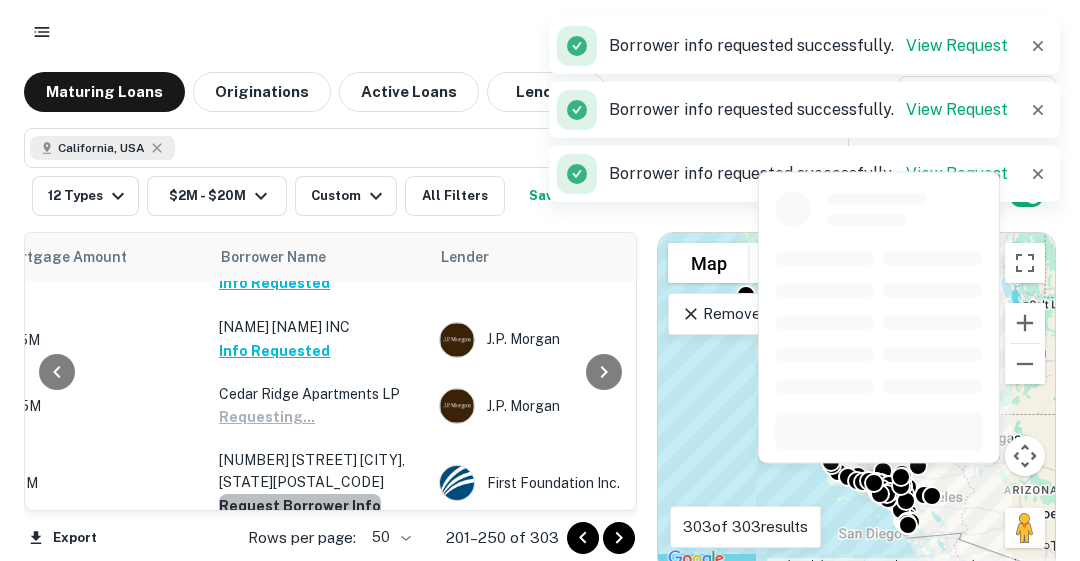click on "Request Borrower Info" at bounding box center (300, 506) 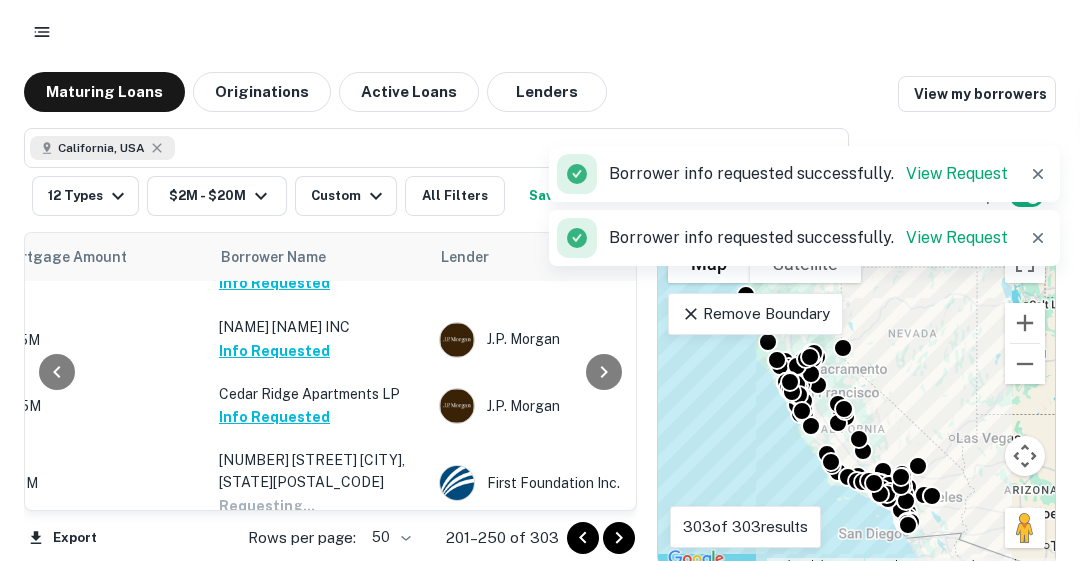 scroll, scrollTop: 2147, scrollLeft: 486, axis: both 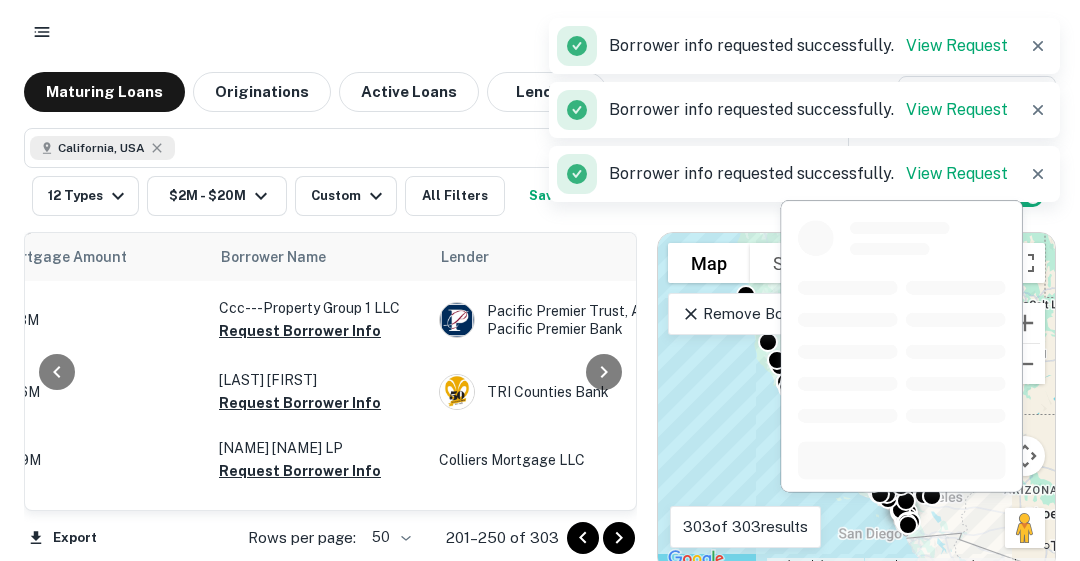 click on "Request Borrower Info" at bounding box center [300, 471] 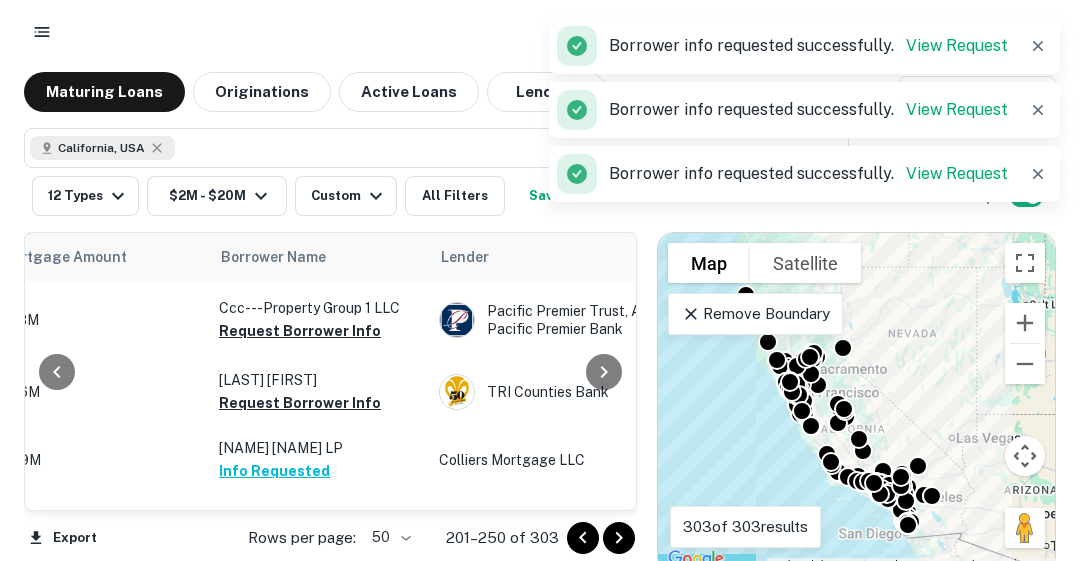 click at bounding box center [604, 371] 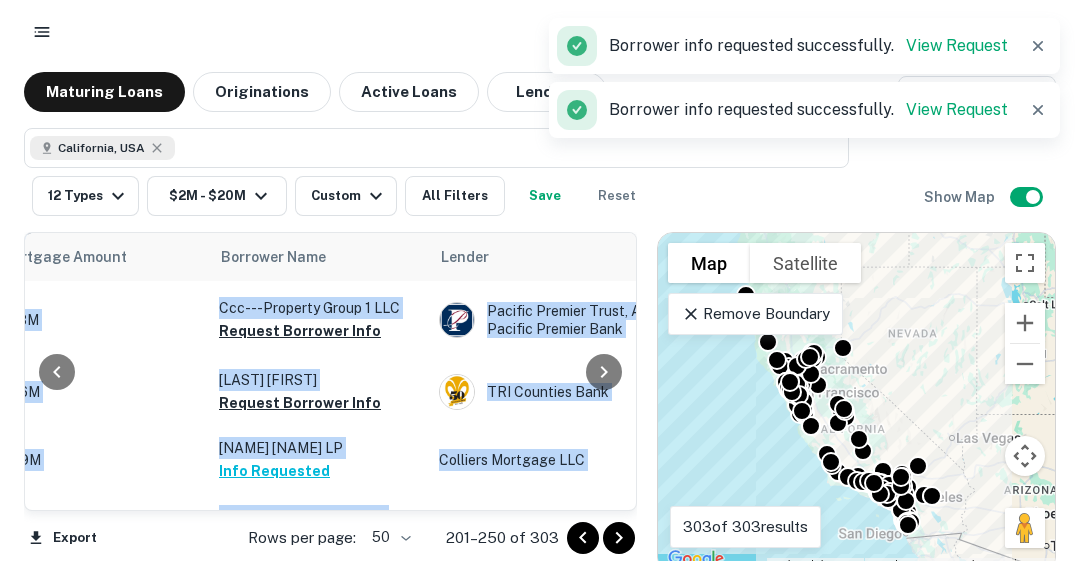 click at bounding box center (604, 371) 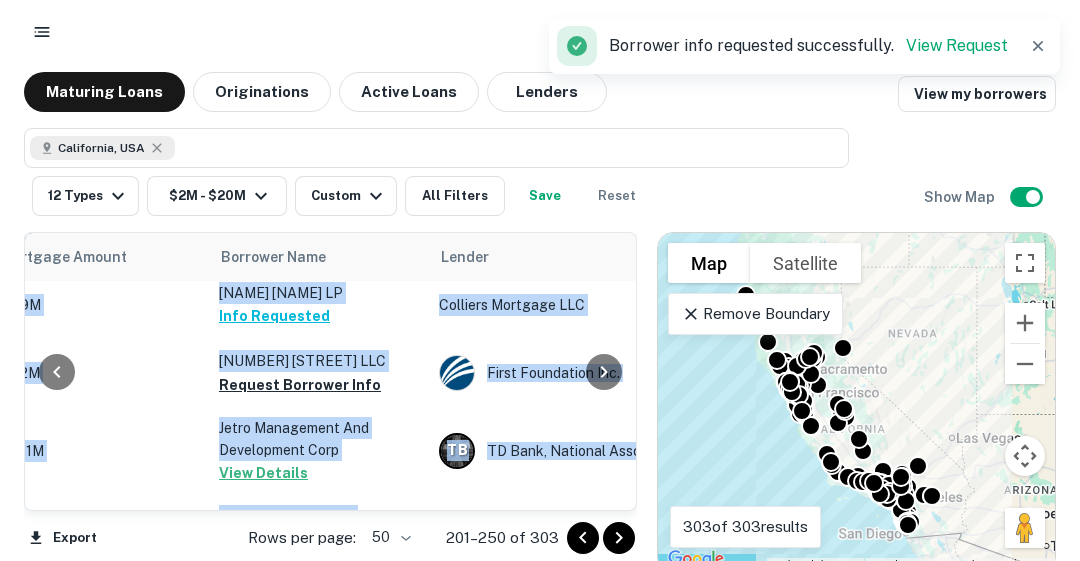 scroll, scrollTop: 2307, scrollLeft: 486, axis: both 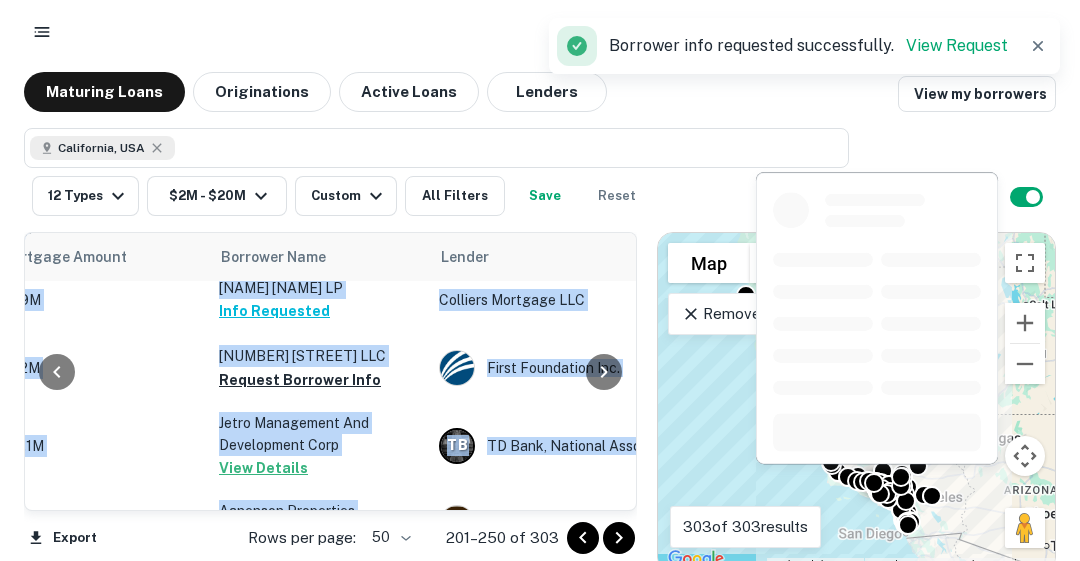 click on "14355 Burbank Apartments LLC Request Borrower Info" at bounding box center (319, 368) 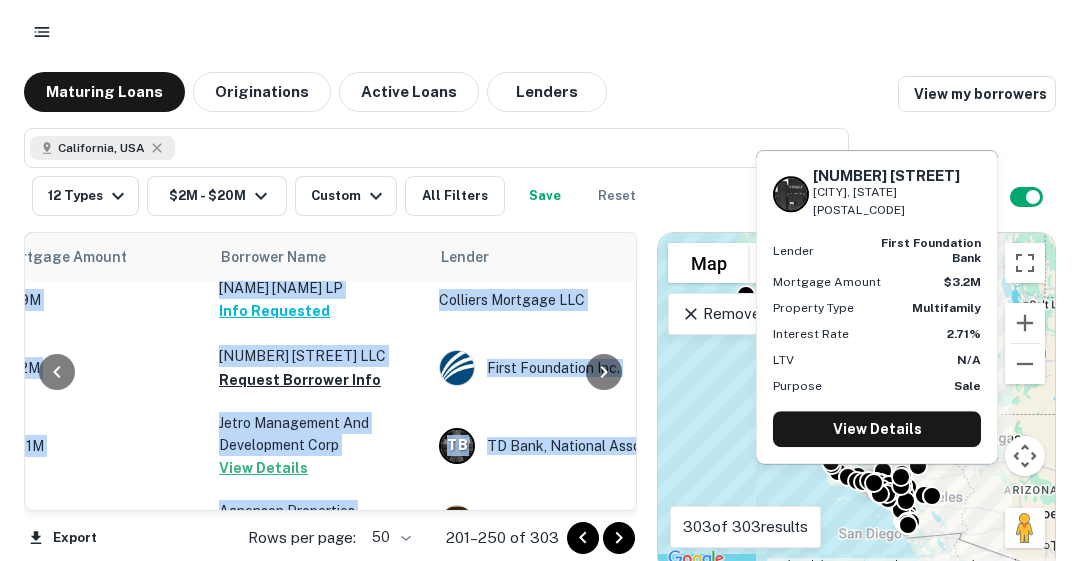 click on "Request Borrower Info" at bounding box center (300, 380) 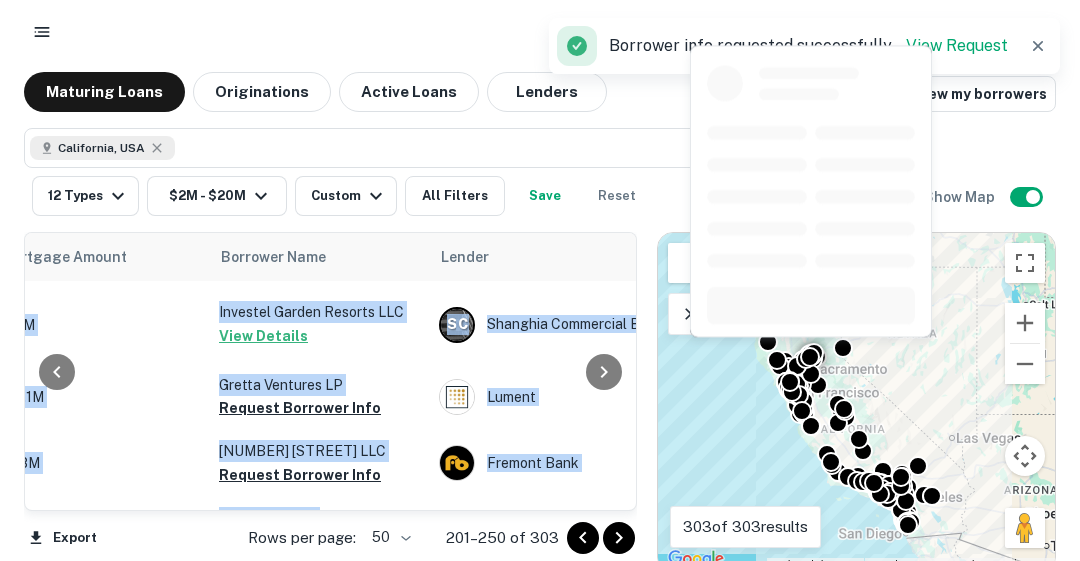 scroll, scrollTop: 2587, scrollLeft: 486, axis: both 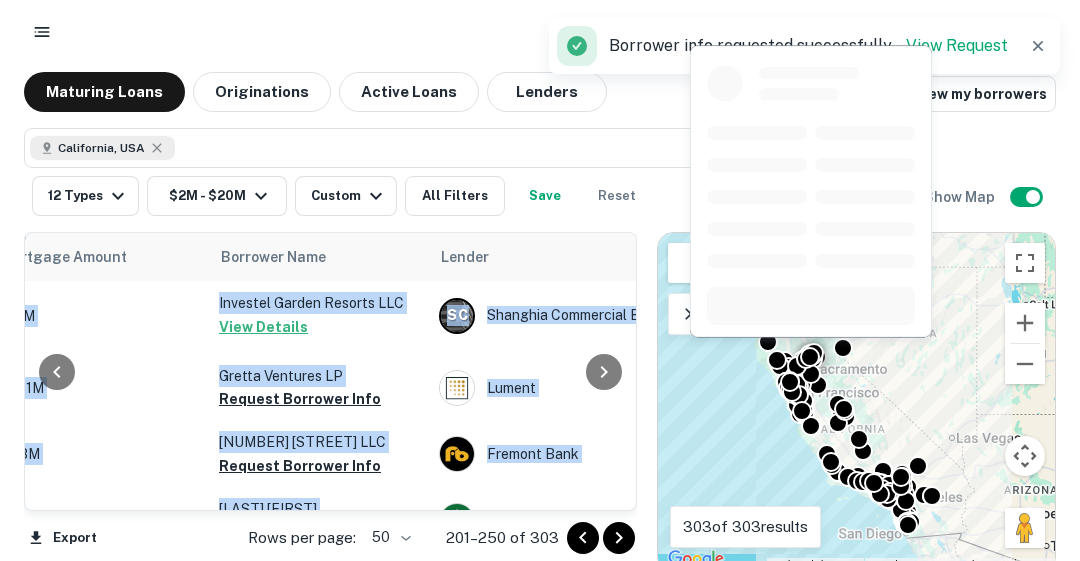 click on "Request Borrower Info" at bounding box center (300, 399) 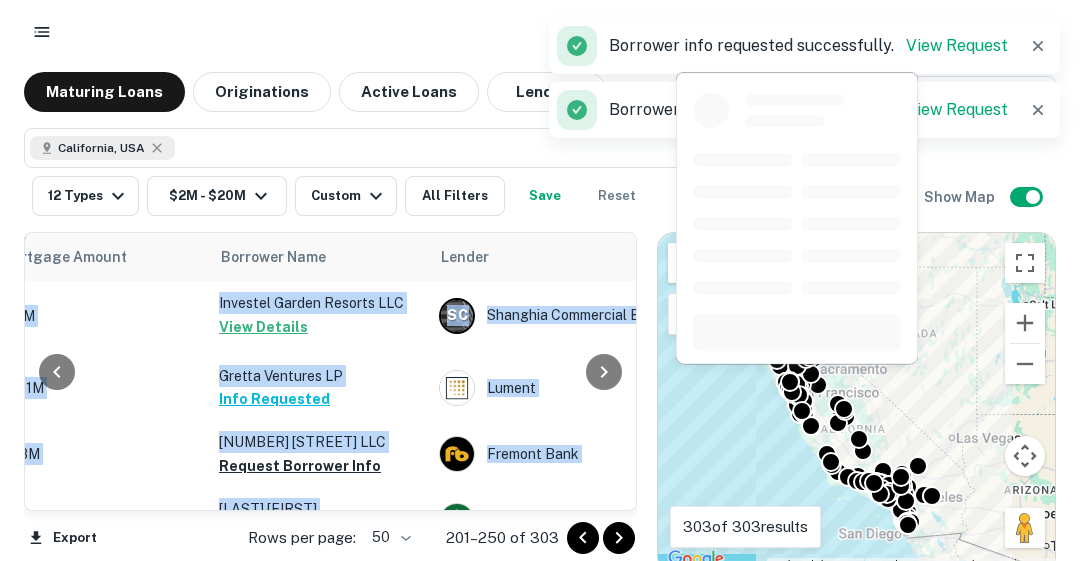 click on "Request Borrower Info" at bounding box center (300, 466) 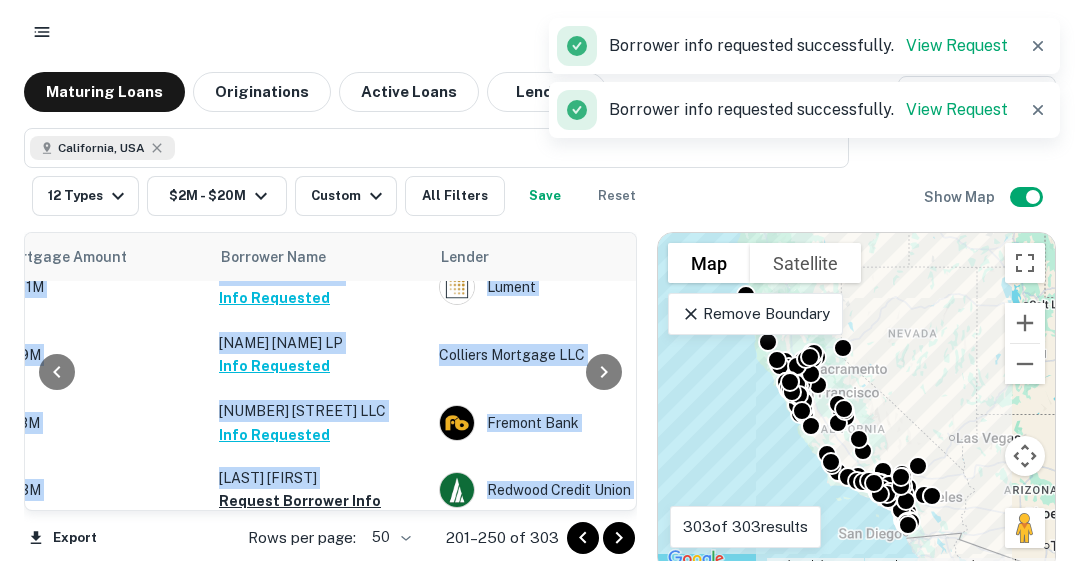 scroll, scrollTop: 2627, scrollLeft: 486, axis: both 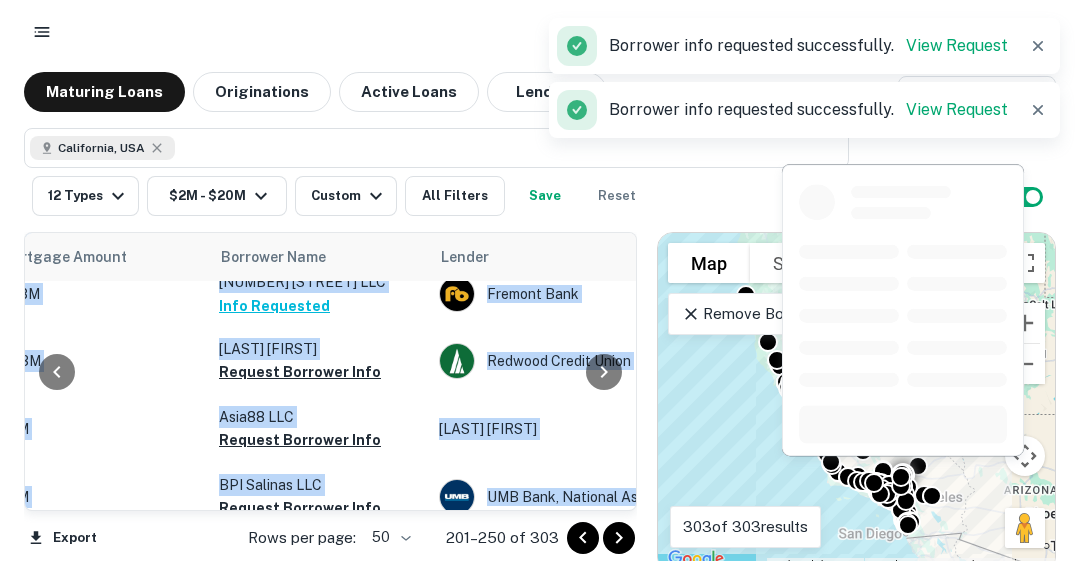 click on "Request Borrower Info" at bounding box center [300, 372] 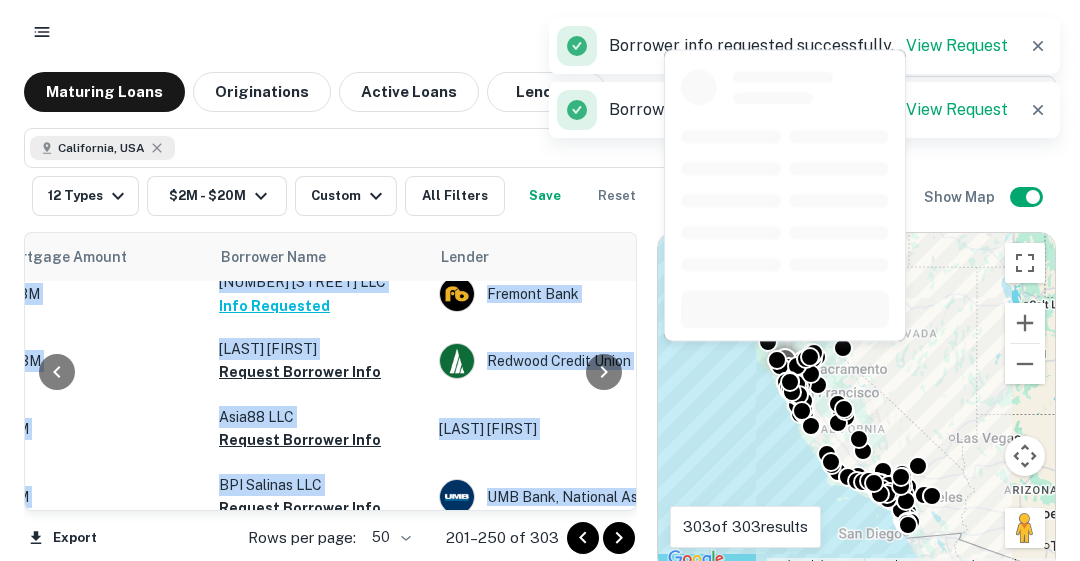 scroll, scrollTop: 2754, scrollLeft: 486, axis: both 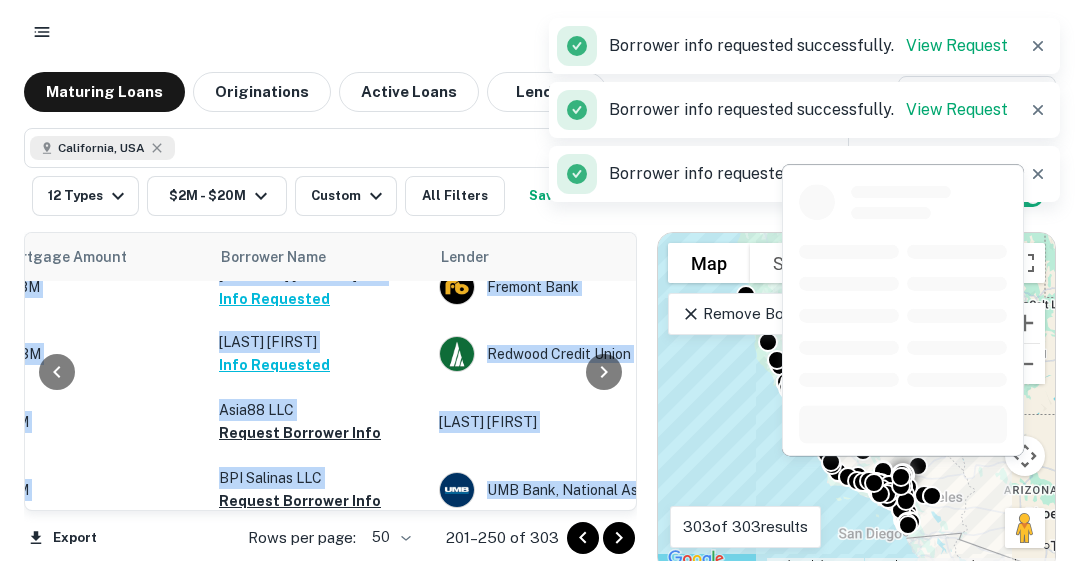click on "Request Borrower Info" at bounding box center [300, 433] 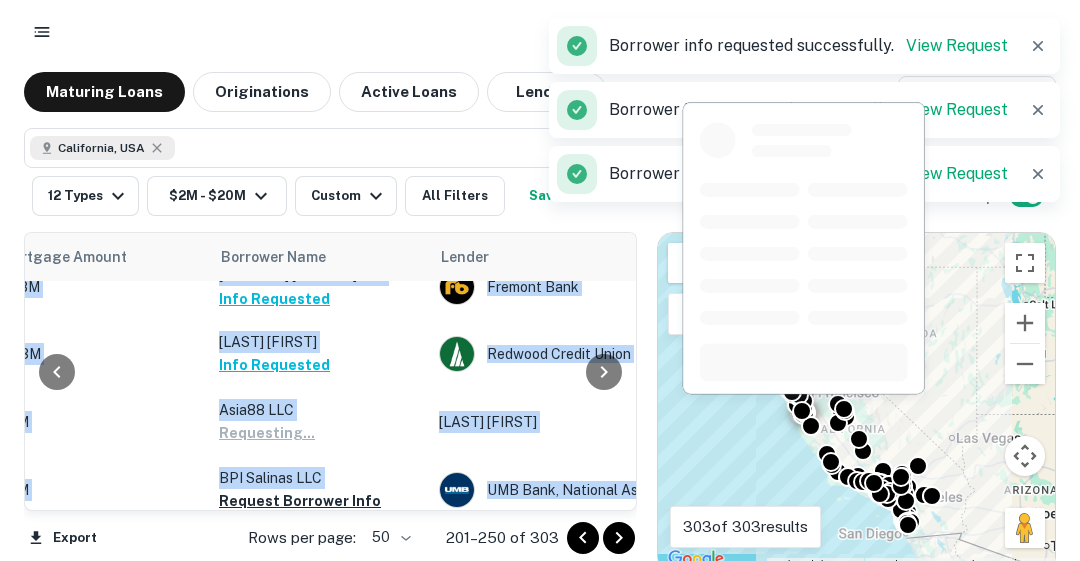 click on "Request Borrower Info" at bounding box center [300, 501] 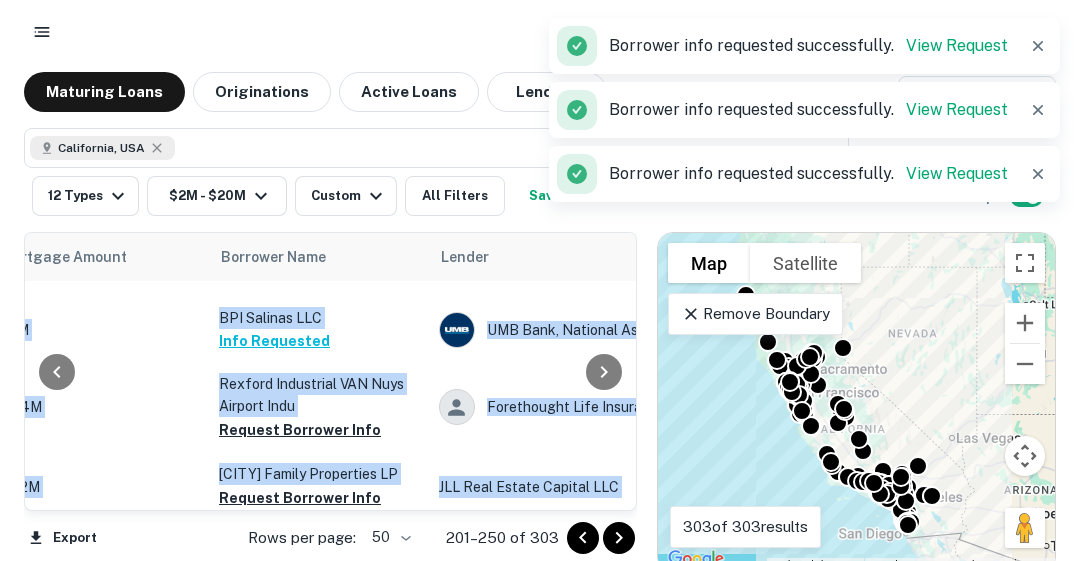 scroll, scrollTop: 2954, scrollLeft: 486, axis: both 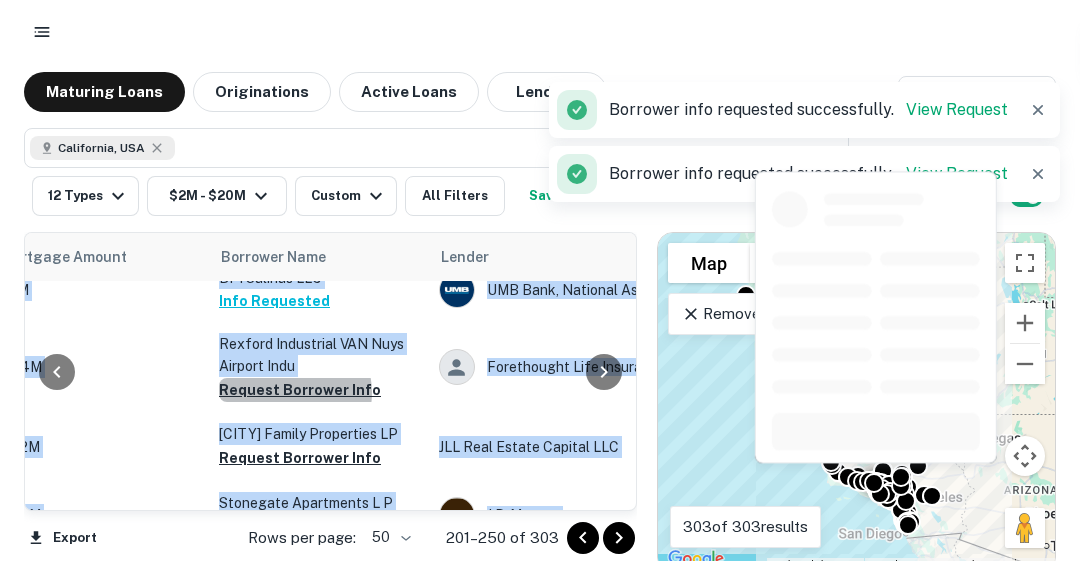 click on "Request Borrower Info" at bounding box center (300, 390) 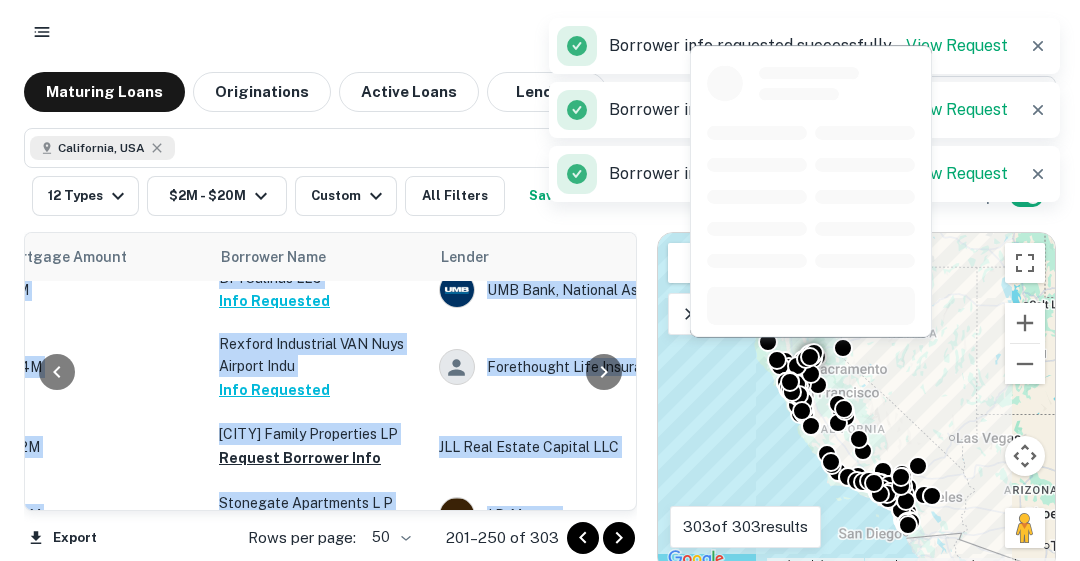 click on "Request Borrower Info" at bounding box center (300, 458) 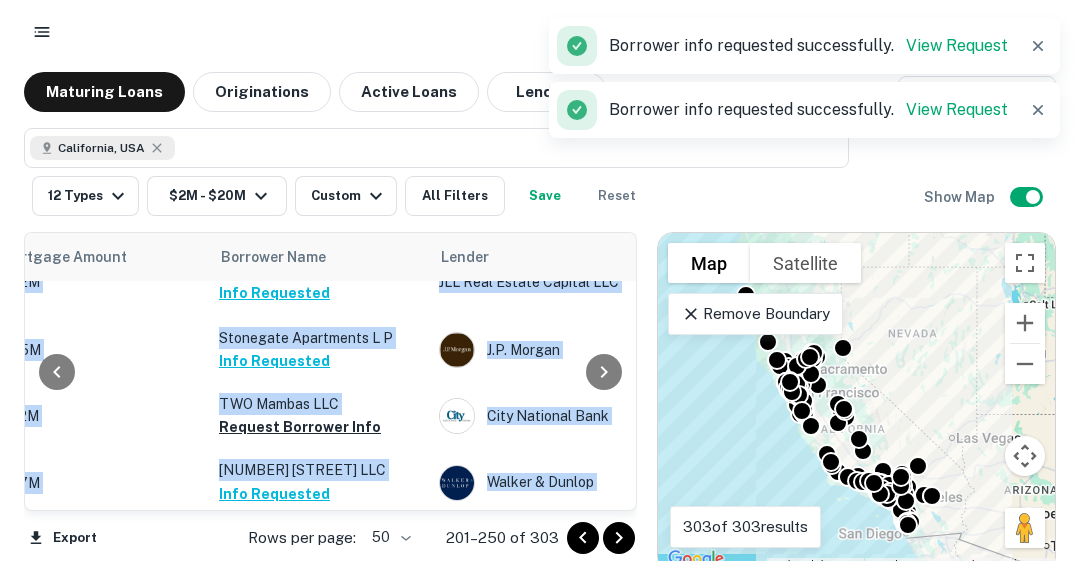 scroll, scrollTop: 3120, scrollLeft: 486, axis: both 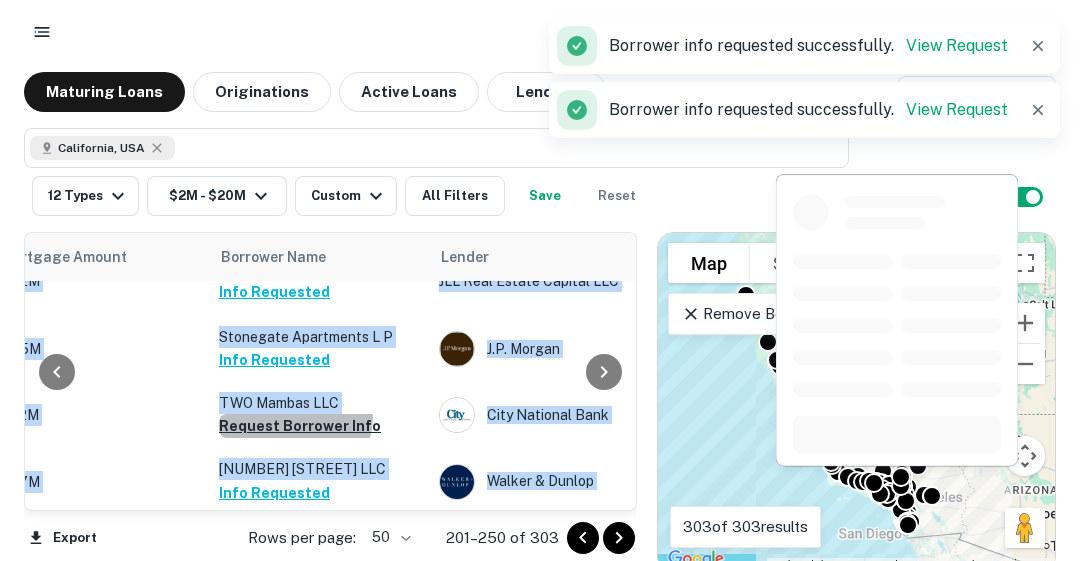 click on "Request Borrower Info" at bounding box center (300, 426) 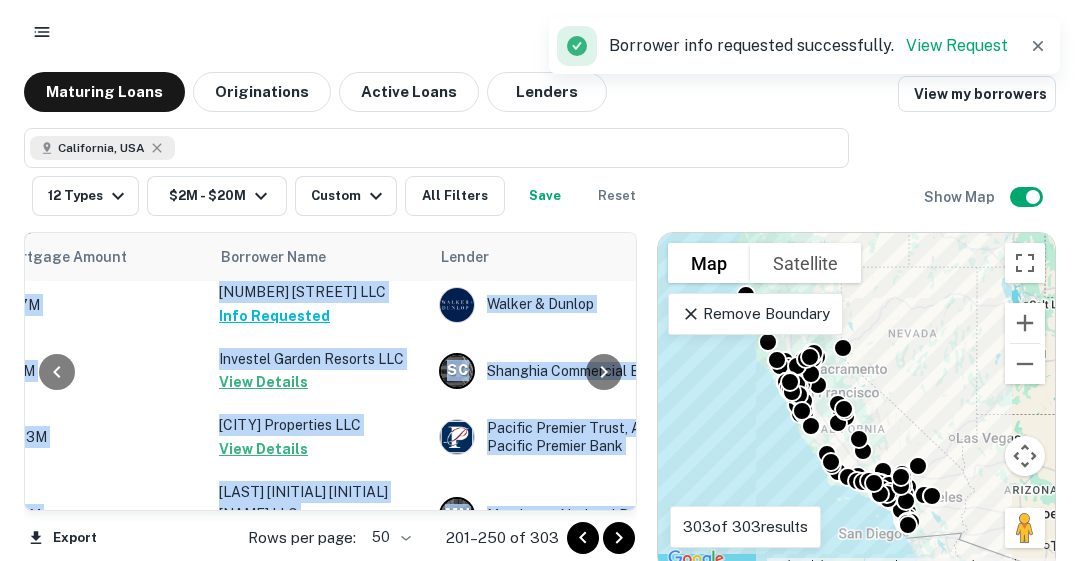 scroll, scrollTop: 3302, scrollLeft: 486, axis: both 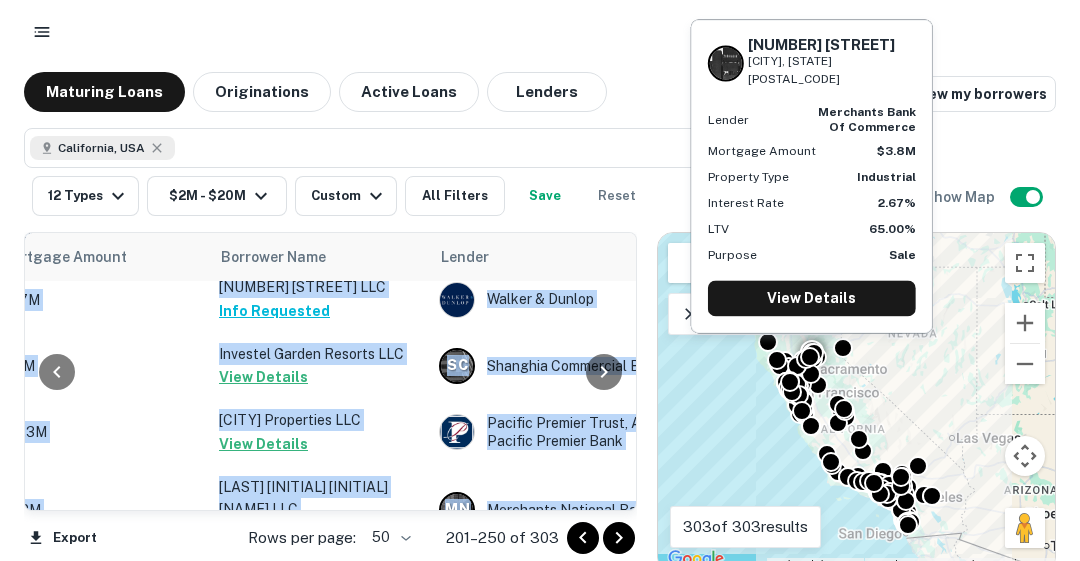 click on "Request Borrower Info" at bounding box center (300, 532) 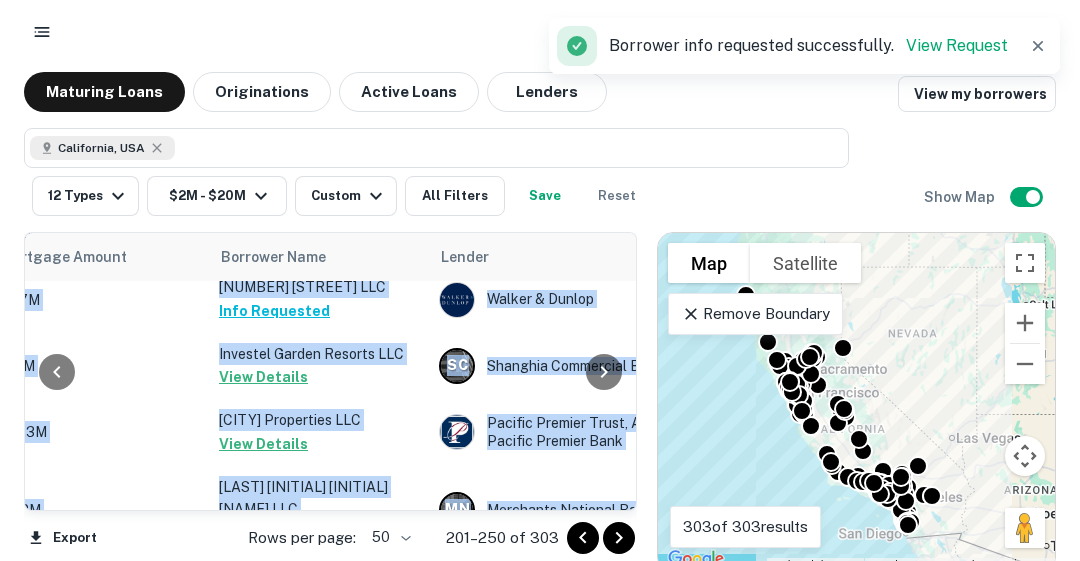 click 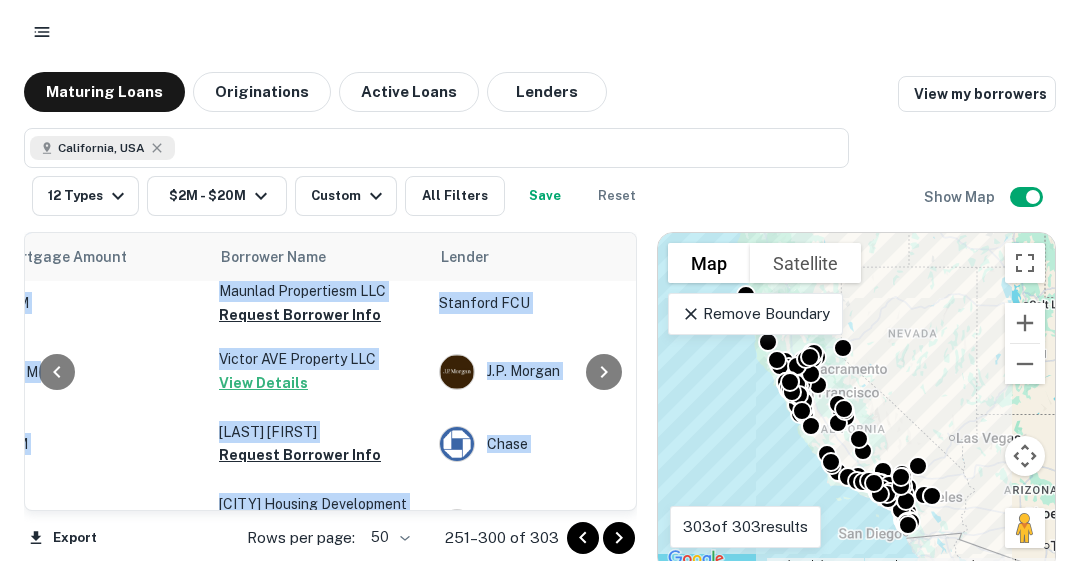 scroll, scrollTop: 0, scrollLeft: 486, axis: horizontal 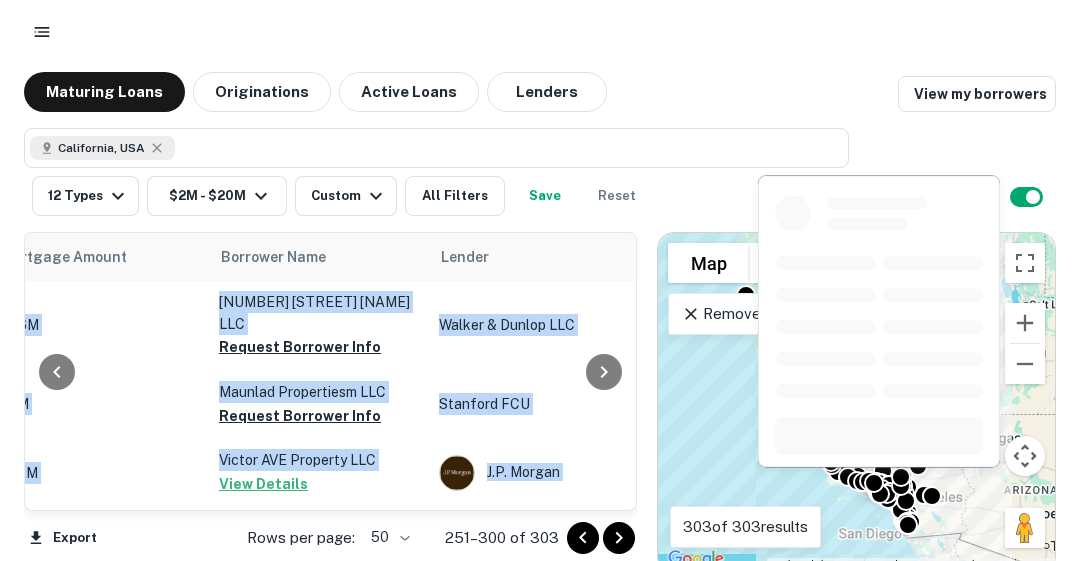 click on "Request Borrower Info" at bounding box center [300, 347] 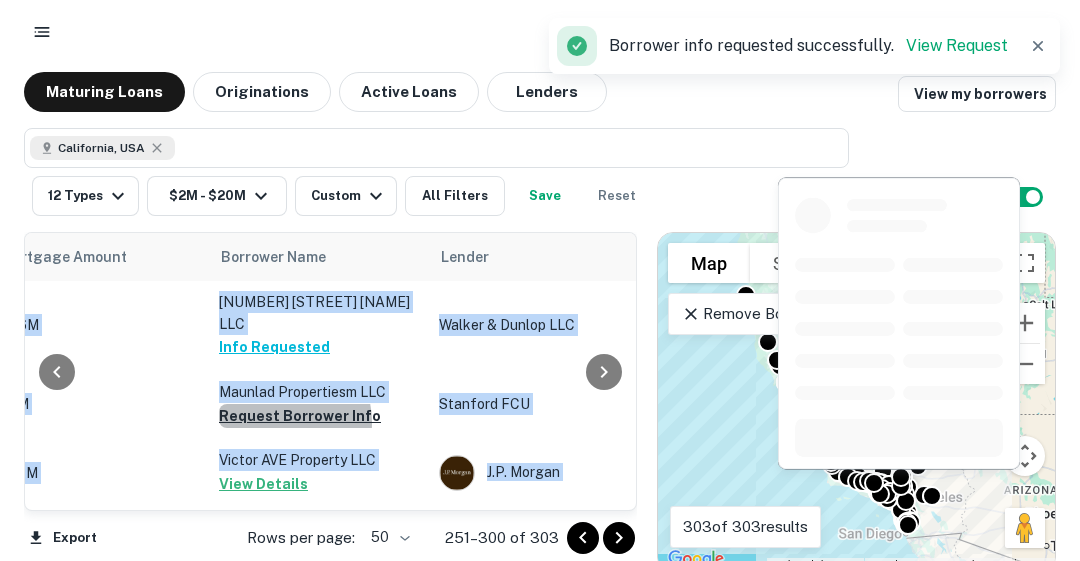click on "Request Borrower Info" at bounding box center [300, 416] 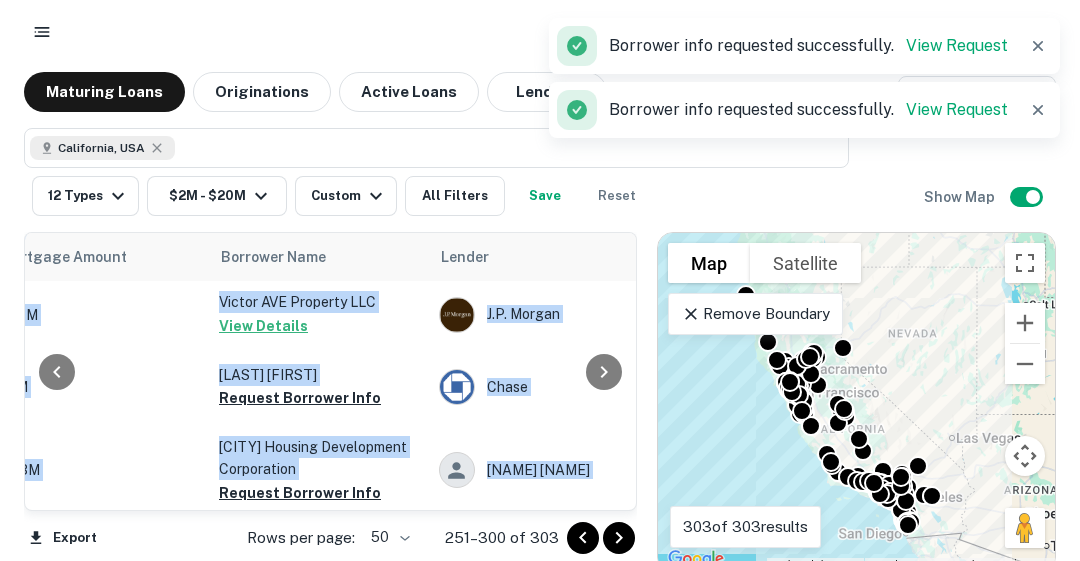 click on "Request Borrower Info" at bounding box center (300, 398) 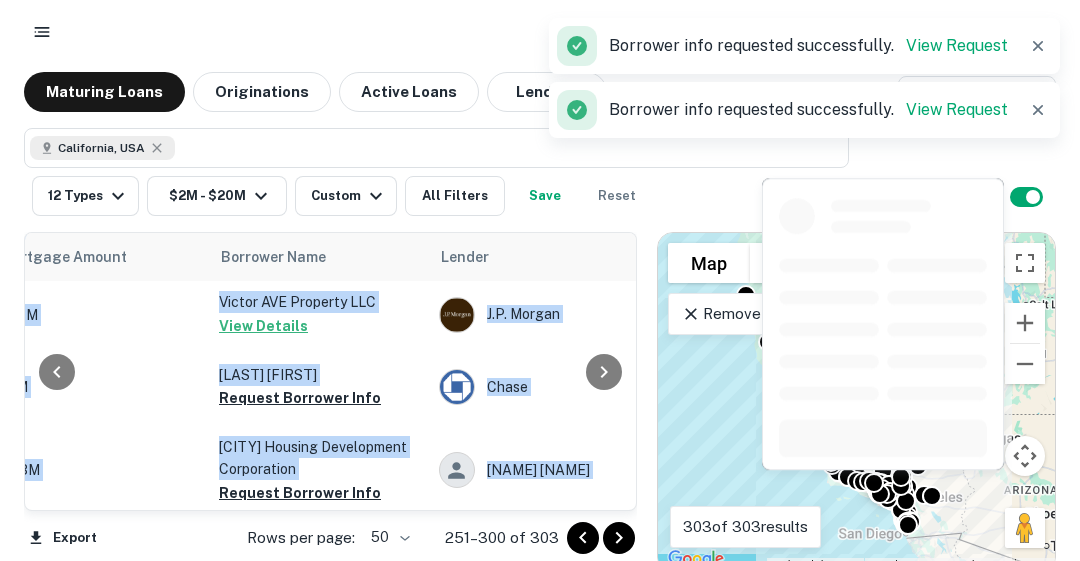 scroll, scrollTop: 160, scrollLeft: 486, axis: both 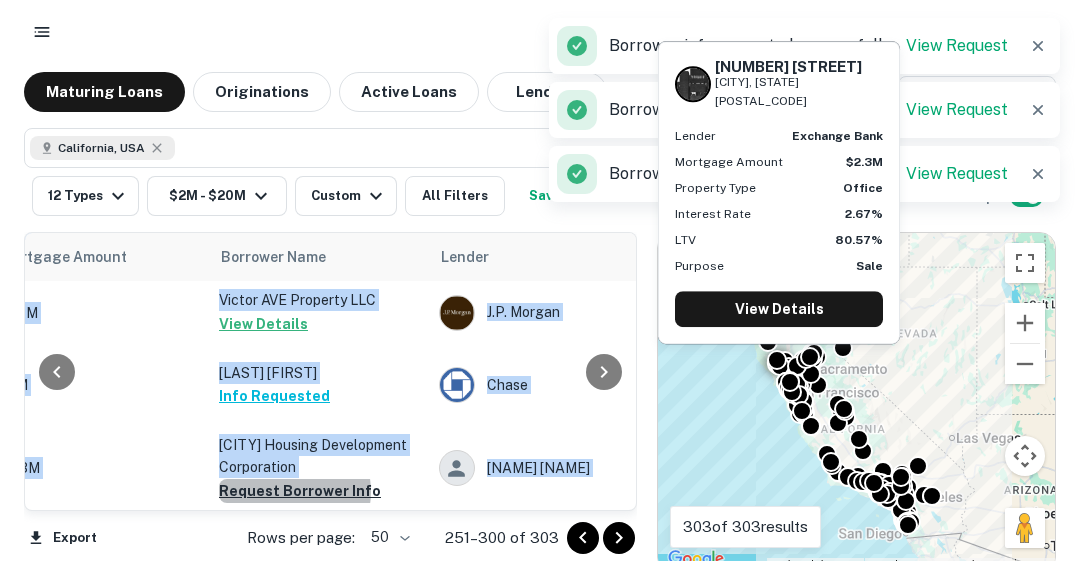 click on "Request Borrower Info" at bounding box center (300, 491) 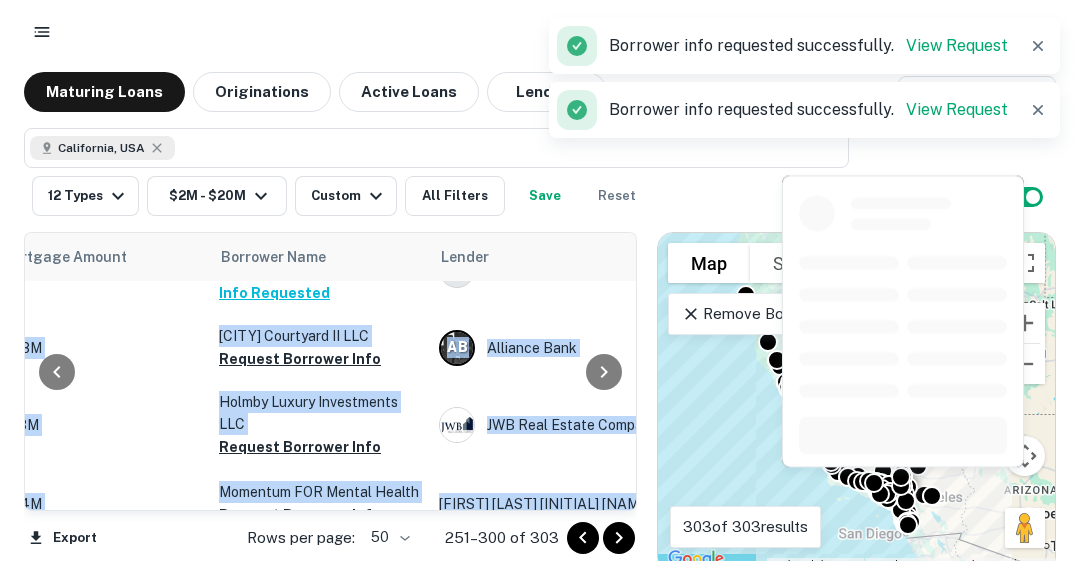 scroll, scrollTop: 360, scrollLeft: 486, axis: both 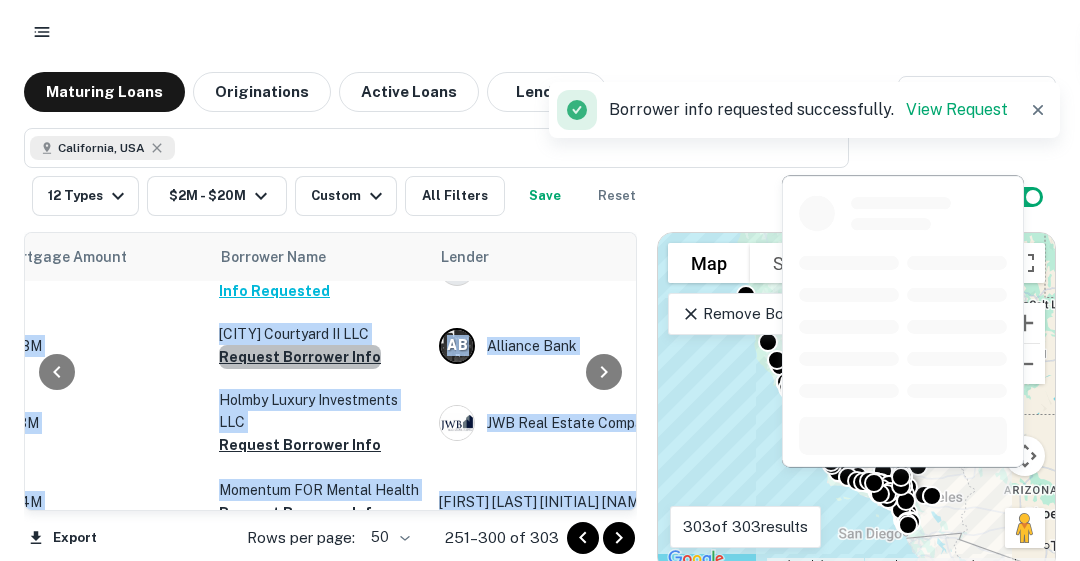 click on "Request Borrower Info" at bounding box center (300, 357) 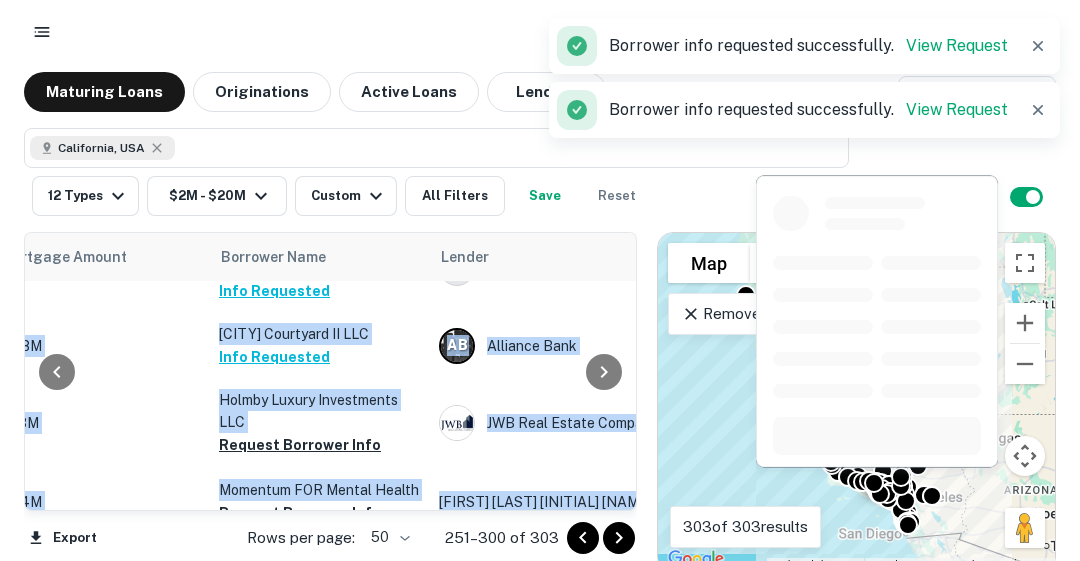 click on "Request Borrower Info" at bounding box center [300, 445] 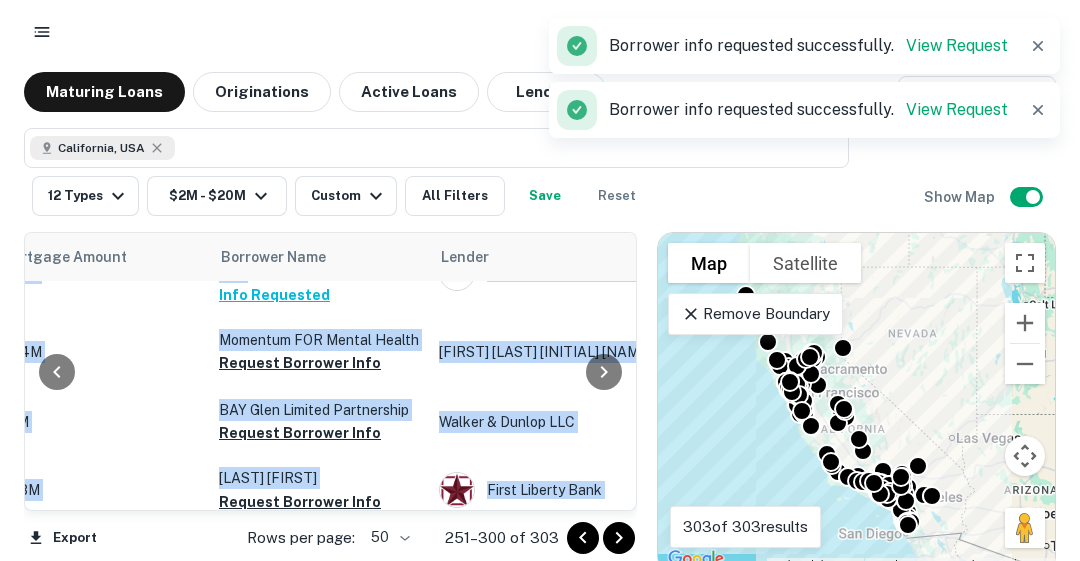 scroll, scrollTop: 520, scrollLeft: 486, axis: both 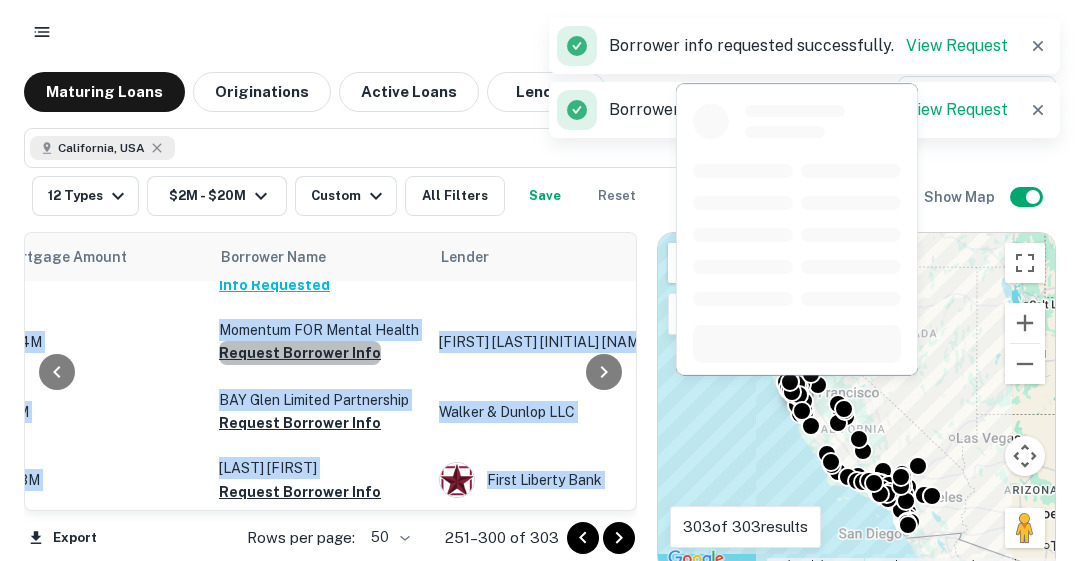 click on "Request Borrower Info" at bounding box center (300, 353) 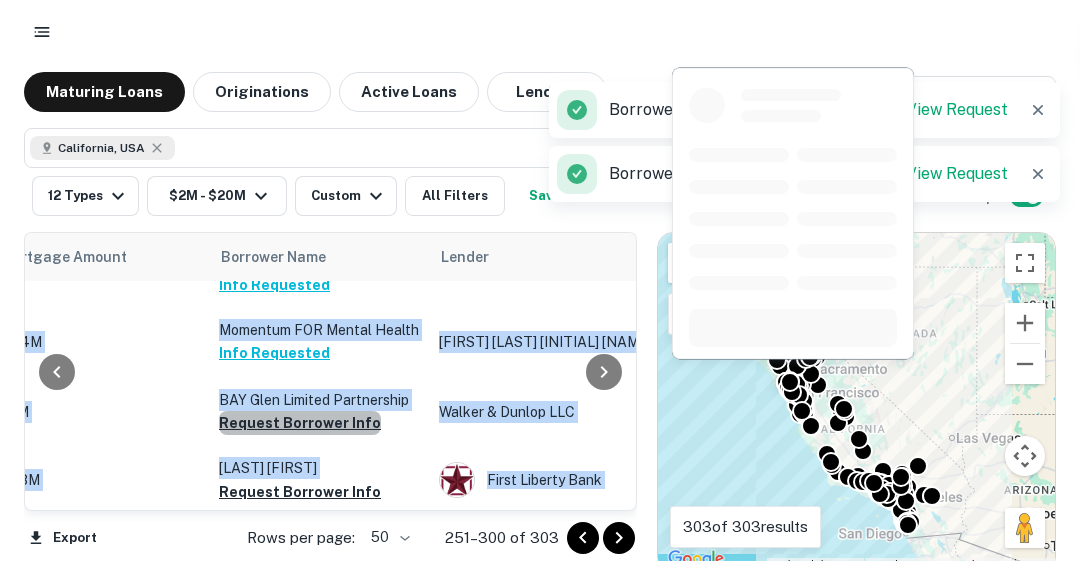 click on "Request Borrower Info" at bounding box center [300, 423] 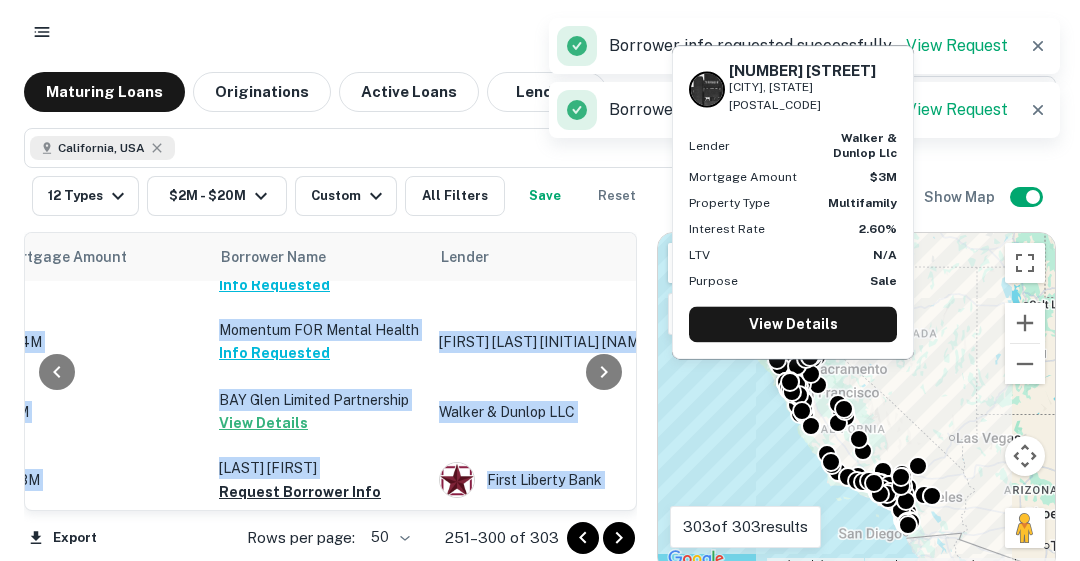 scroll, scrollTop: 600, scrollLeft: 486, axis: both 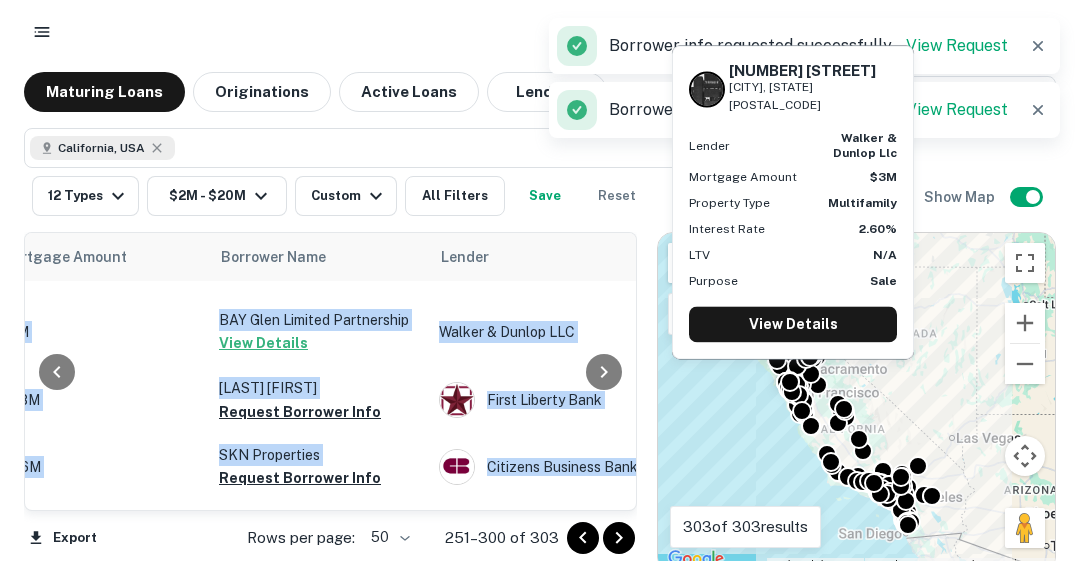 click on "BAY Glen Limited Partnership View Details" at bounding box center [319, 332] 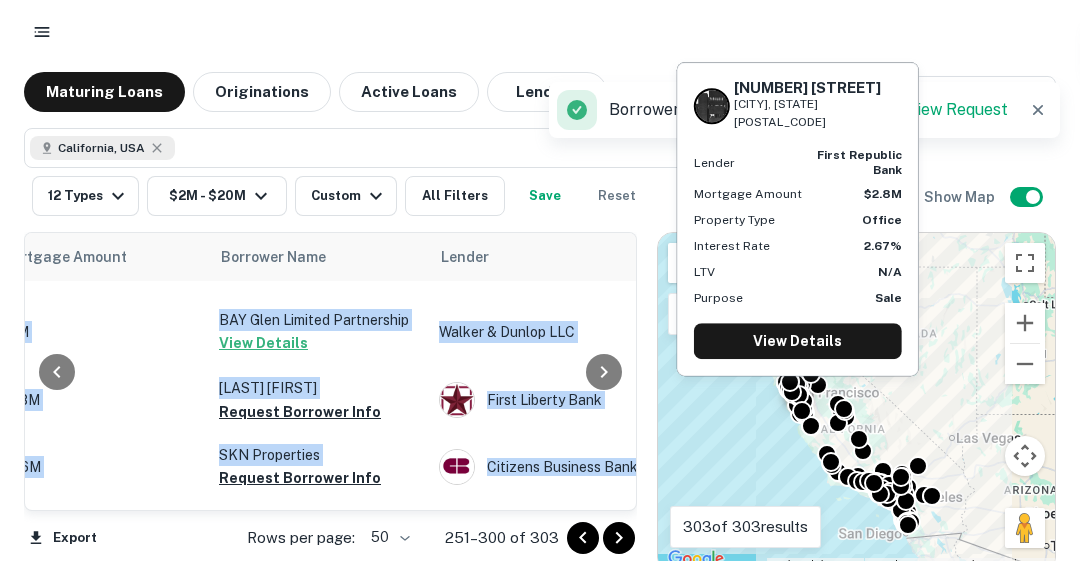 click on "Request Borrower Info" at bounding box center (300, 412) 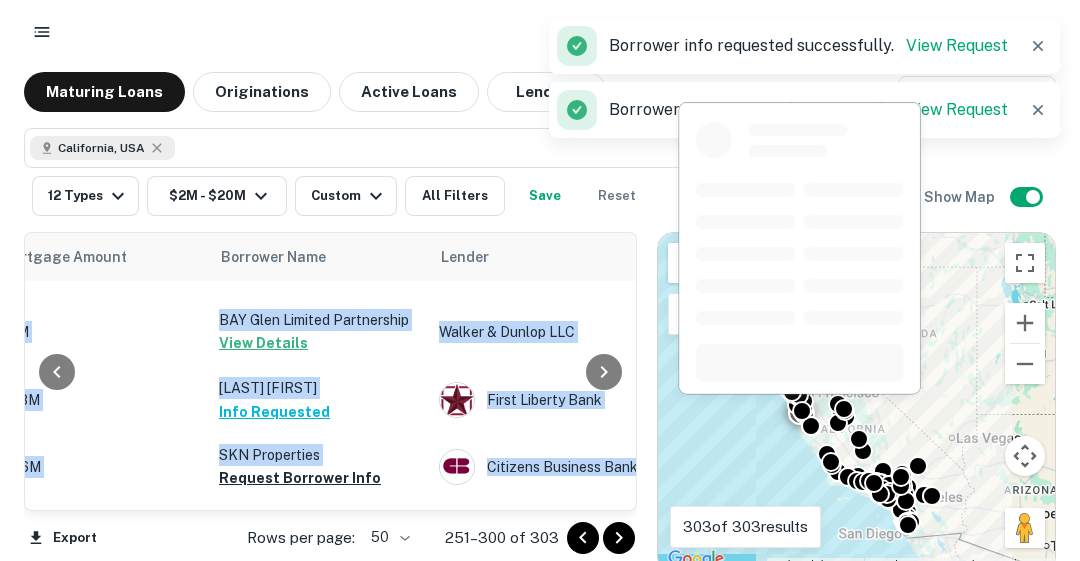 click on "Request Borrower Info" at bounding box center (300, 478) 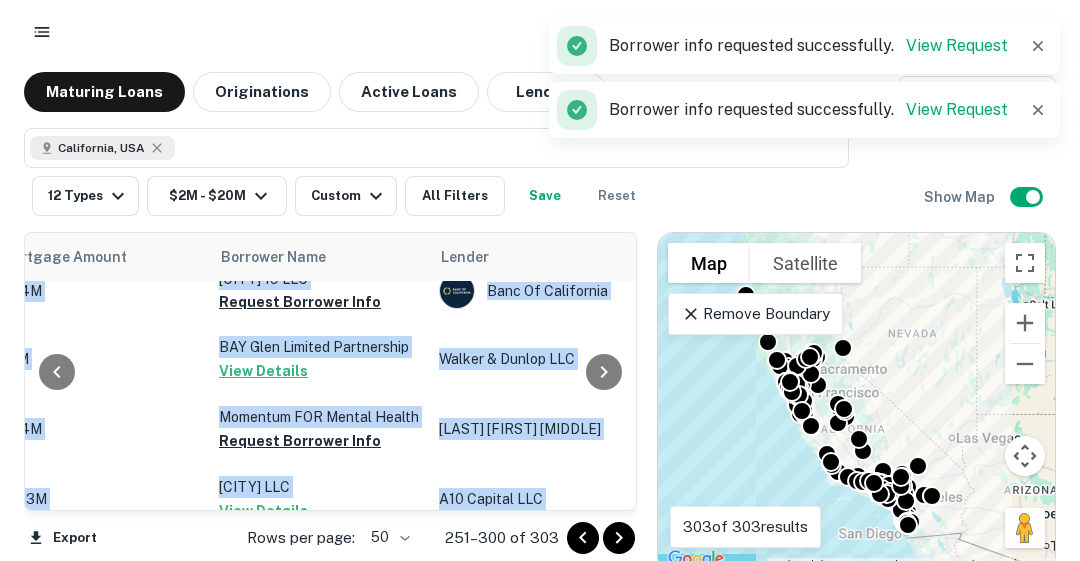 scroll, scrollTop: 812, scrollLeft: 486, axis: both 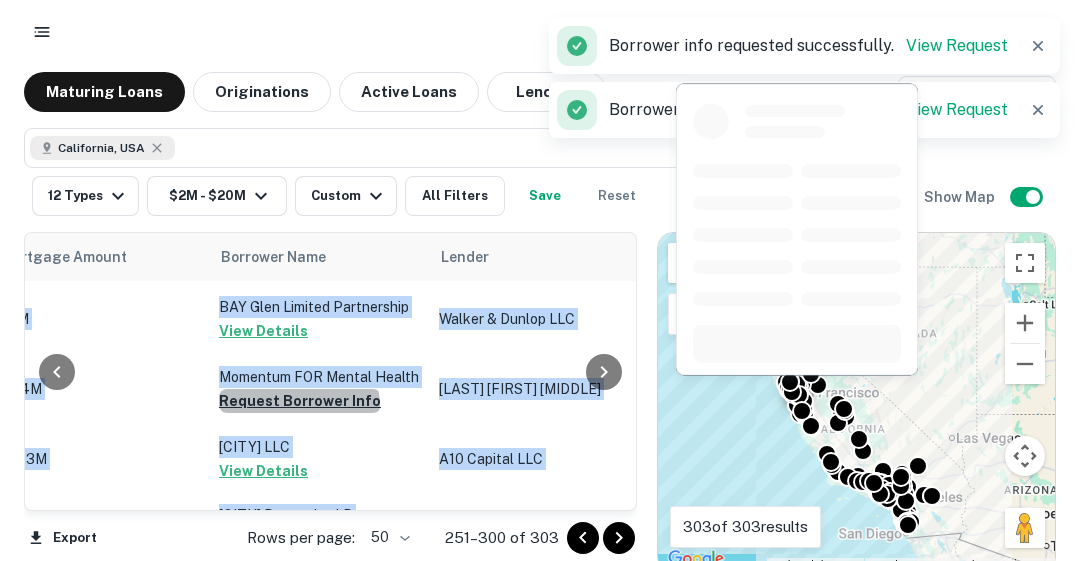 click on "Request Borrower Info" at bounding box center (300, 401) 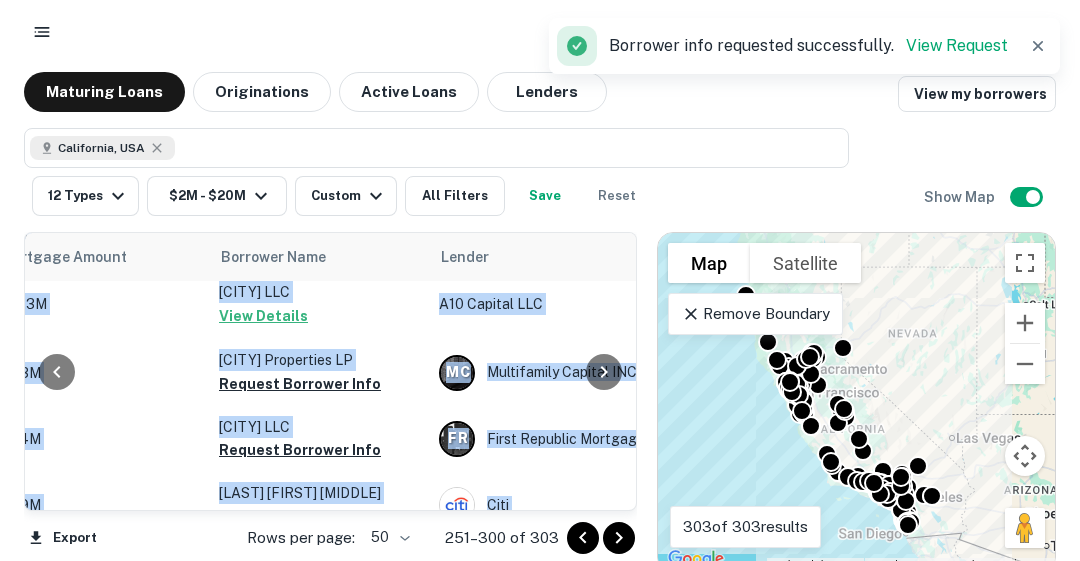 scroll, scrollTop: 1012, scrollLeft: 486, axis: both 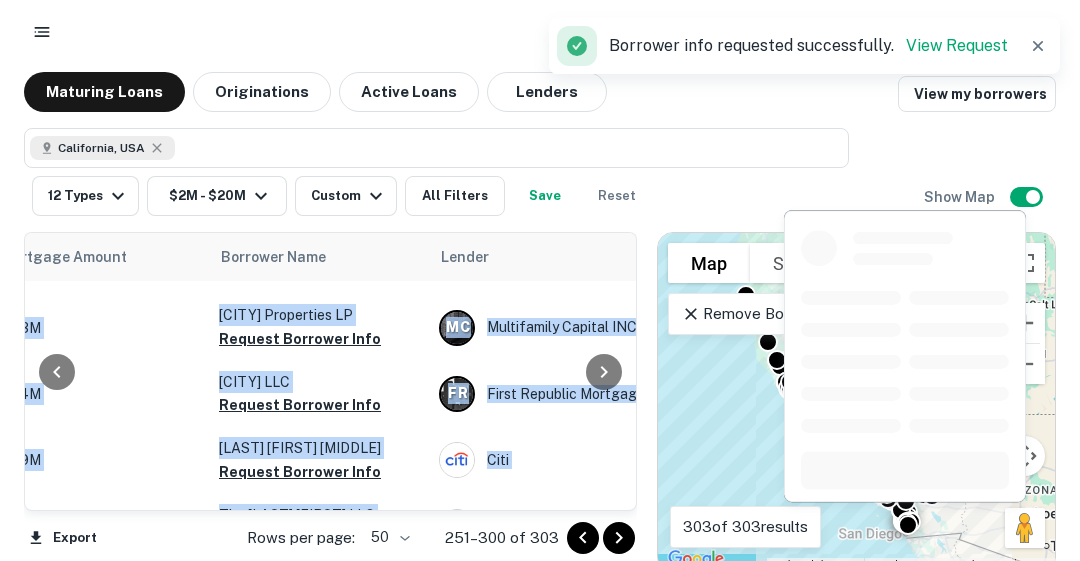 click on "Request Borrower Info" at bounding box center (300, 339) 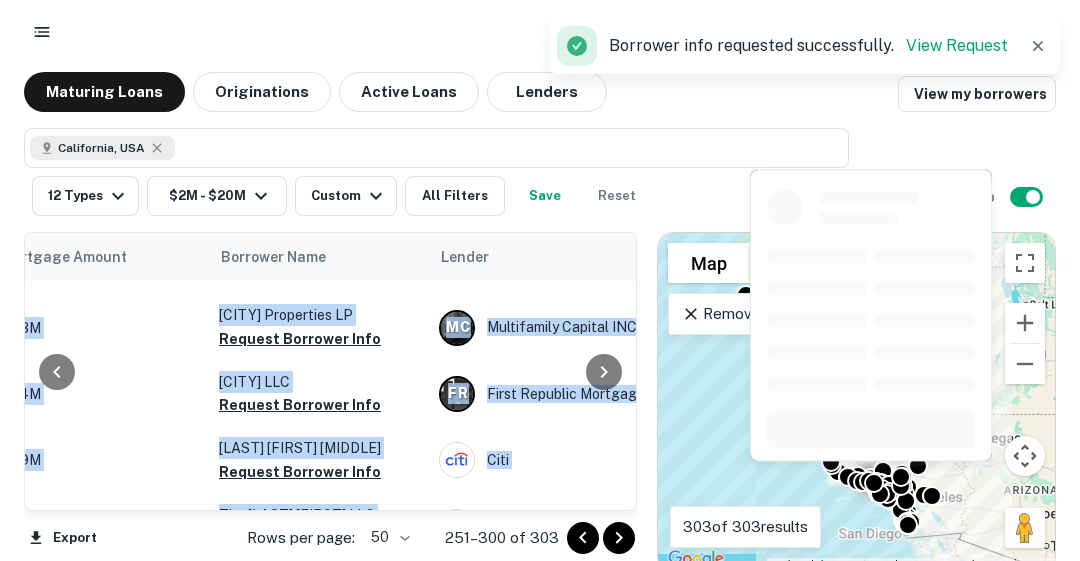 scroll, scrollTop: 1012, scrollLeft: 486, axis: both 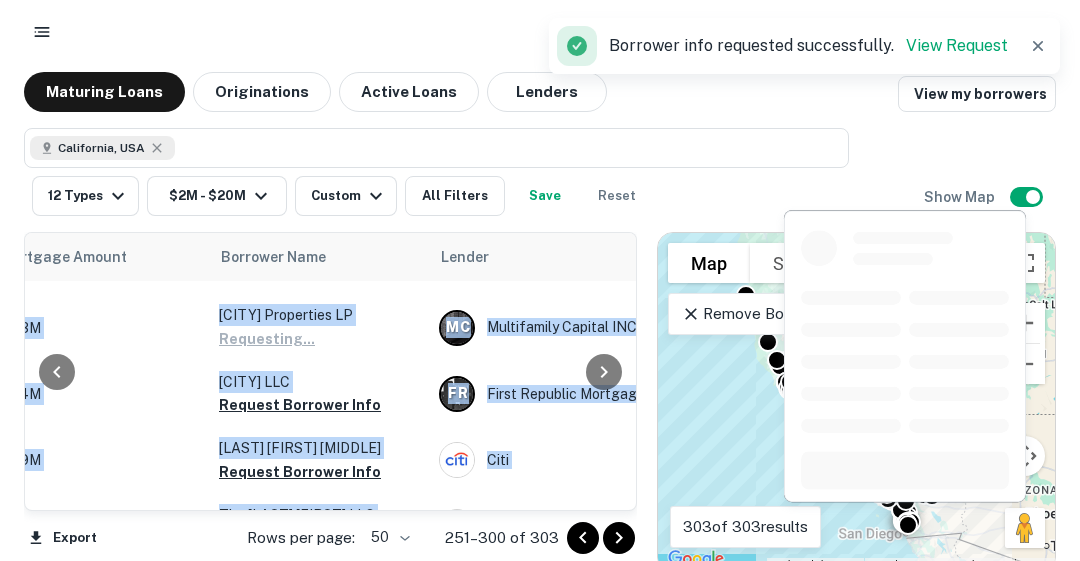 click on "Request Borrower Info" at bounding box center (300, 405) 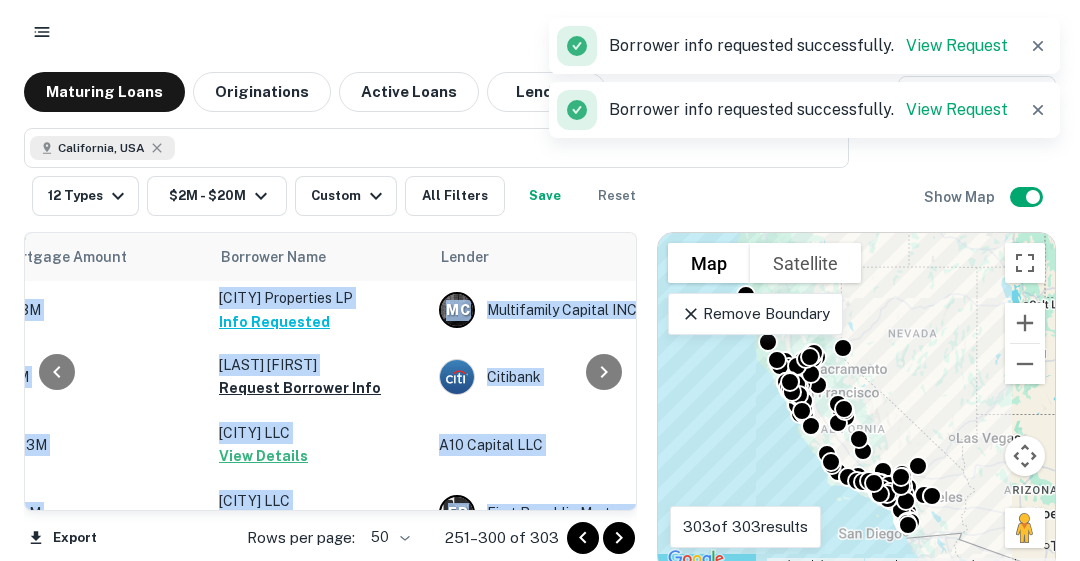 scroll, scrollTop: 1132, scrollLeft: 486, axis: both 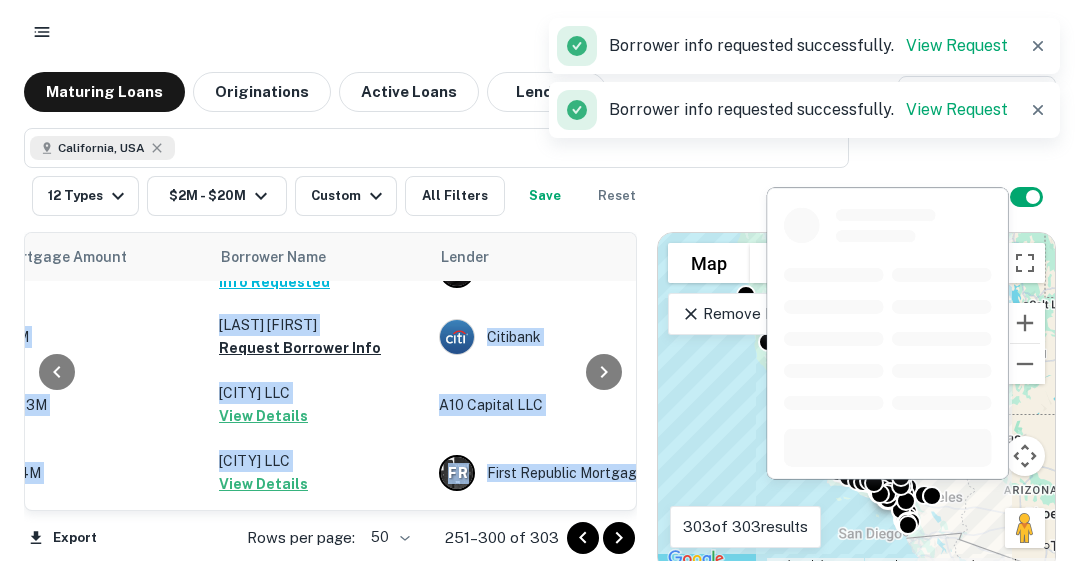 click on "Request Borrower Info" at bounding box center [300, 348] 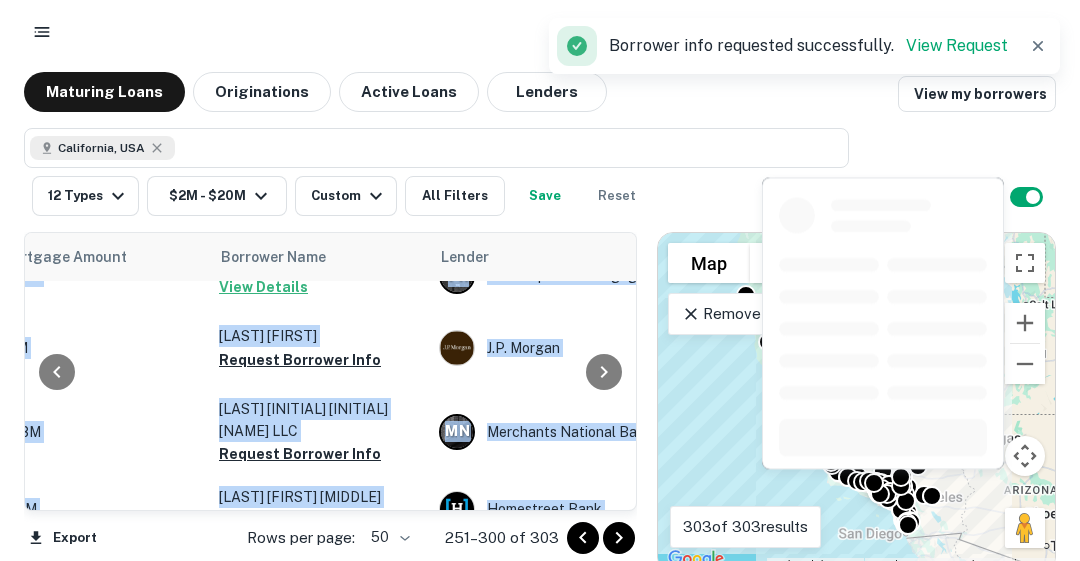 scroll, scrollTop: 1332, scrollLeft: 486, axis: both 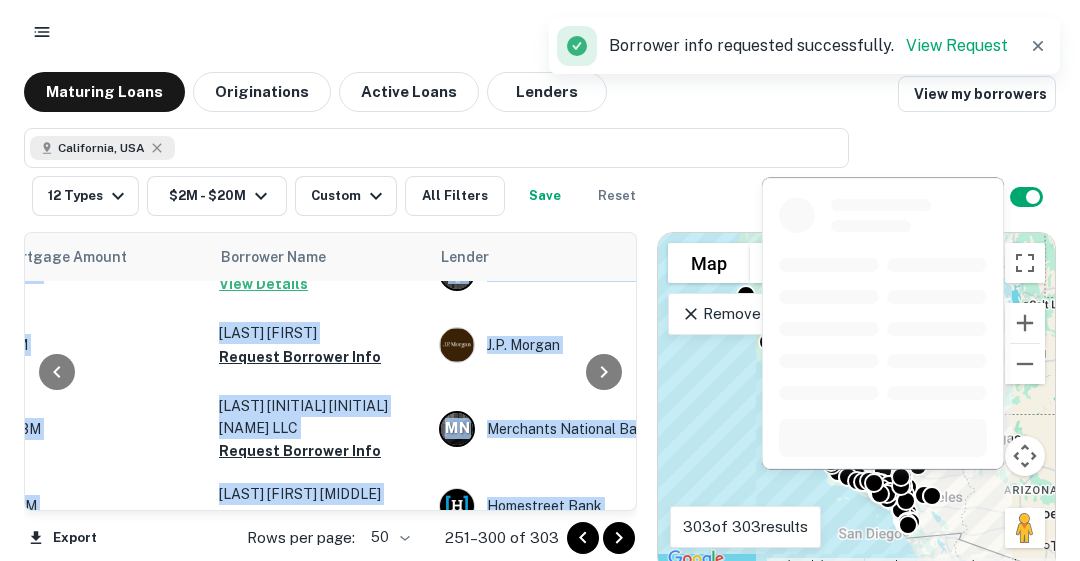 click on "Request Borrower Info" at bounding box center [300, 357] 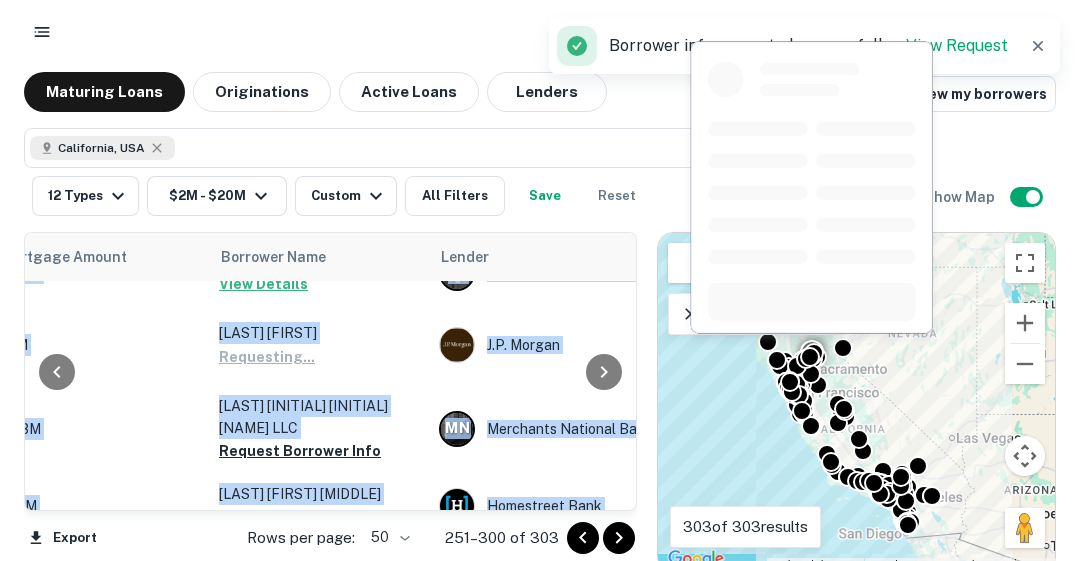 click on "Request Borrower Info" at bounding box center (300, 451) 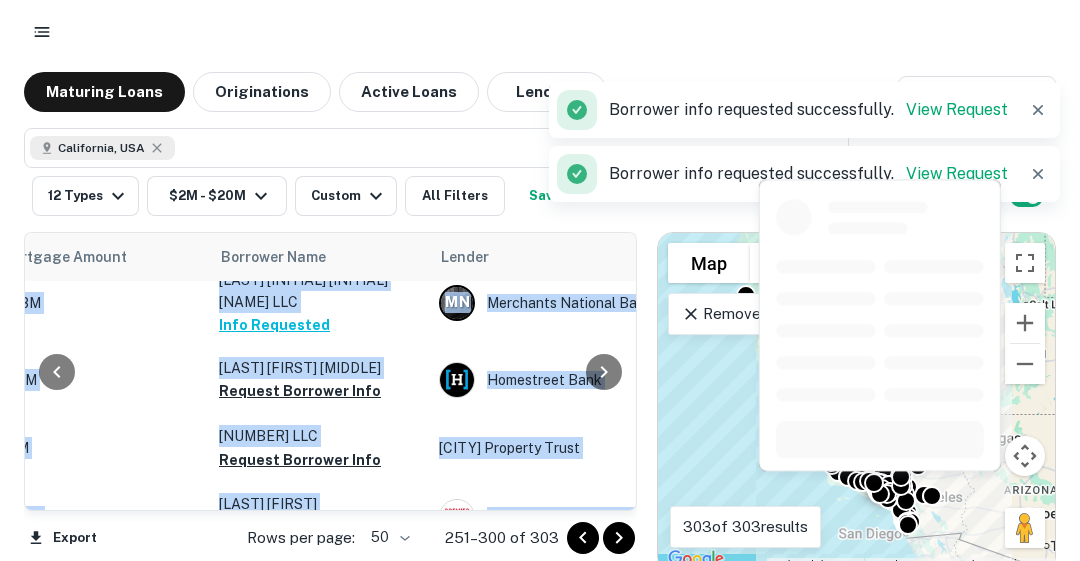 scroll, scrollTop: 1498, scrollLeft: 486, axis: both 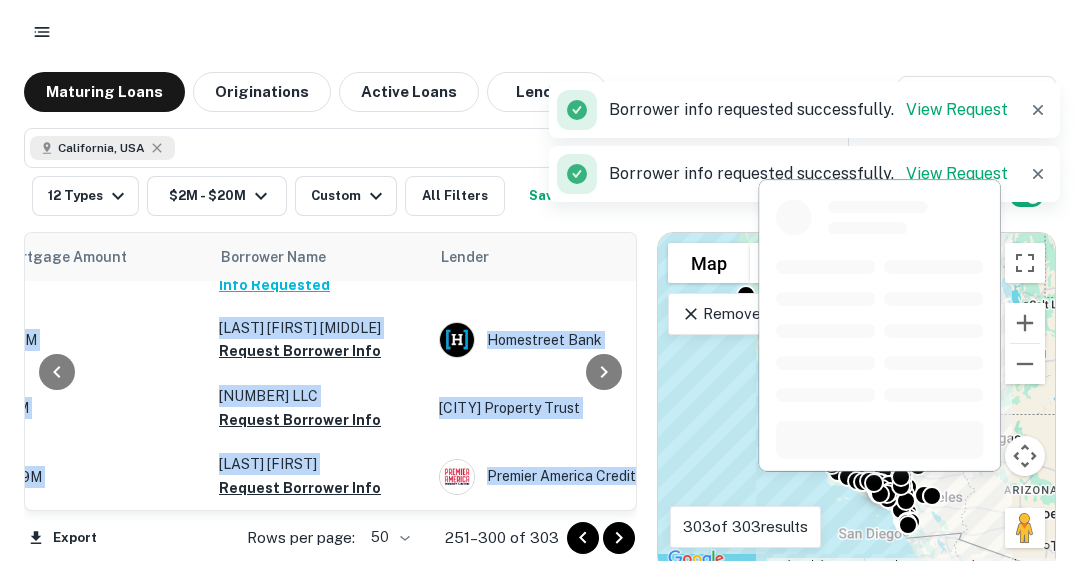 click on "Request Borrower Info" at bounding box center [300, 351] 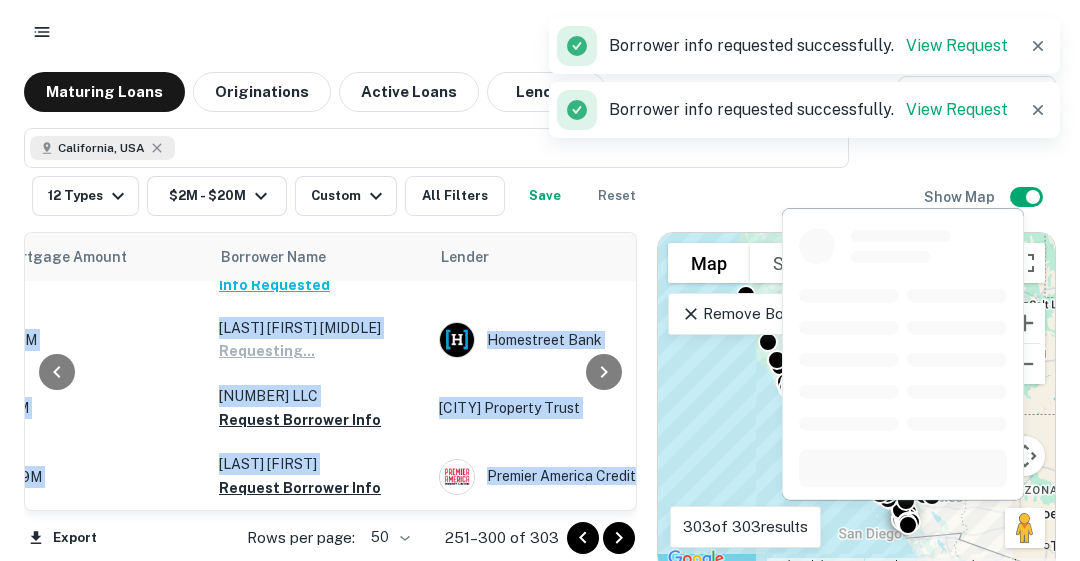 click on "Request Borrower Info" at bounding box center [300, 420] 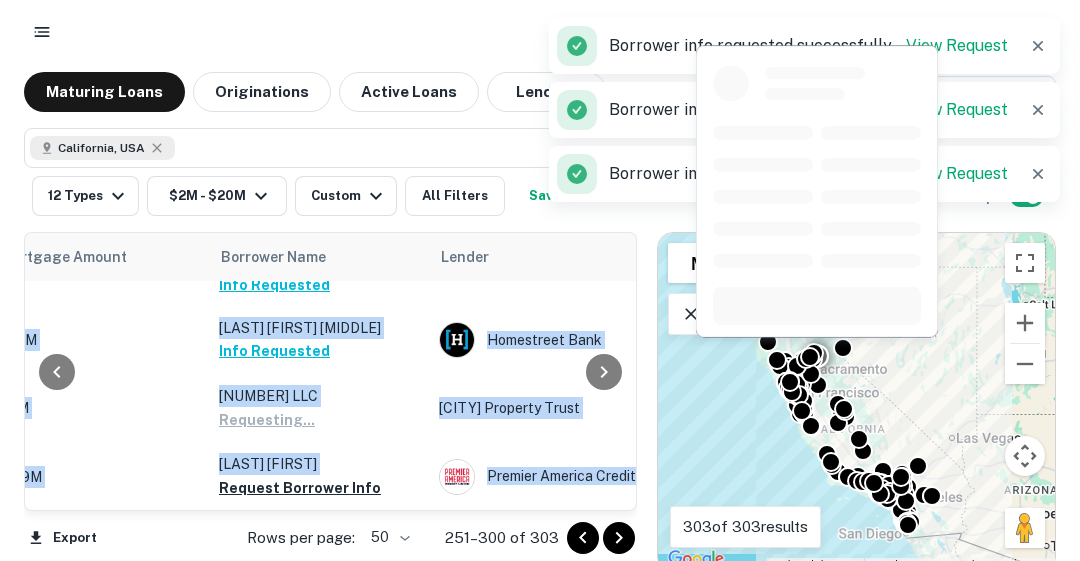 click on "Request Borrower Info" at bounding box center [300, 488] 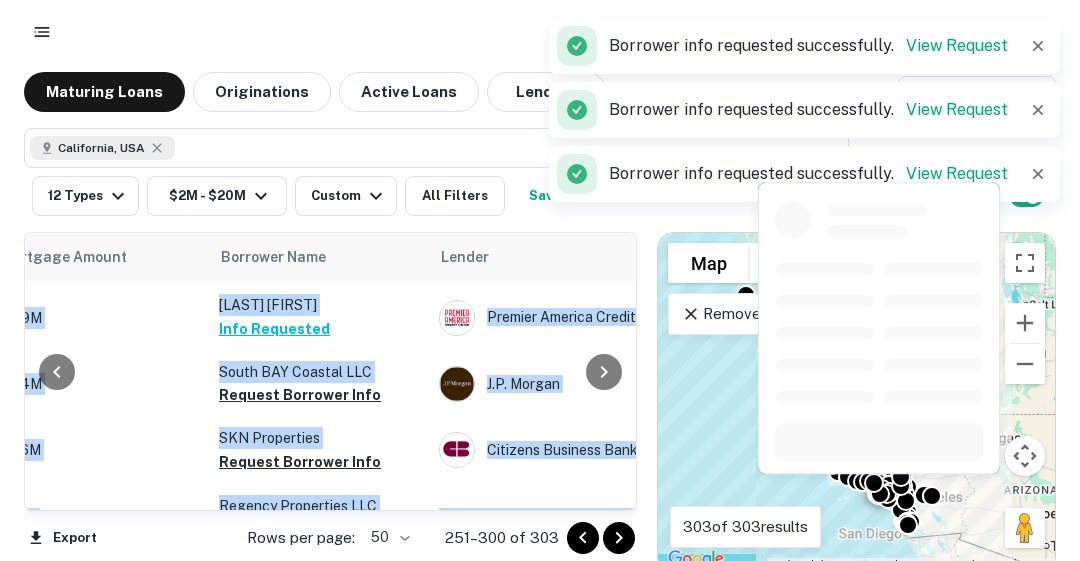 scroll, scrollTop: 1658, scrollLeft: 486, axis: both 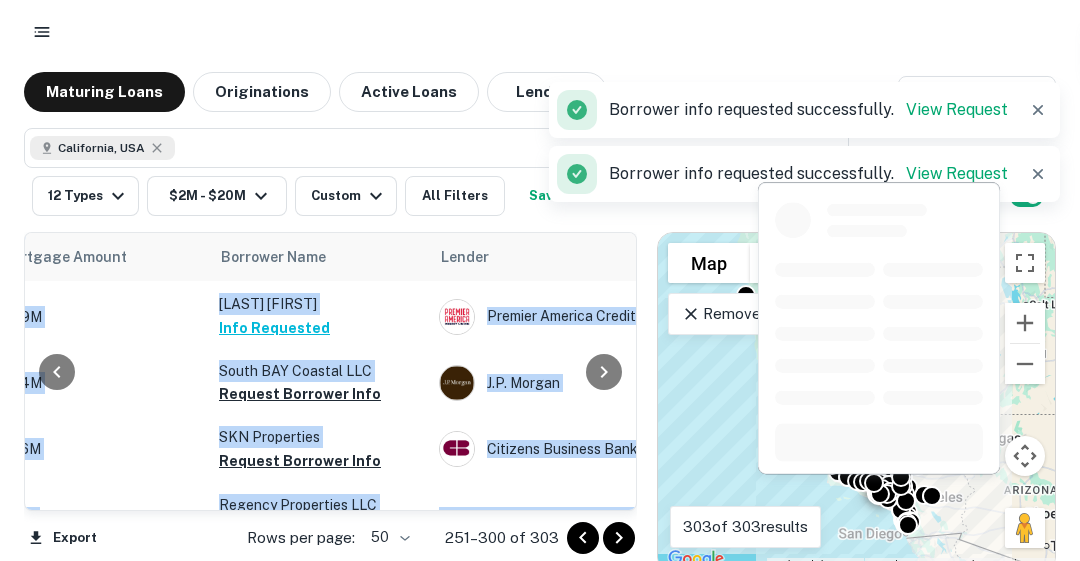 click on "Request Borrower Info" at bounding box center (300, 394) 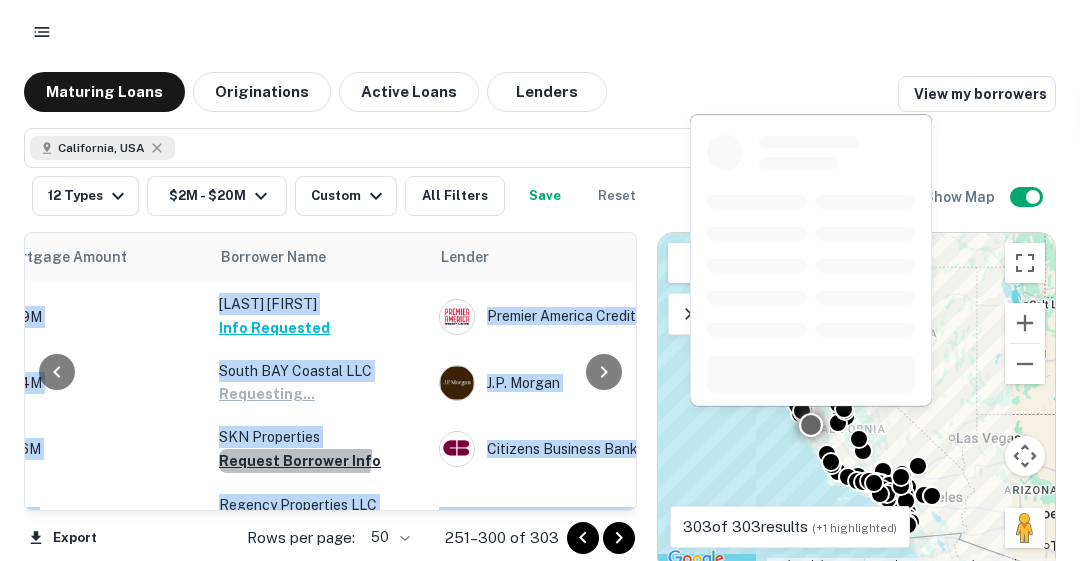 click on "Request Borrower Info" at bounding box center [300, 461] 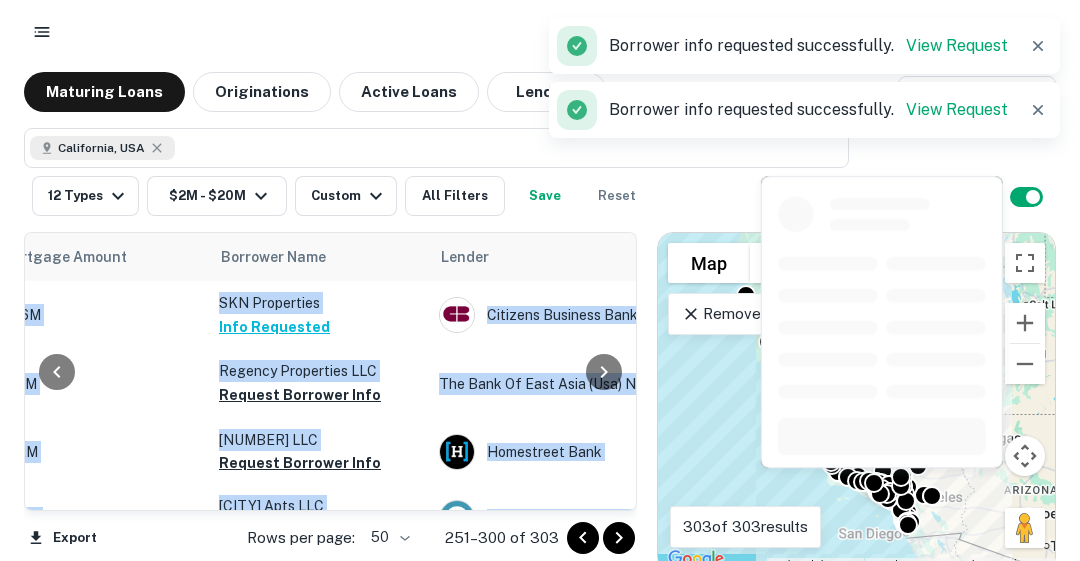 scroll, scrollTop: 1818, scrollLeft: 486, axis: both 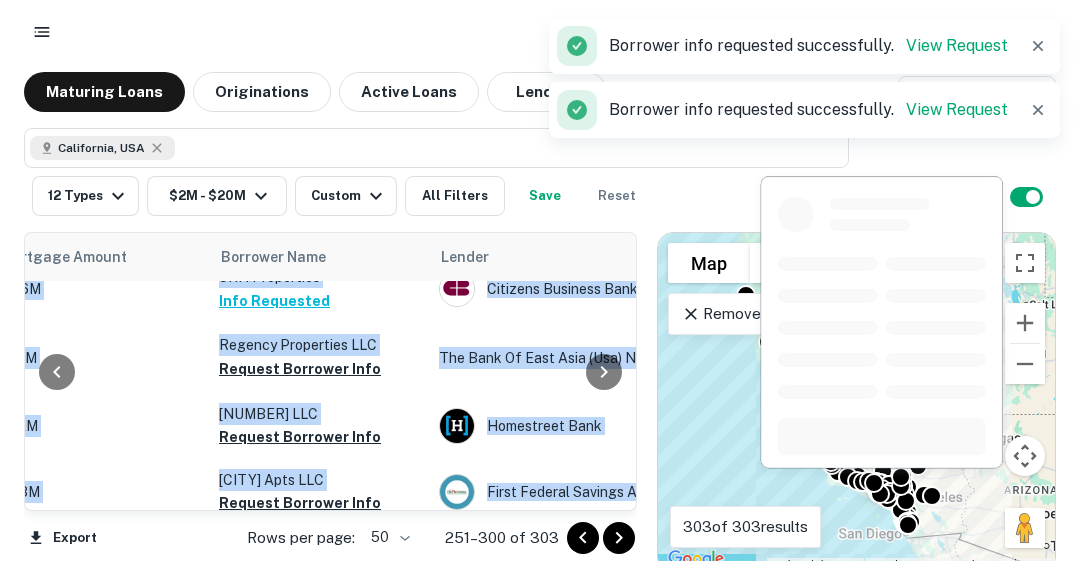 click on "Request Borrower Info" at bounding box center [300, 369] 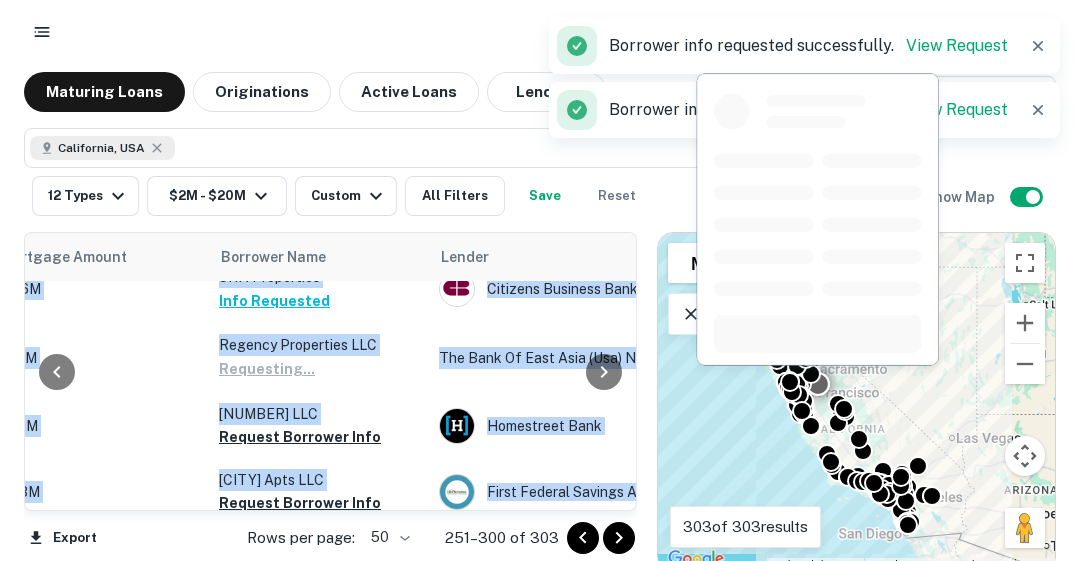 click on "Request Borrower Info" at bounding box center [300, 437] 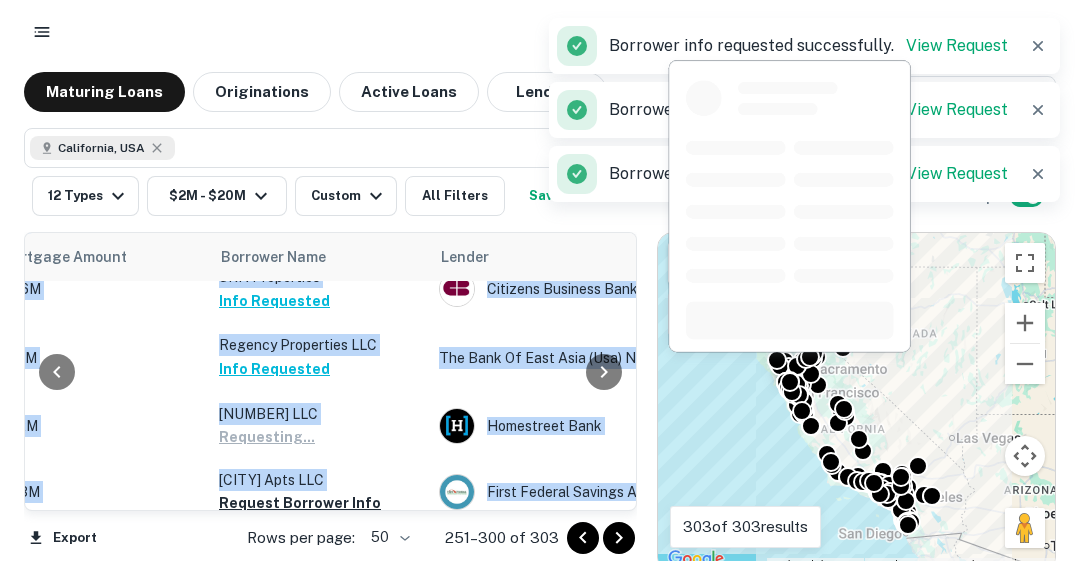 click on "Request Borrower Info" at bounding box center (300, 503) 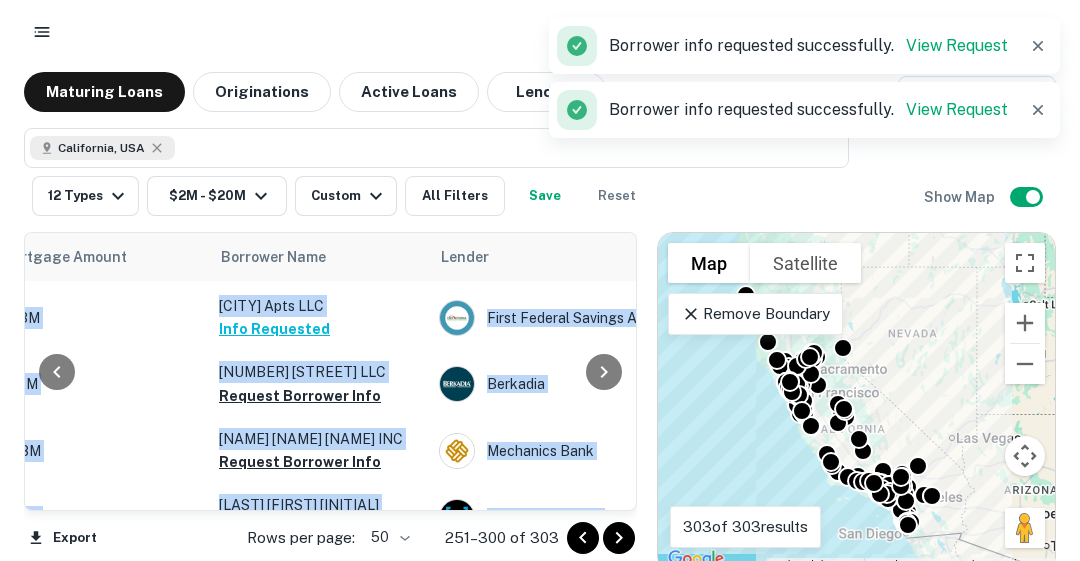 scroll, scrollTop: 2018, scrollLeft: 486, axis: both 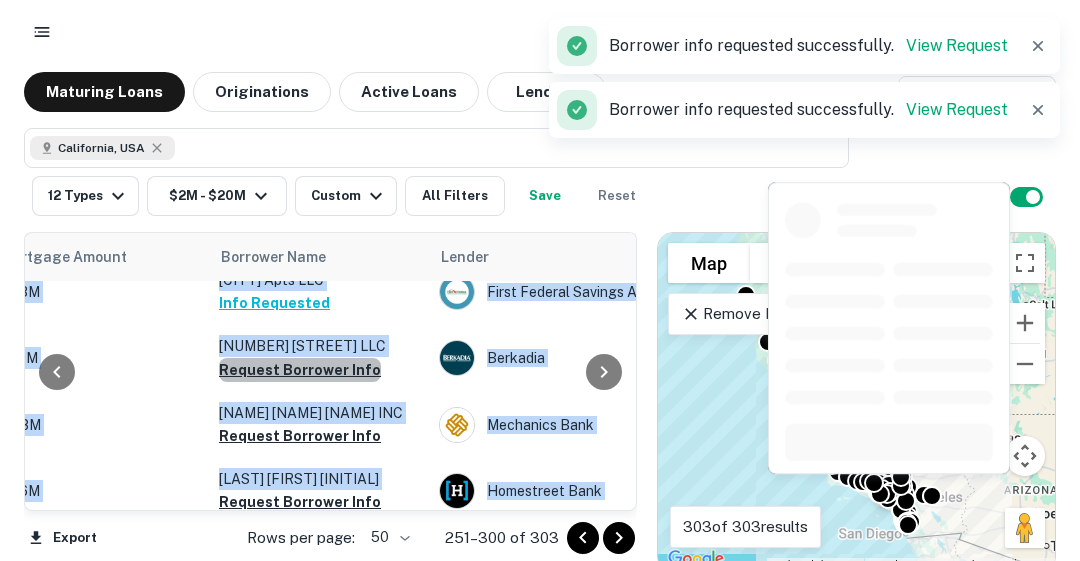 click on "Request Borrower Info" at bounding box center [300, 370] 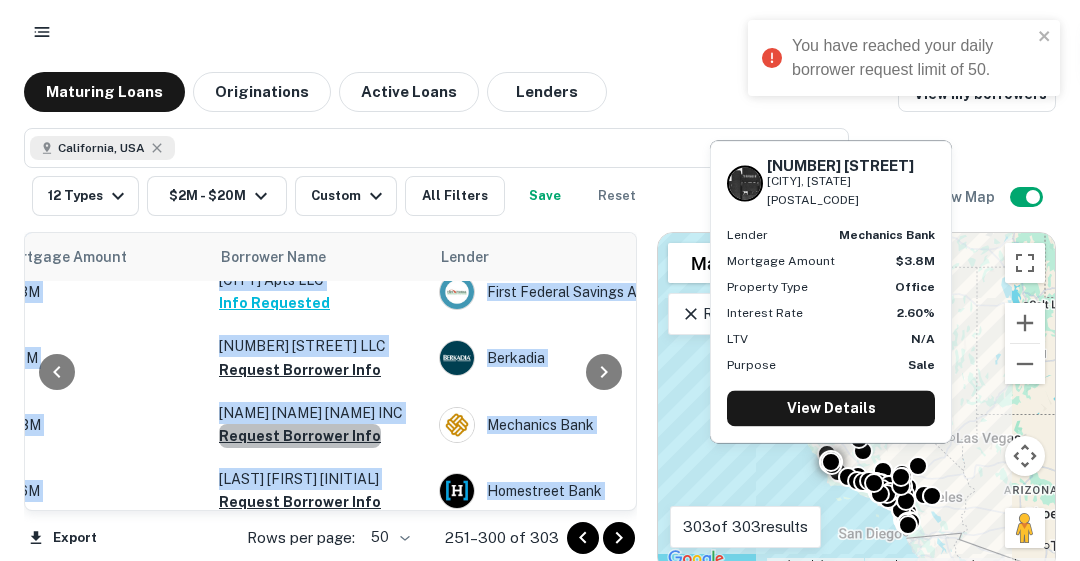 click on "Request Borrower Info" at bounding box center (300, 436) 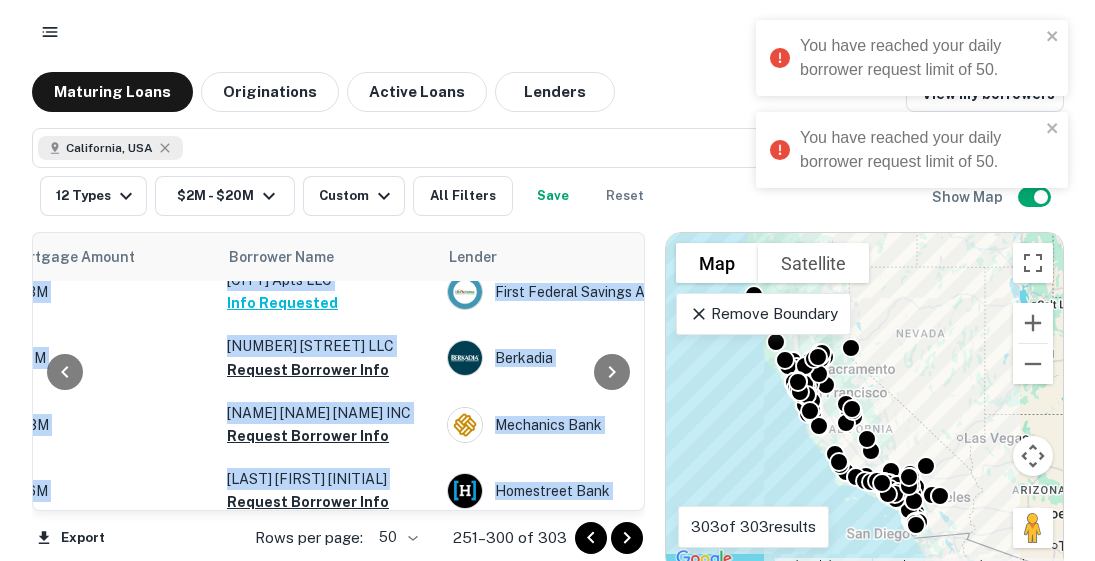 scroll, scrollTop: 2058, scrollLeft: 486, axis: both 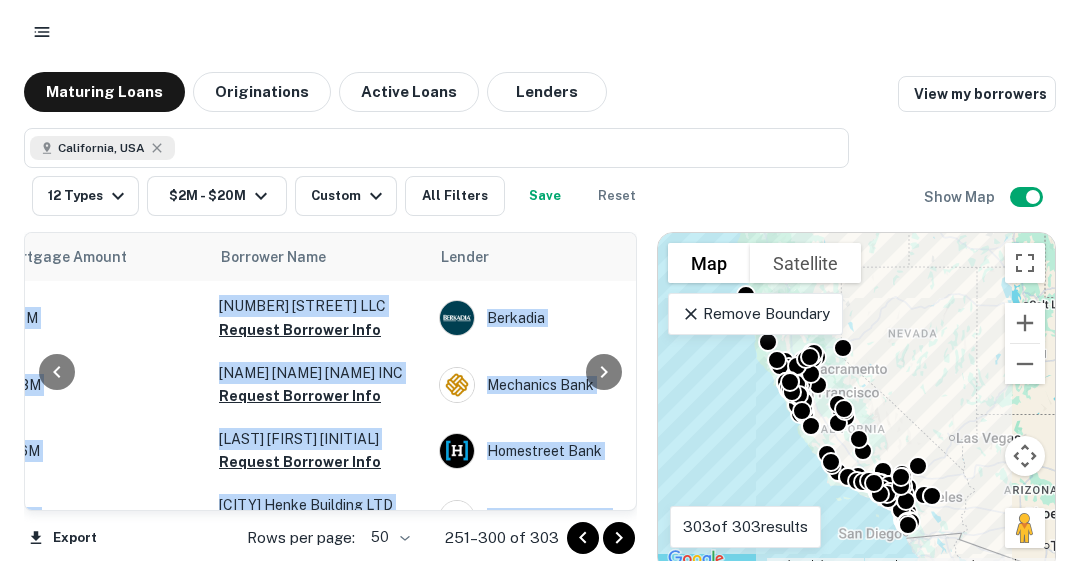 click 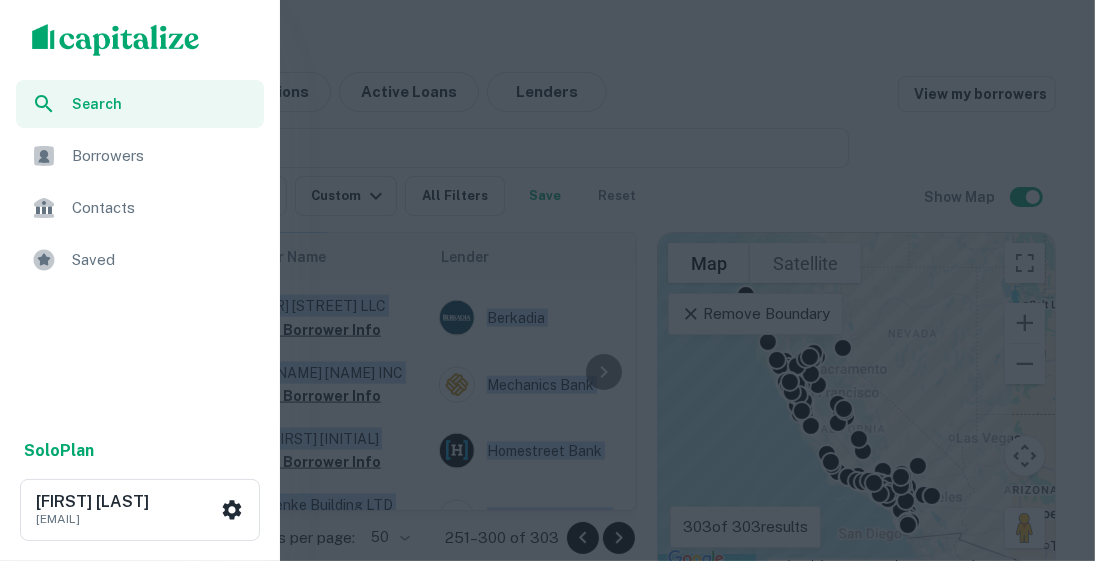 click on "Search" at bounding box center (162, 104) 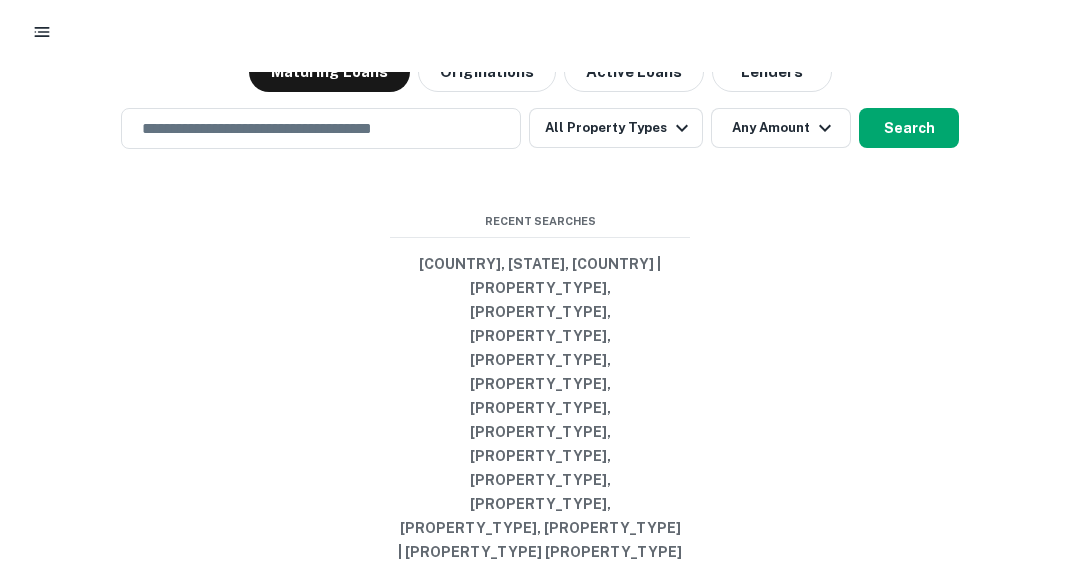 scroll, scrollTop: 0, scrollLeft: 0, axis: both 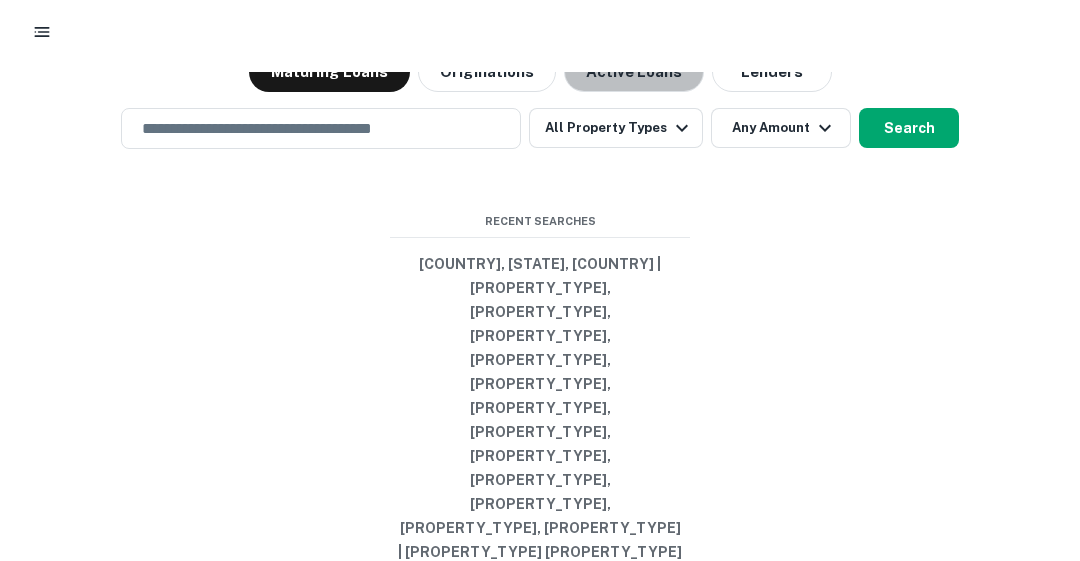 click on "Active Loans" at bounding box center (634, 72) 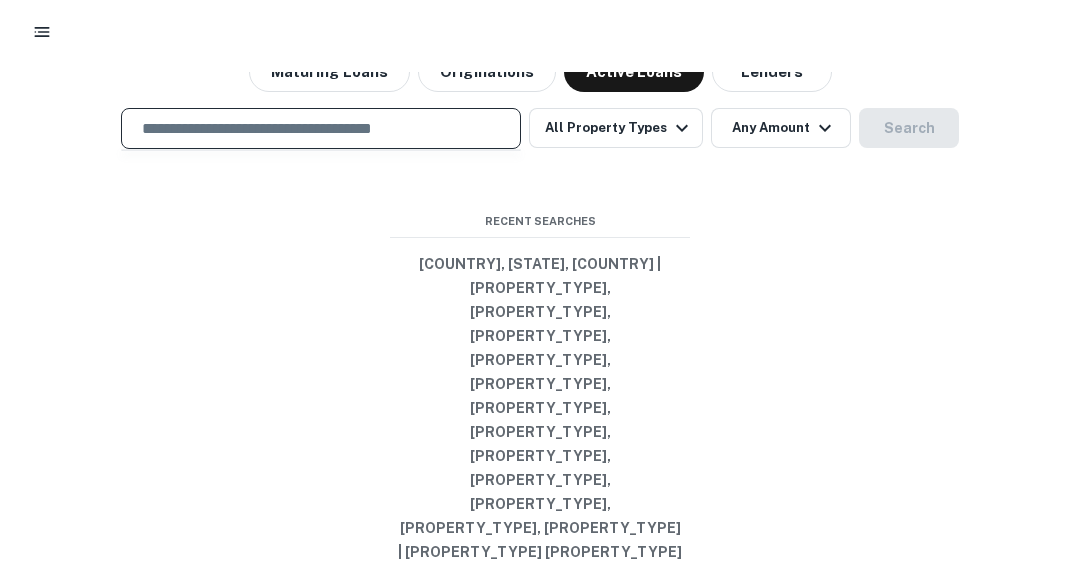 click at bounding box center [321, 128] 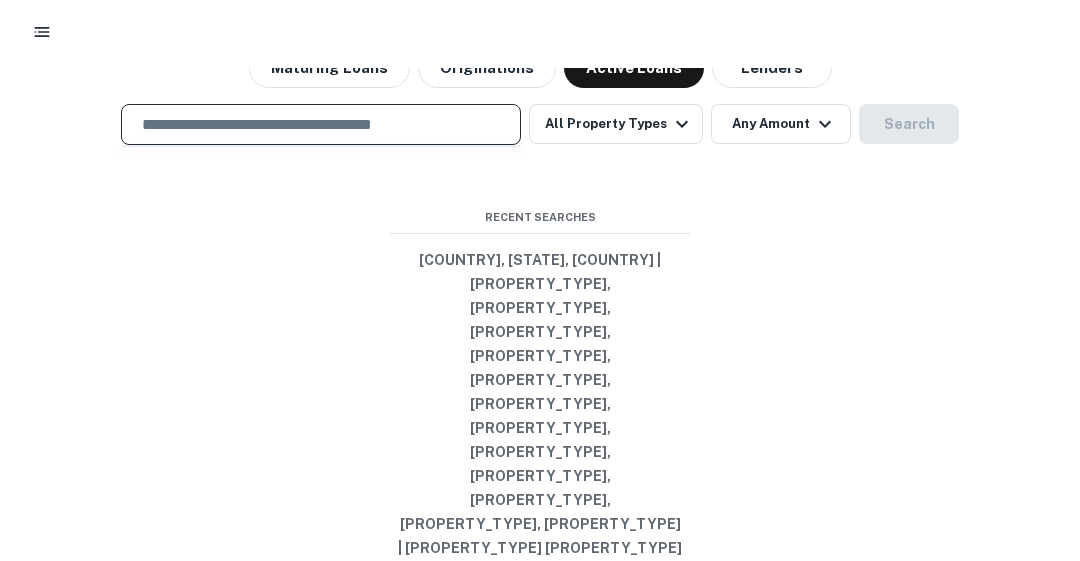 scroll, scrollTop: 6, scrollLeft: 0, axis: vertical 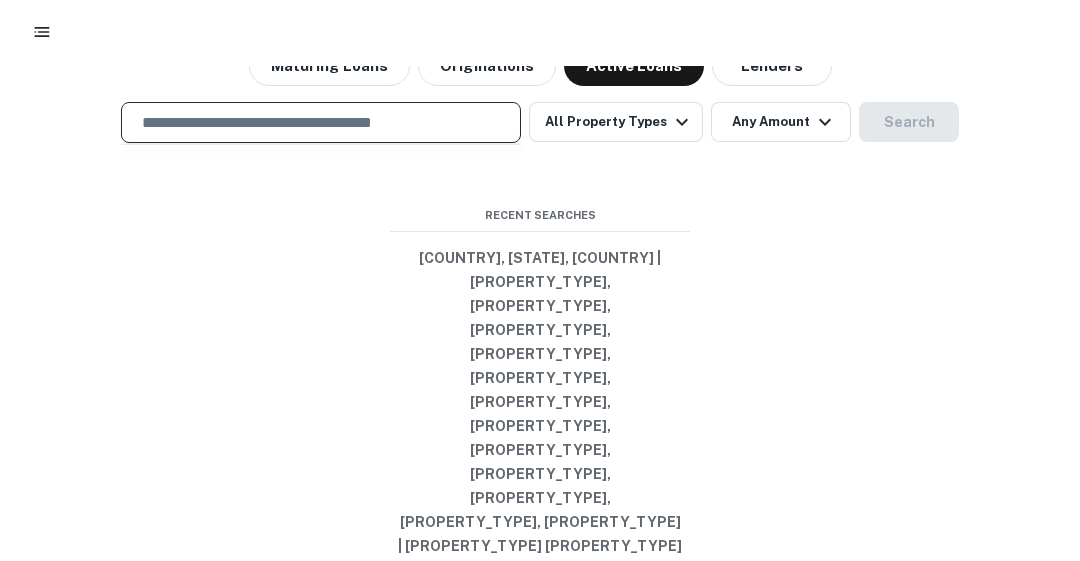 click at bounding box center (321, 122) 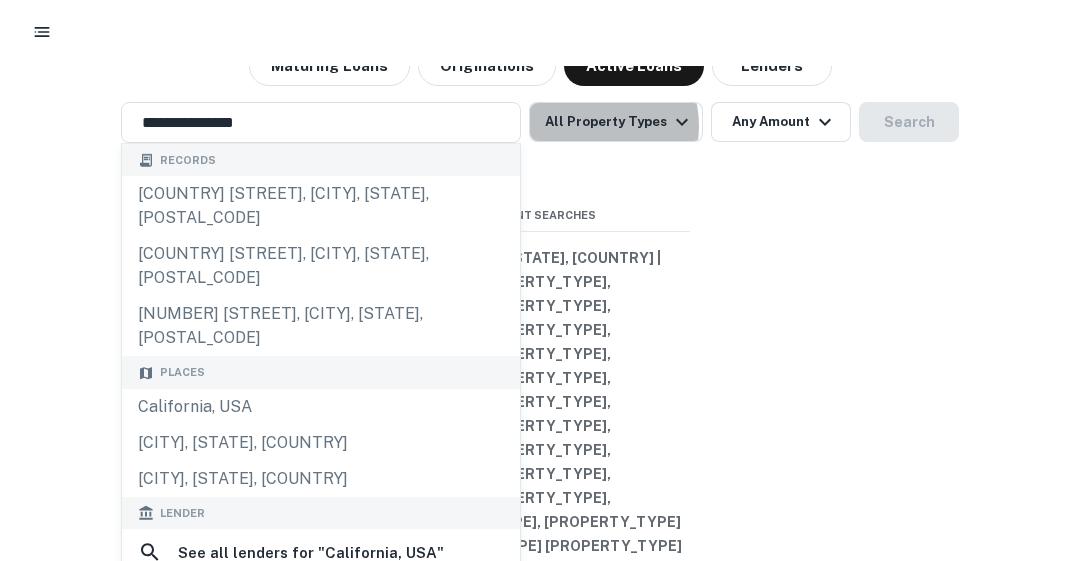 click on "All Property Types" at bounding box center [616, 122] 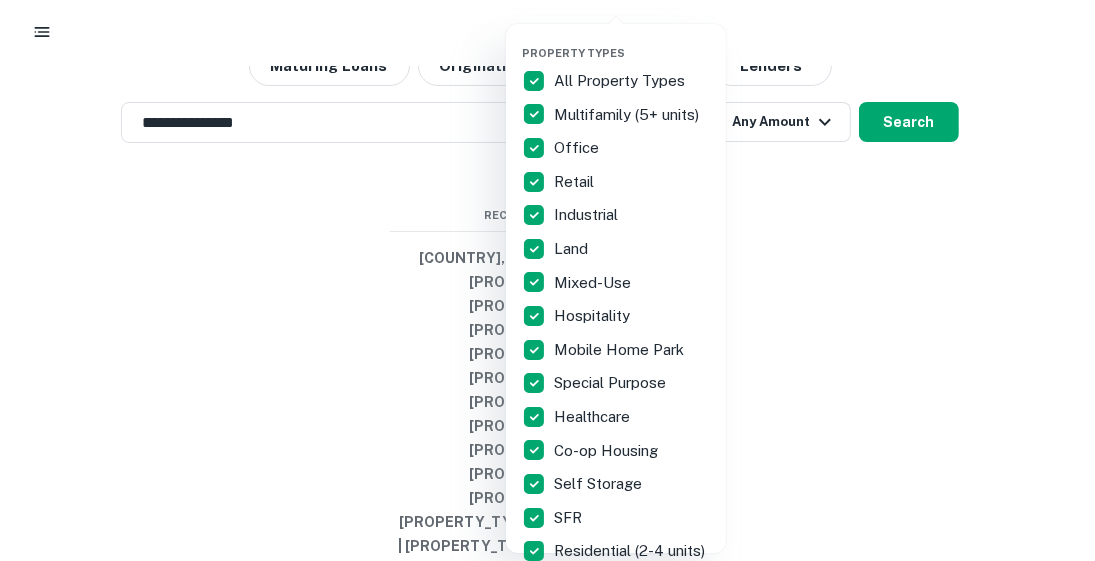 click at bounding box center [547, 280] 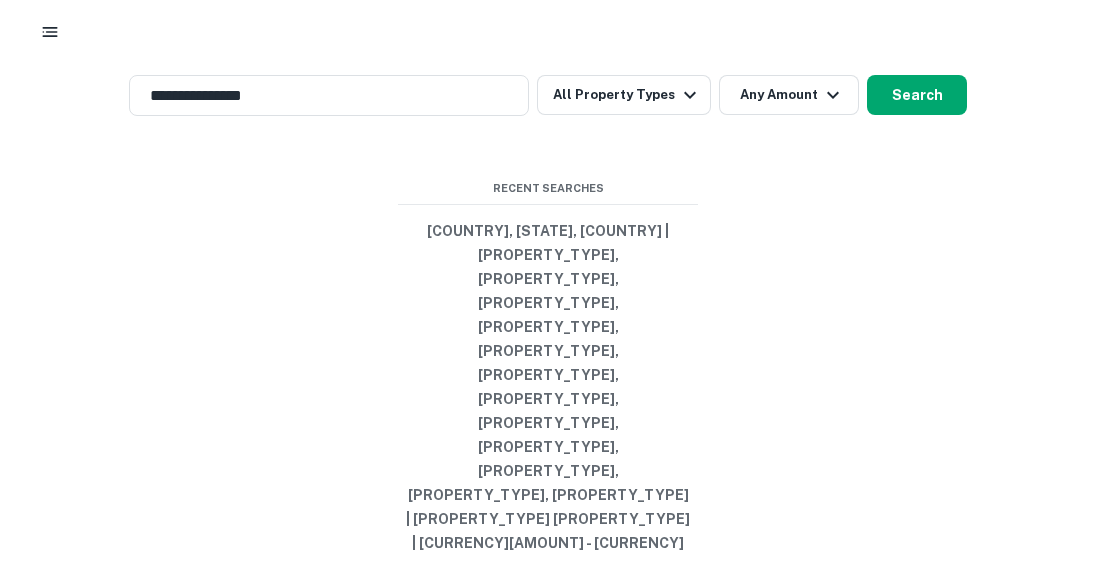 scroll, scrollTop: 36, scrollLeft: 0, axis: vertical 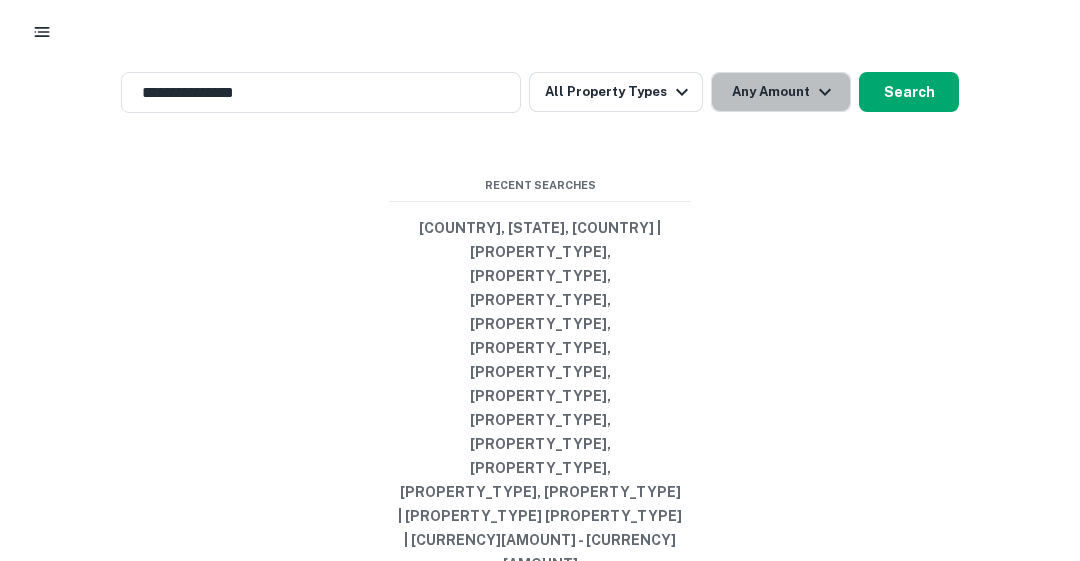 click on "Any Amount" at bounding box center (781, 92) 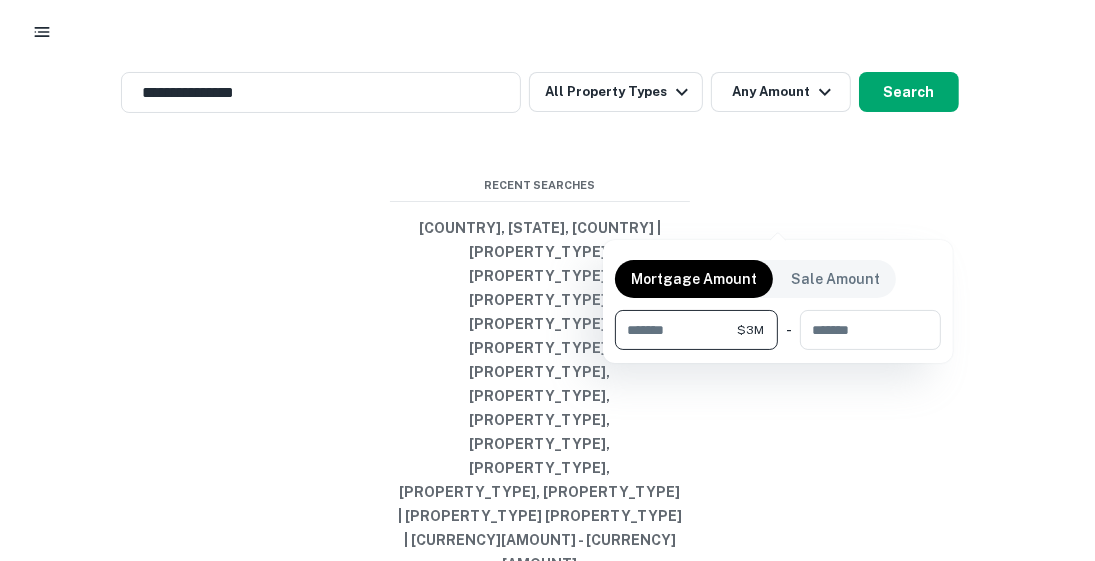 type on "*******" 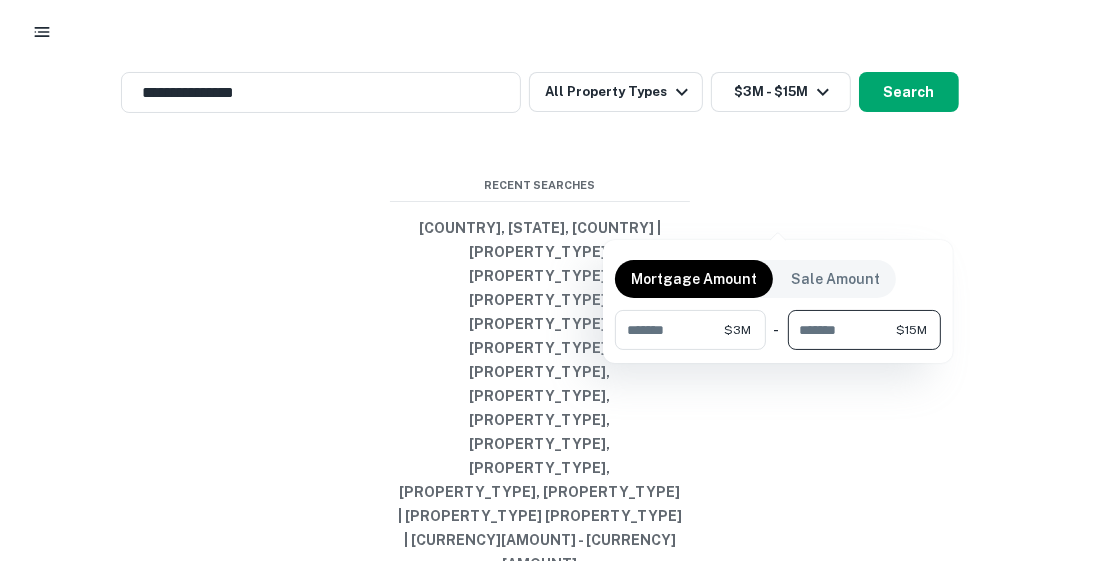 type on "********" 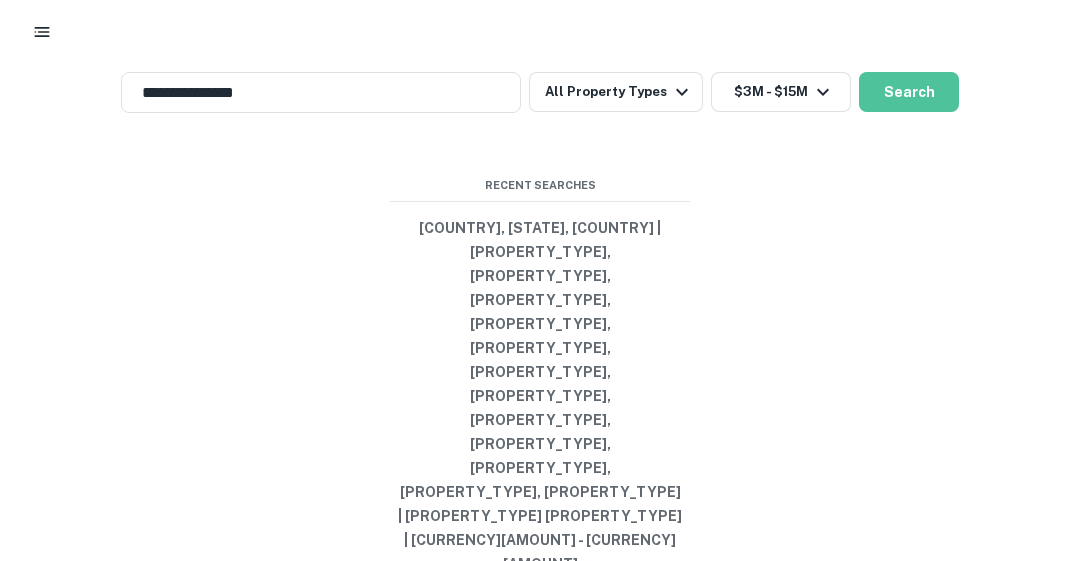 click on "Search" at bounding box center (909, 92) 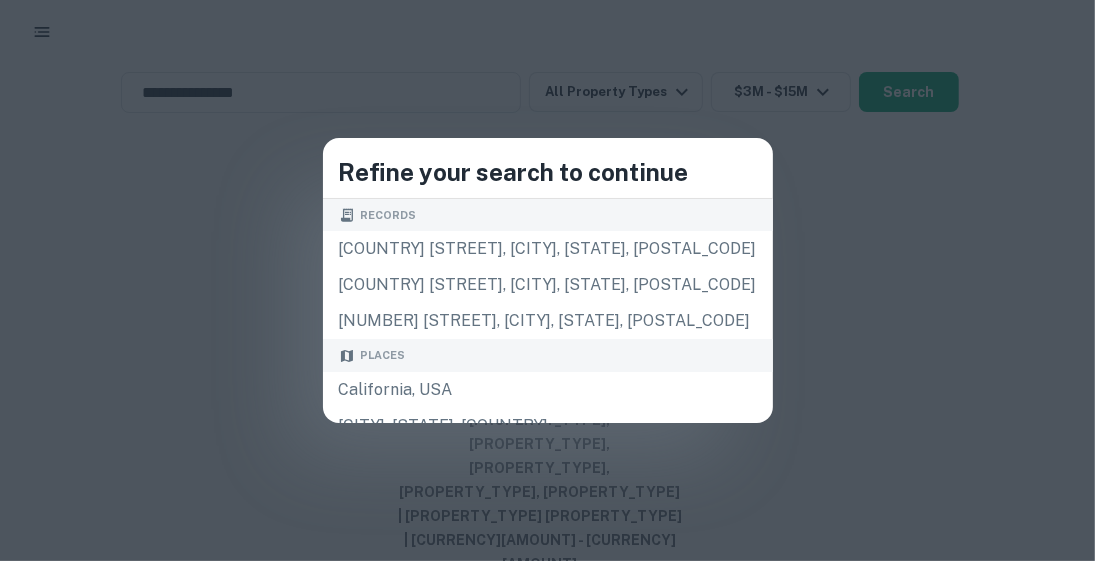 click on "California, USA" at bounding box center (548, 390) 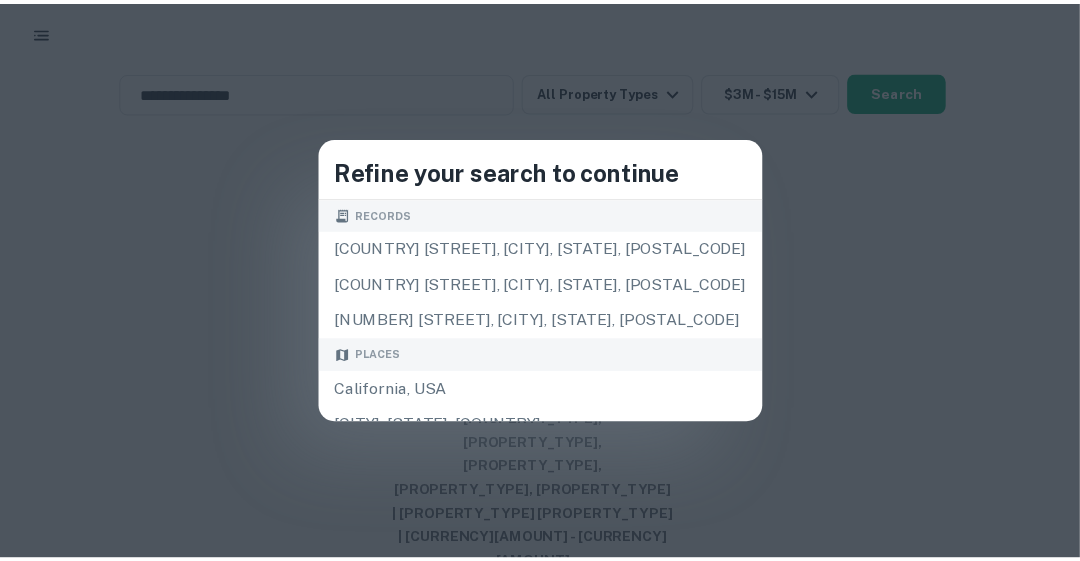 scroll, scrollTop: 0, scrollLeft: 0, axis: both 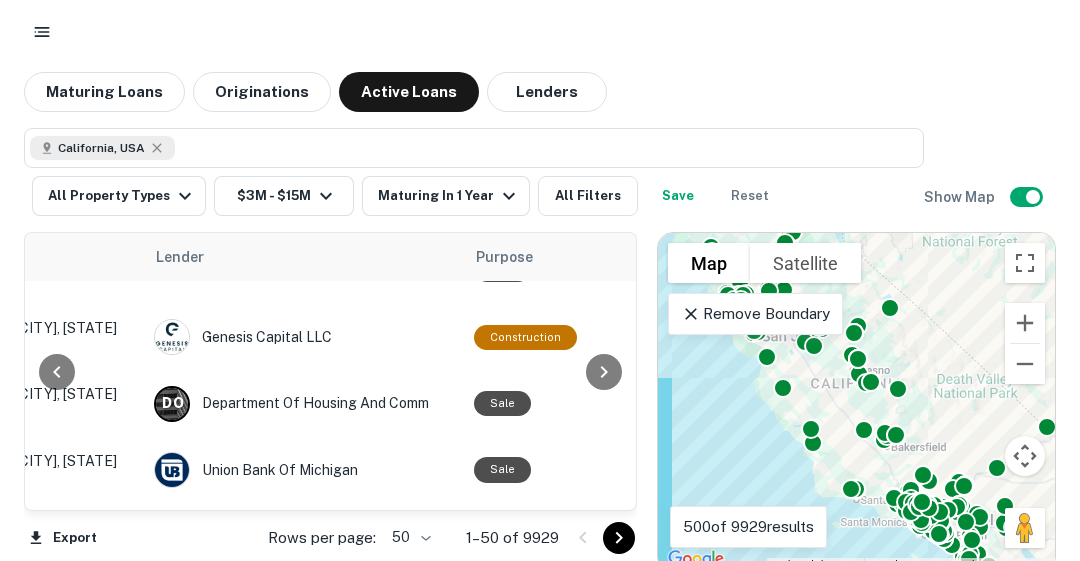 click on "Purpose" at bounding box center (517, 257) 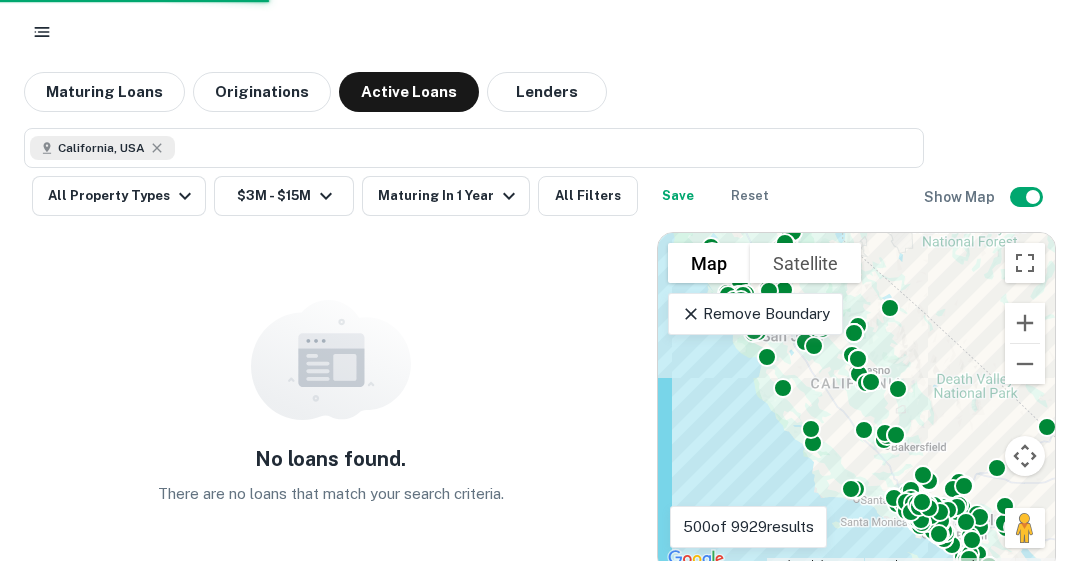 click on "Maturing In 1 Year" at bounding box center [449, 196] 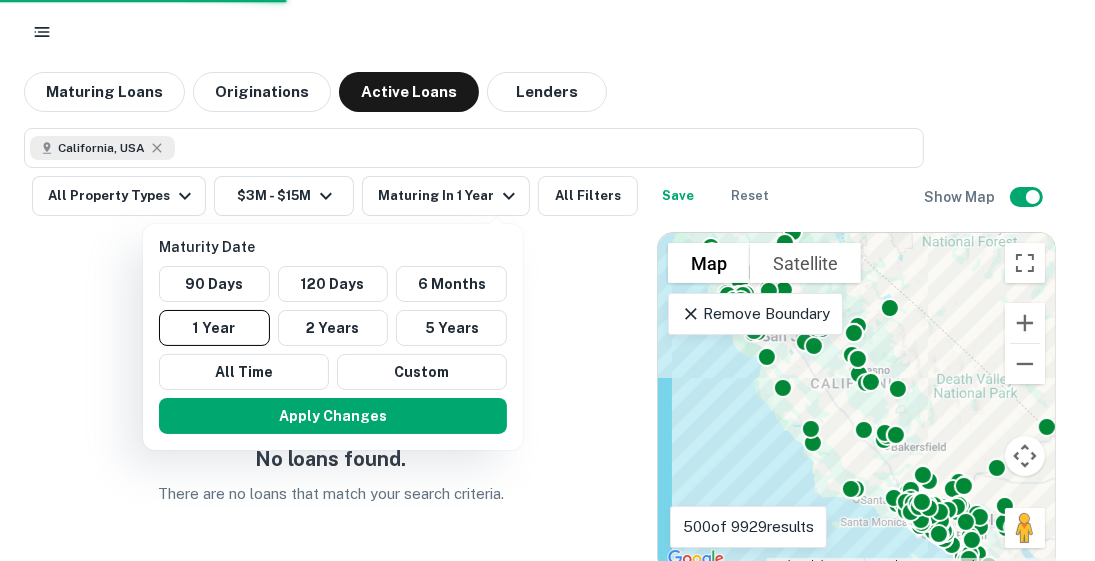 click on "6 Months" at bounding box center (451, 284) 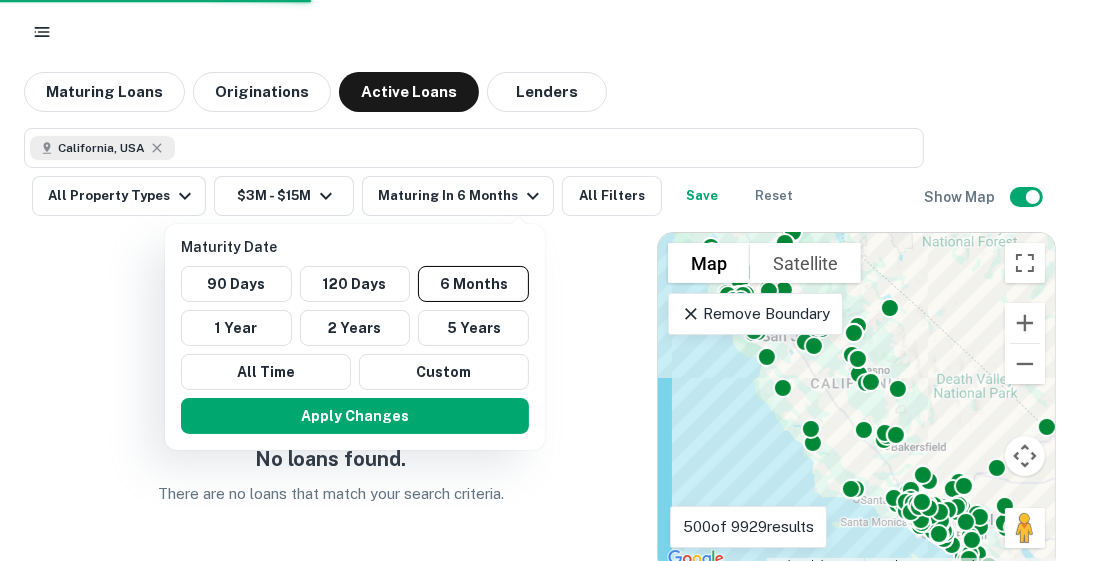 click on "Apply Changes" at bounding box center (355, 416) 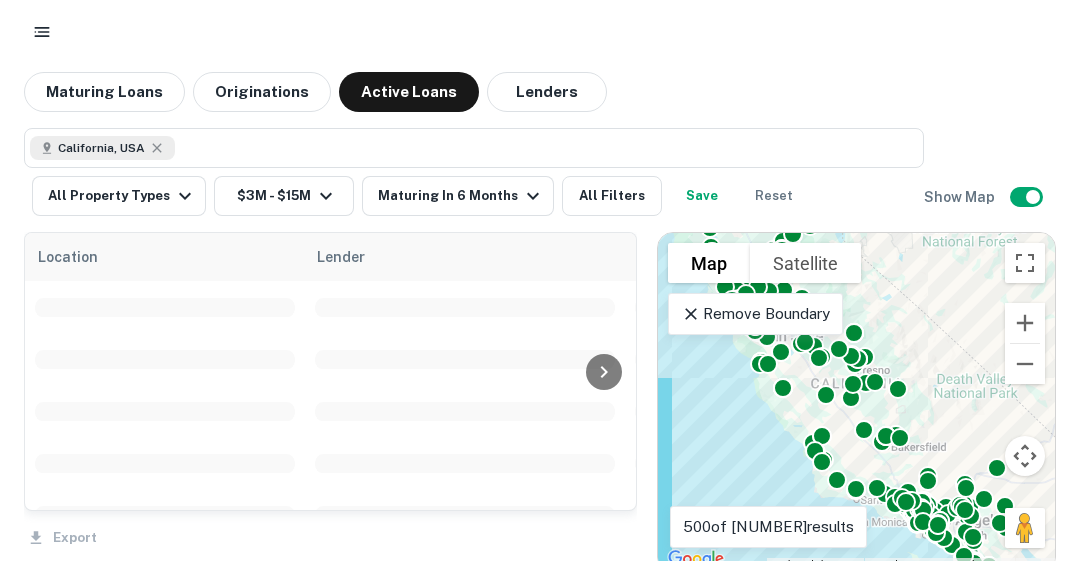 click on "All Filters" at bounding box center [612, 196] 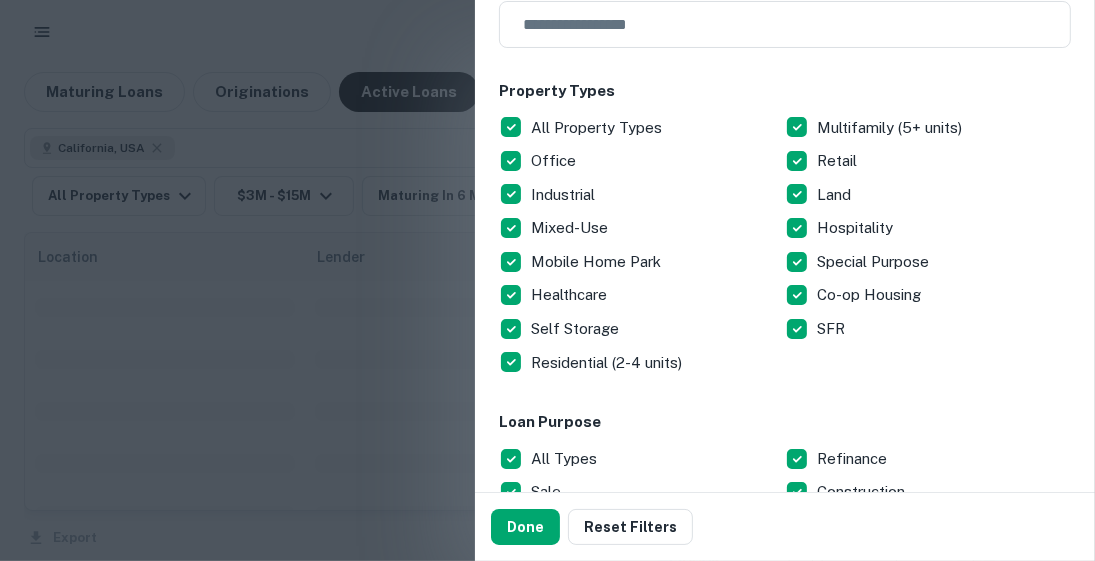 scroll, scrollTop: 400, scrollLeft: 0, axis: vertical 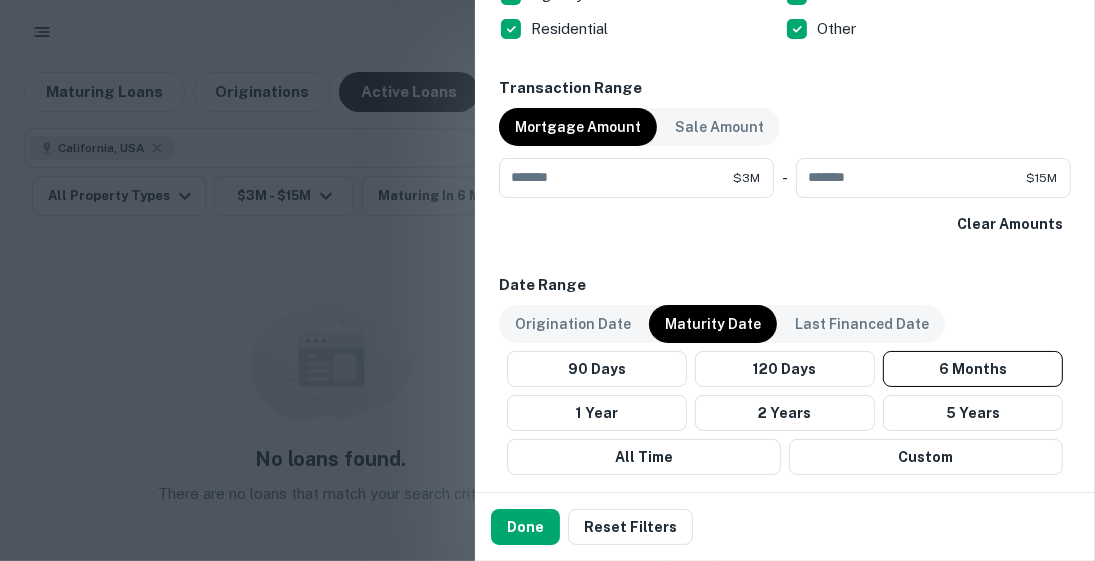 click on "120 Days" at bounding box center (785, 369) 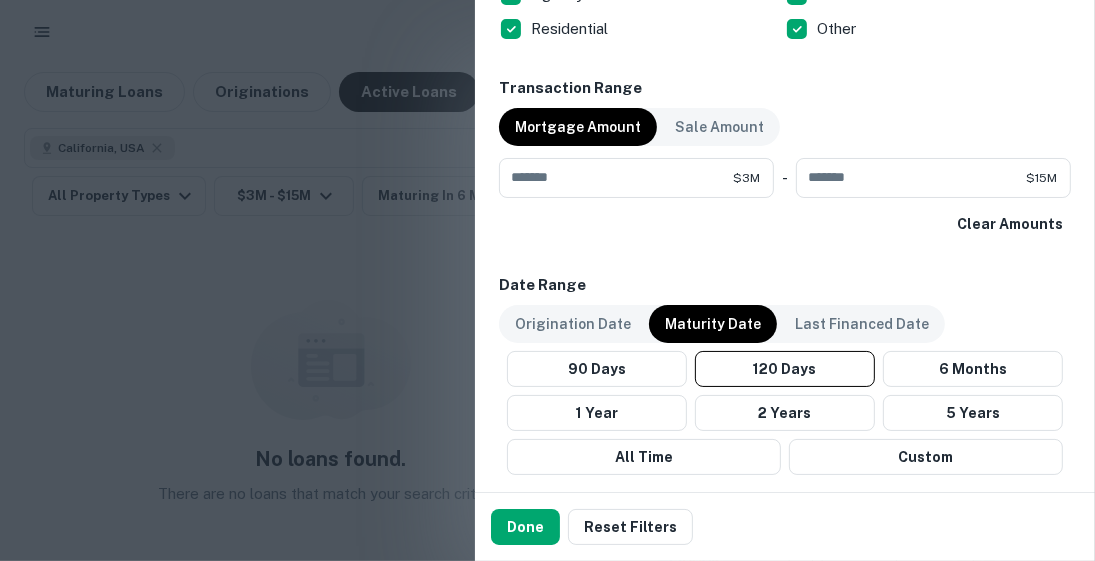 click on "Done" at bounding box center [525, 527] 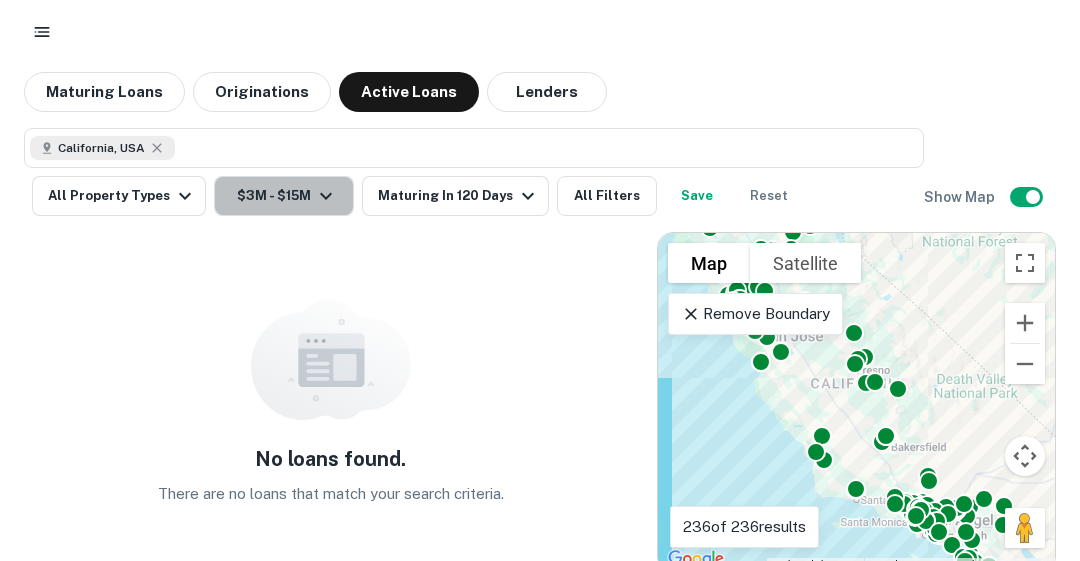 click 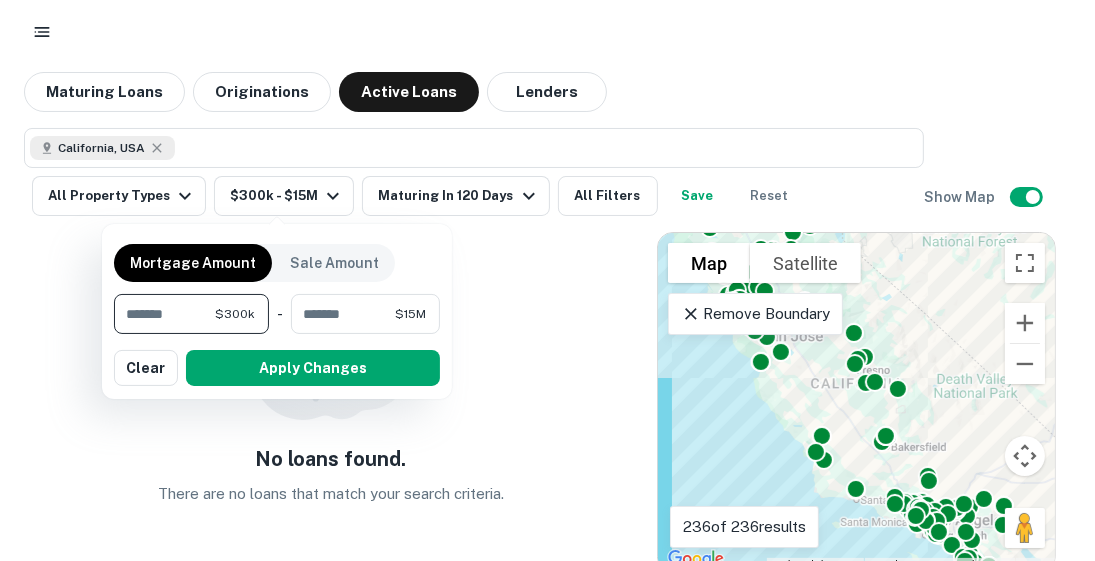type on "******" 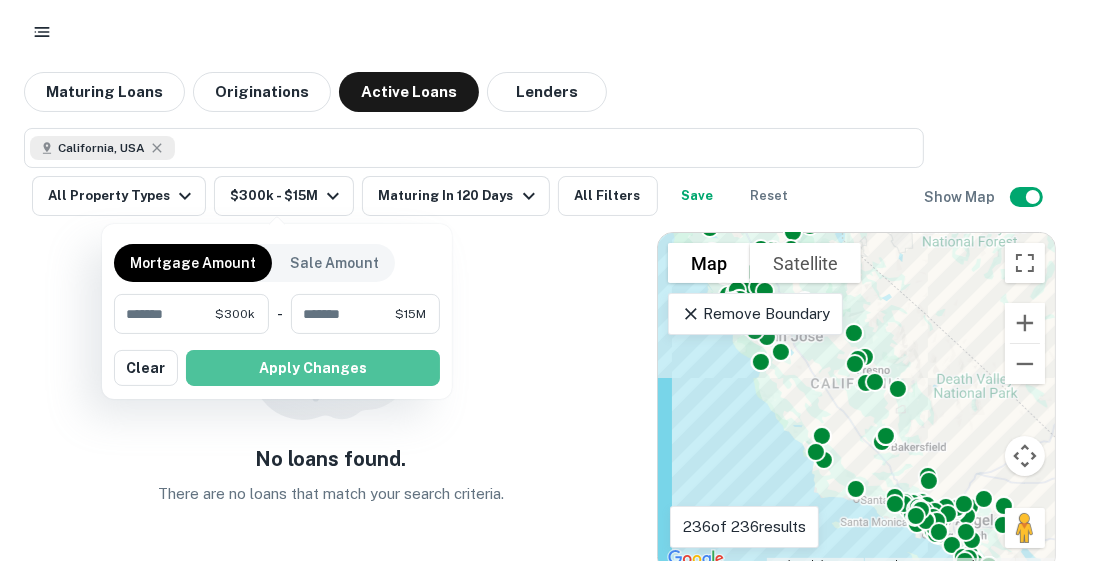 click on "Apply Changes" at bounding box center [313, 368] 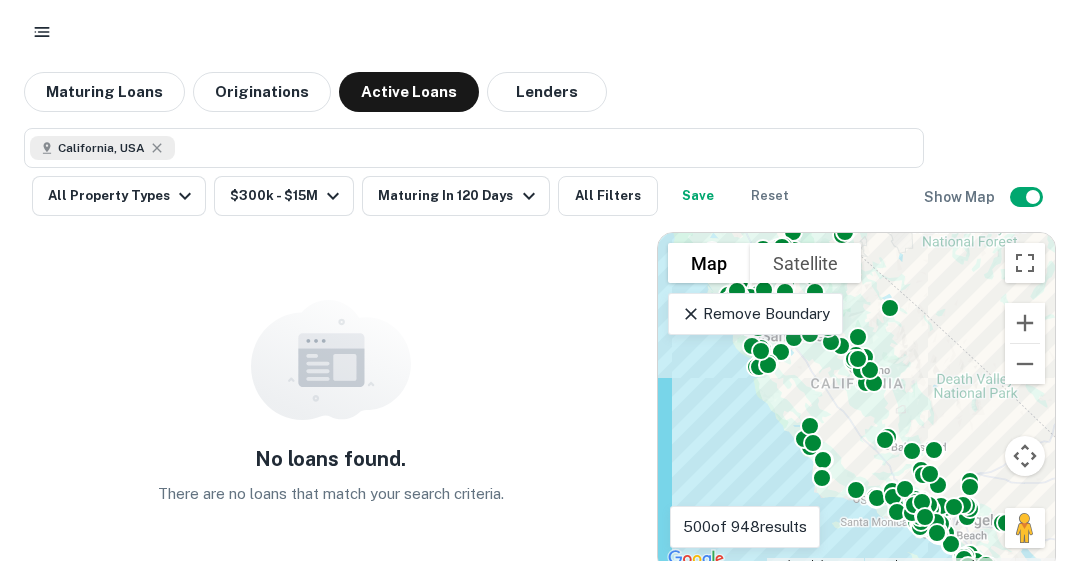 click on "Maturing Loans" at bounding box center (104, 92) 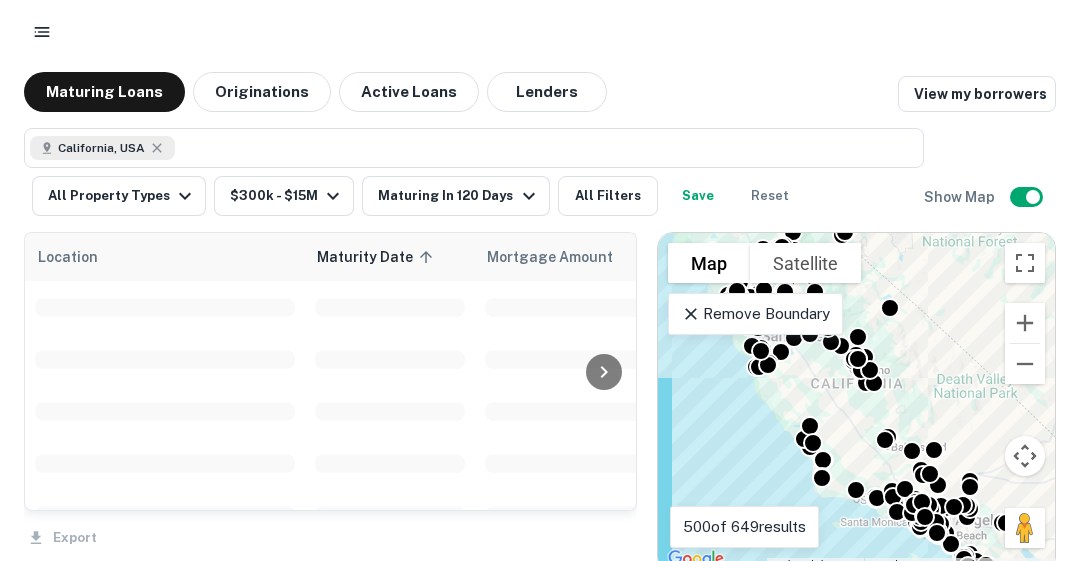 scroll, scrollTop: 2172, scrollLeft: 0, axis: vertical 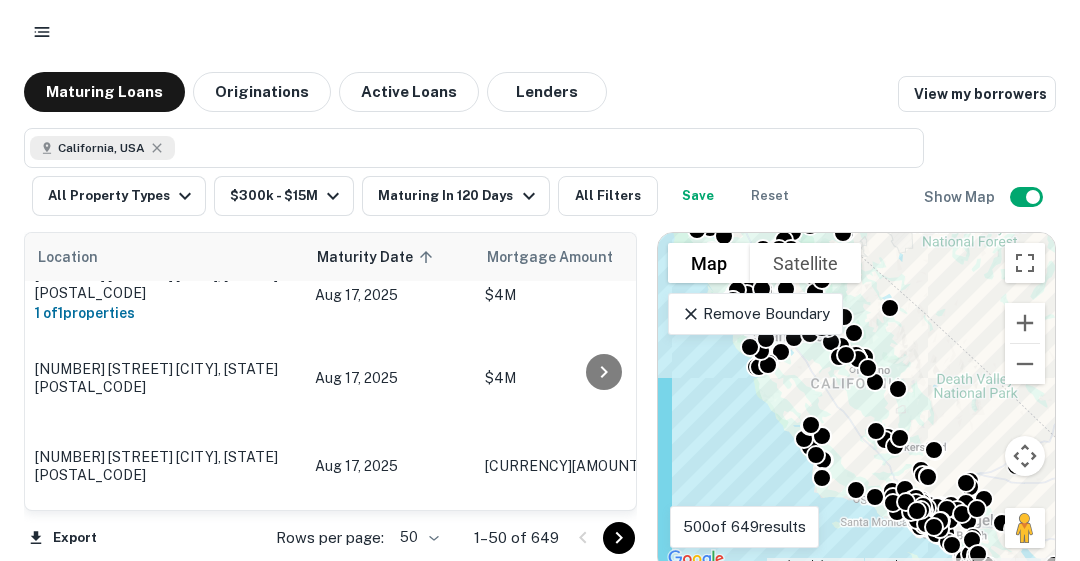 click on "Maturing In 120 Days" at bounding box center [459, 196] 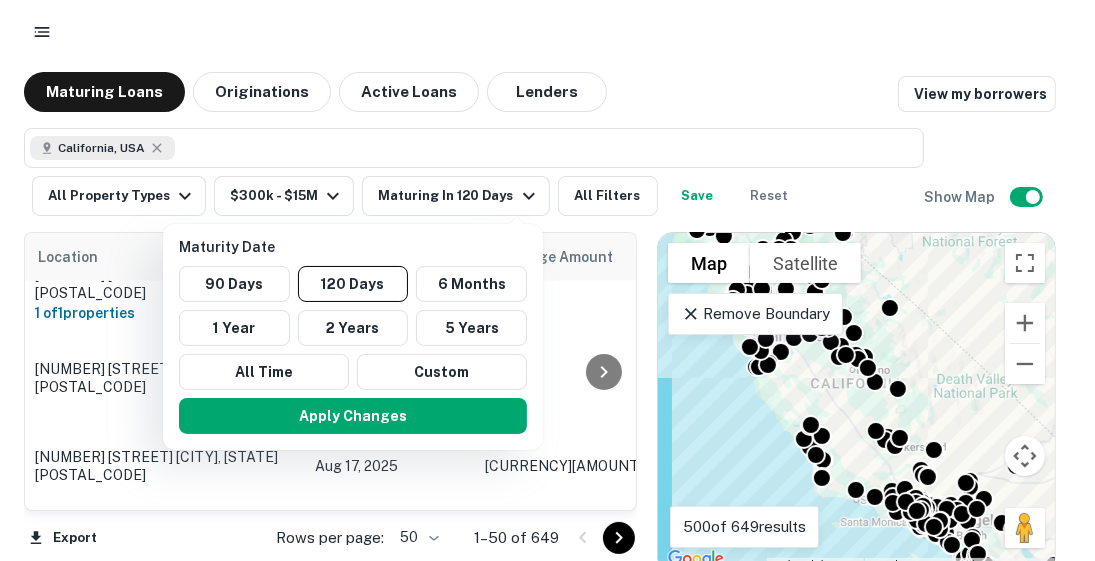 click at bounding box center (547, 280) 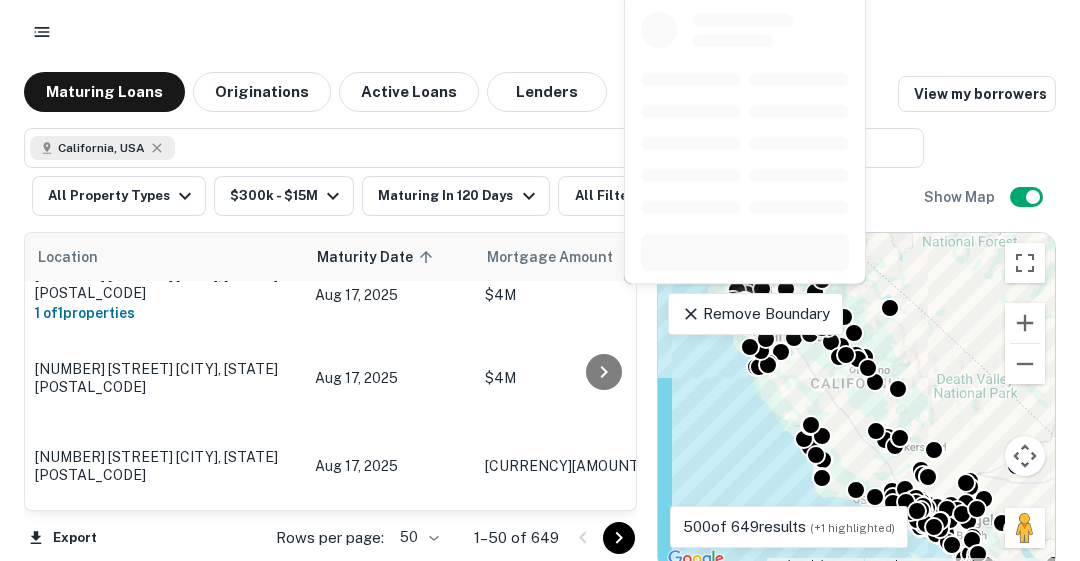 scroll, scrollTop: 2182, scrollLeft: 0, axis: vertical 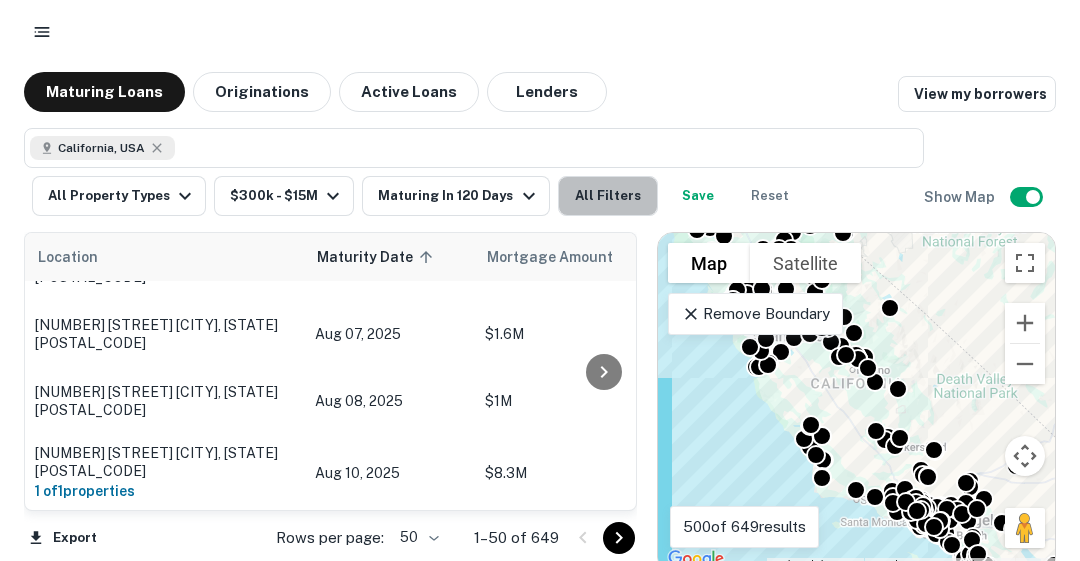 click on "All Filters" at bounding box center (608, 196) 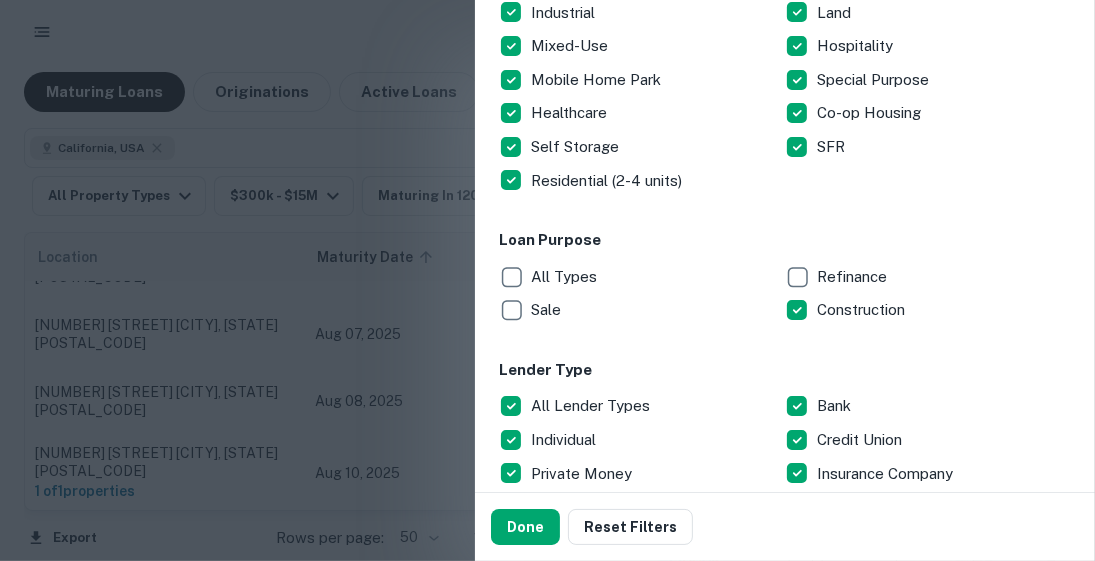 scroll, scrollTop: 754, scrollLeft: 0, axis: vertical 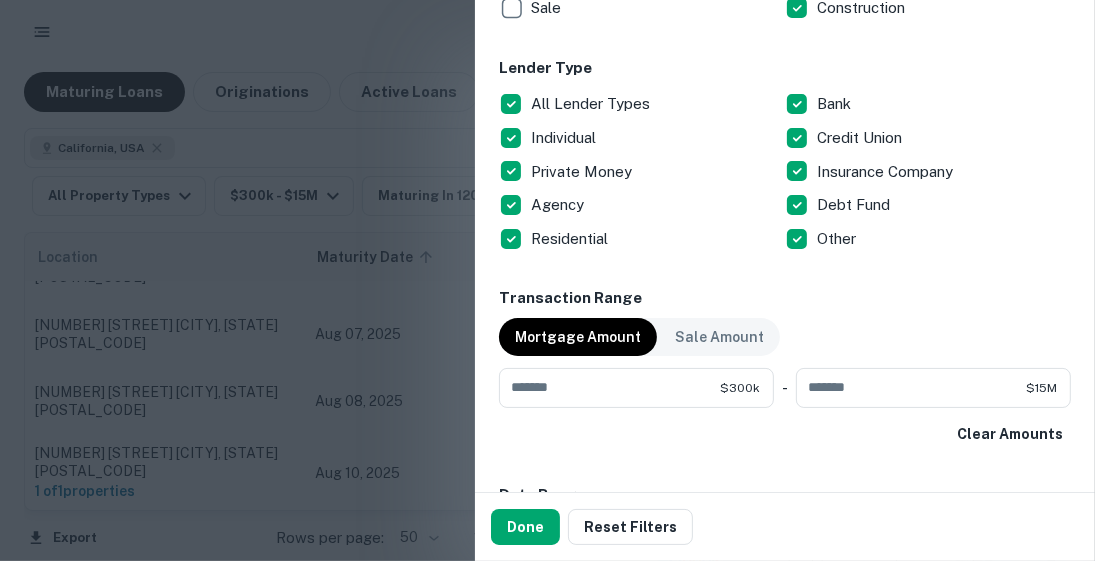 click on "******" at bounding box center (609, 388) 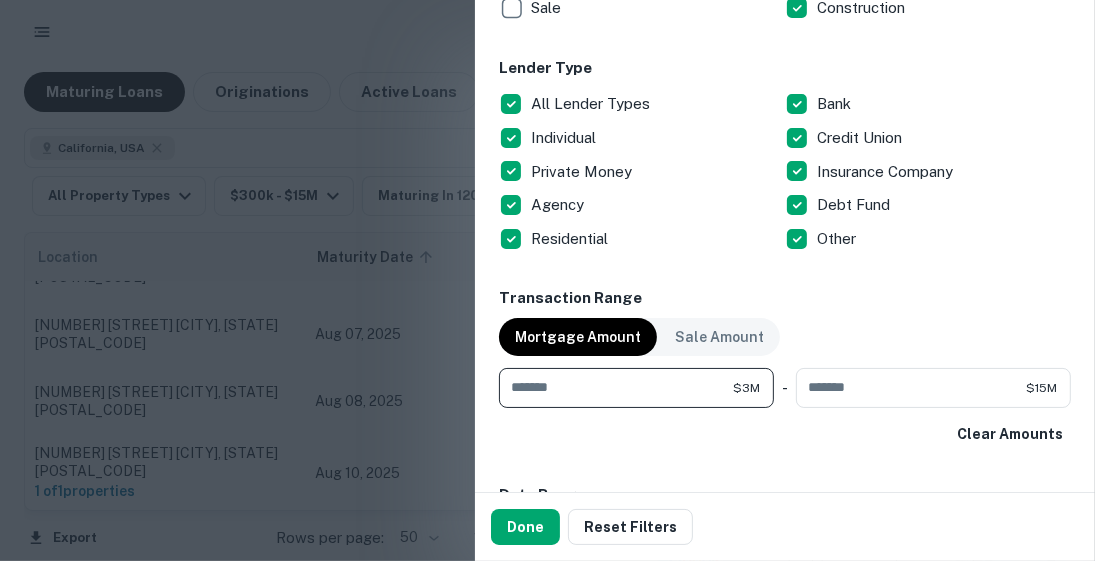 type on "*******" 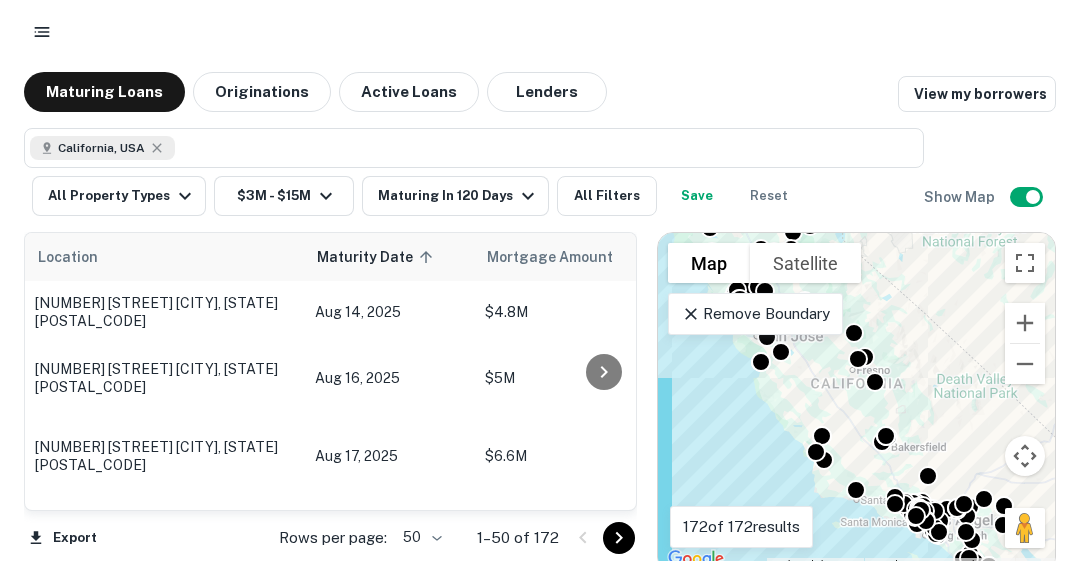 click on "Maturing In 120 Days" at bounding box center (459, 196) 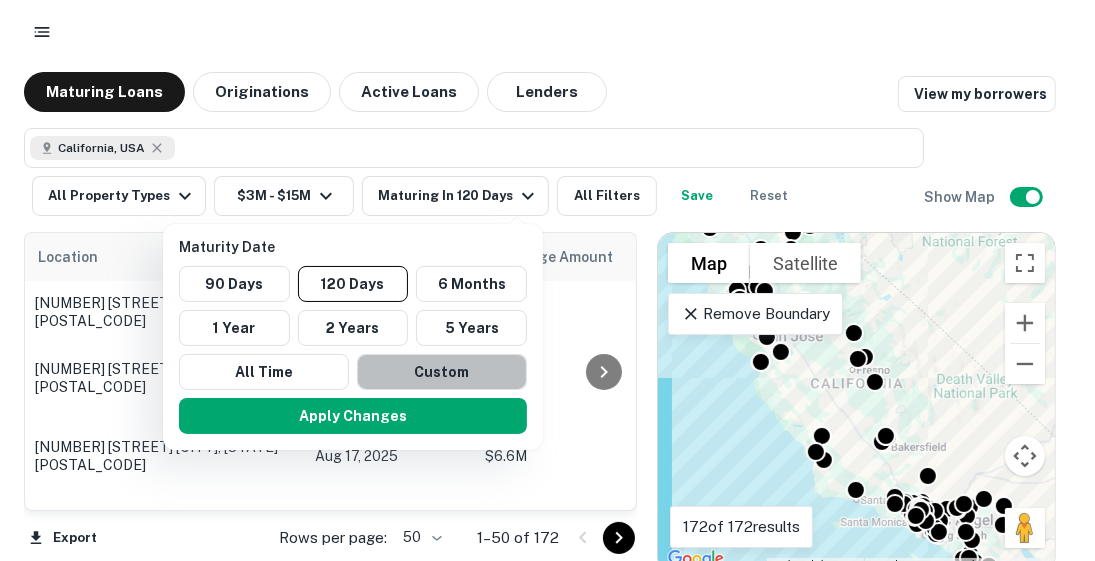 click on "Custom" at bounding box center (442, 372) 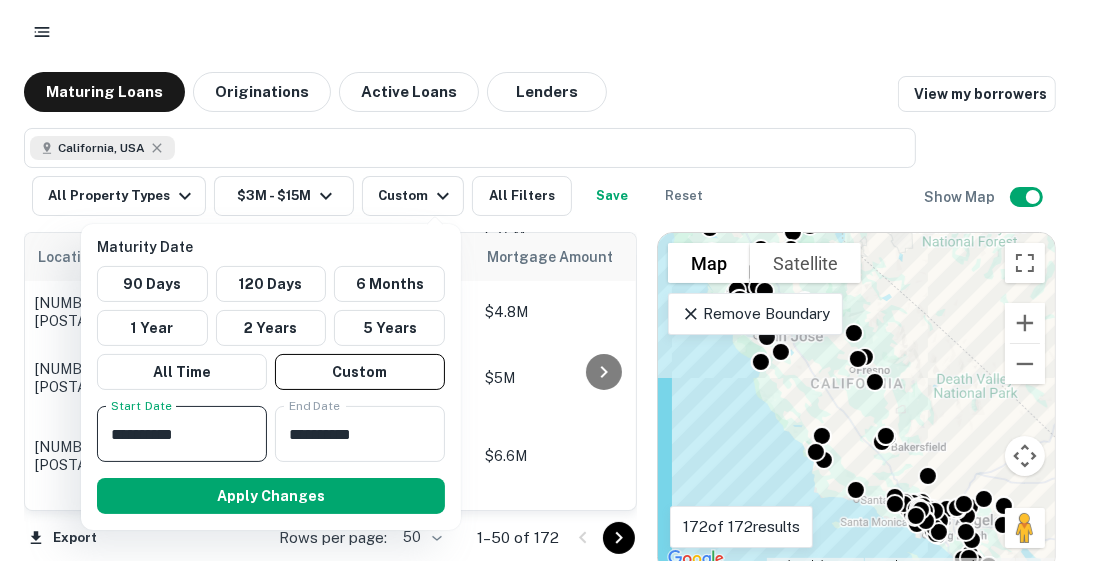 click on "**********" at bounding box center [175, 434] 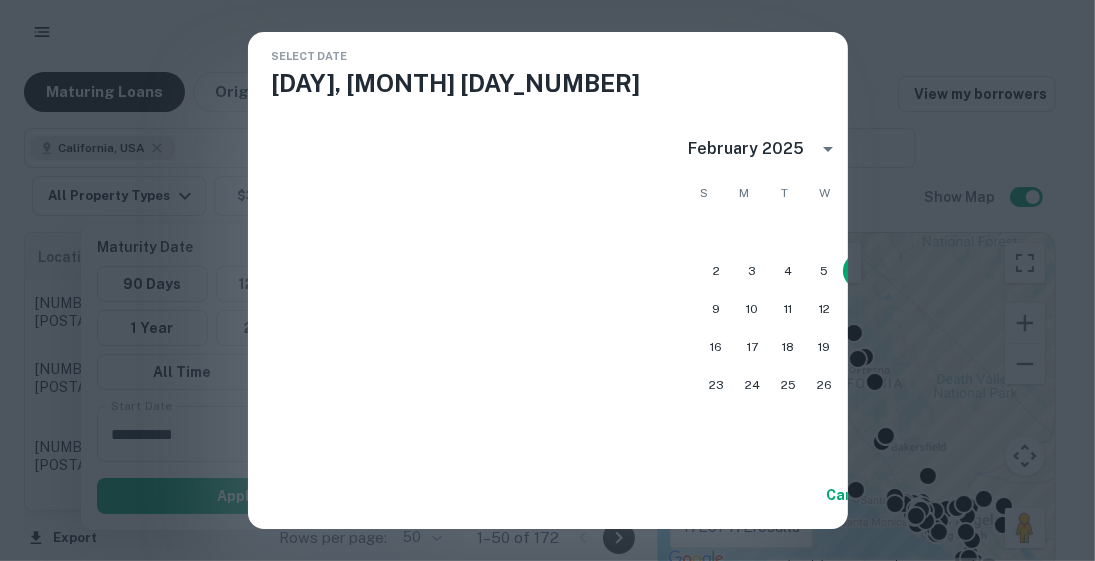 click 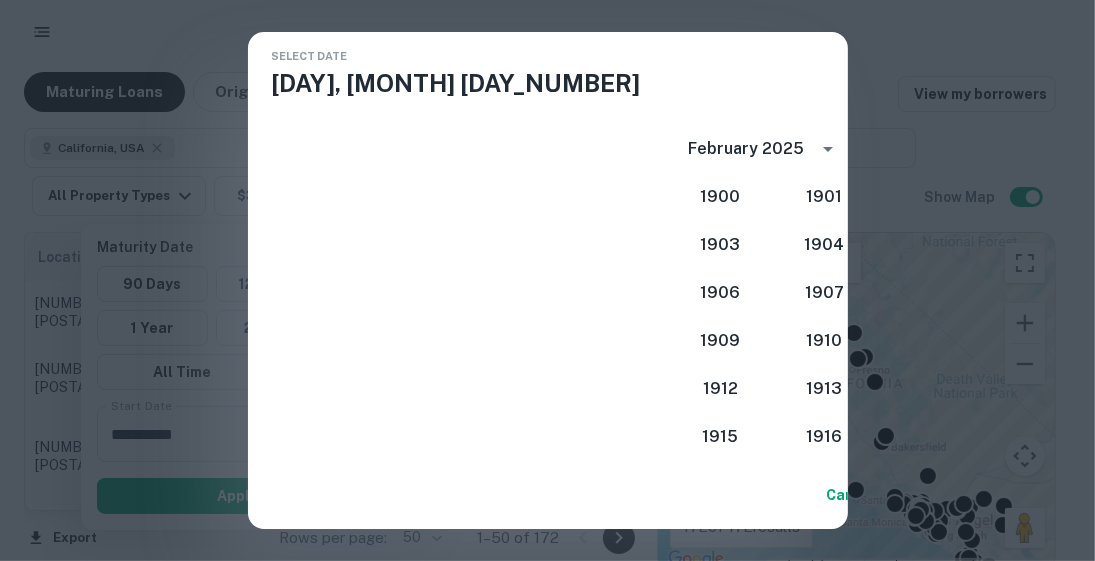 scroll, scrollTop: 1852, scrollLeft: 0, axis: vertical 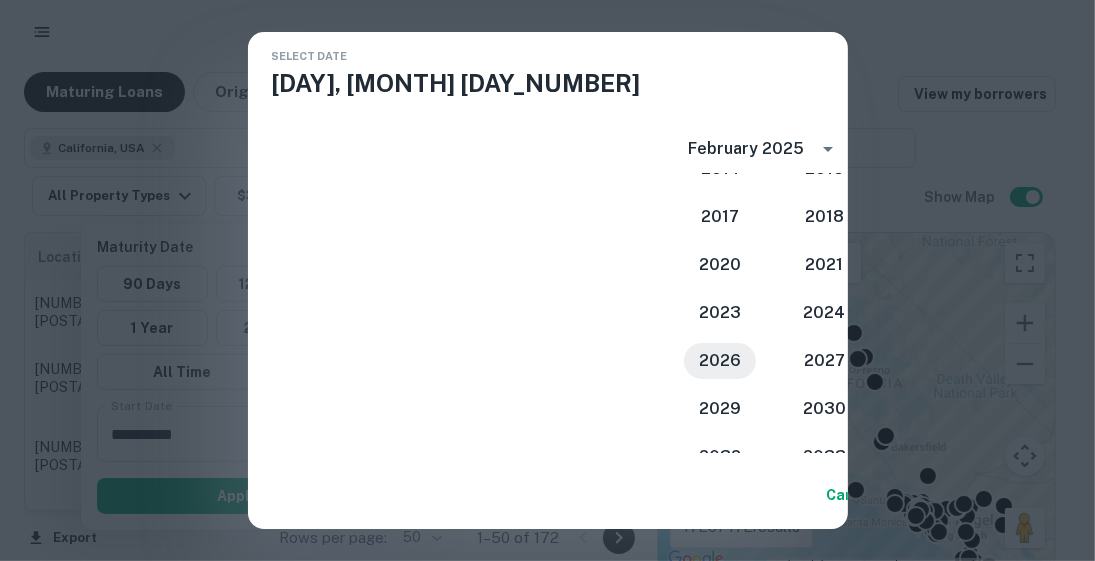 click on "2026" at bounding box center [720, 361] 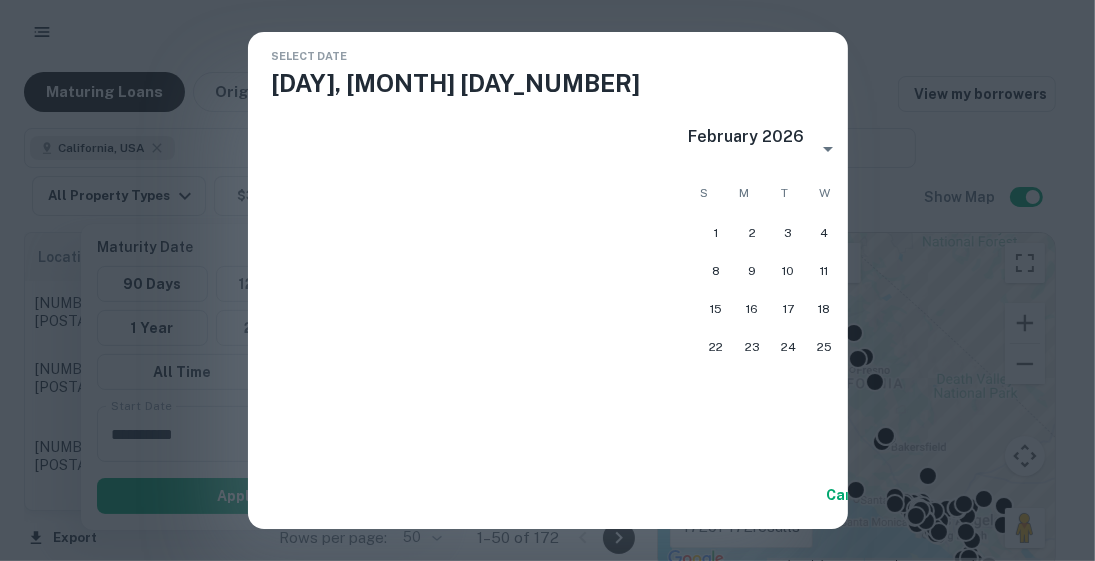 type on "**********" 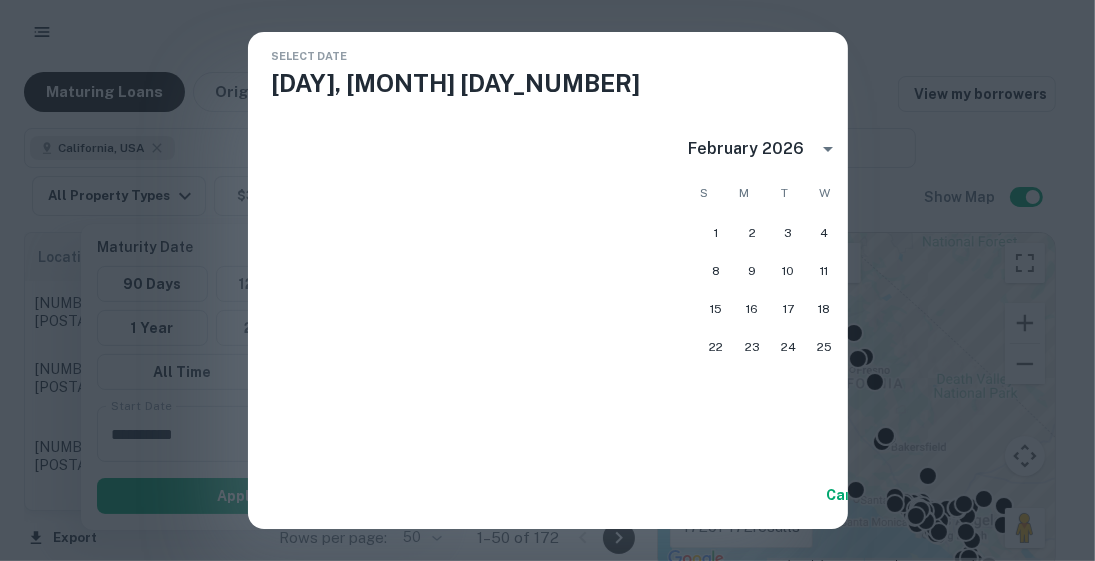 click on "OK" at bounding box center (929, 495) 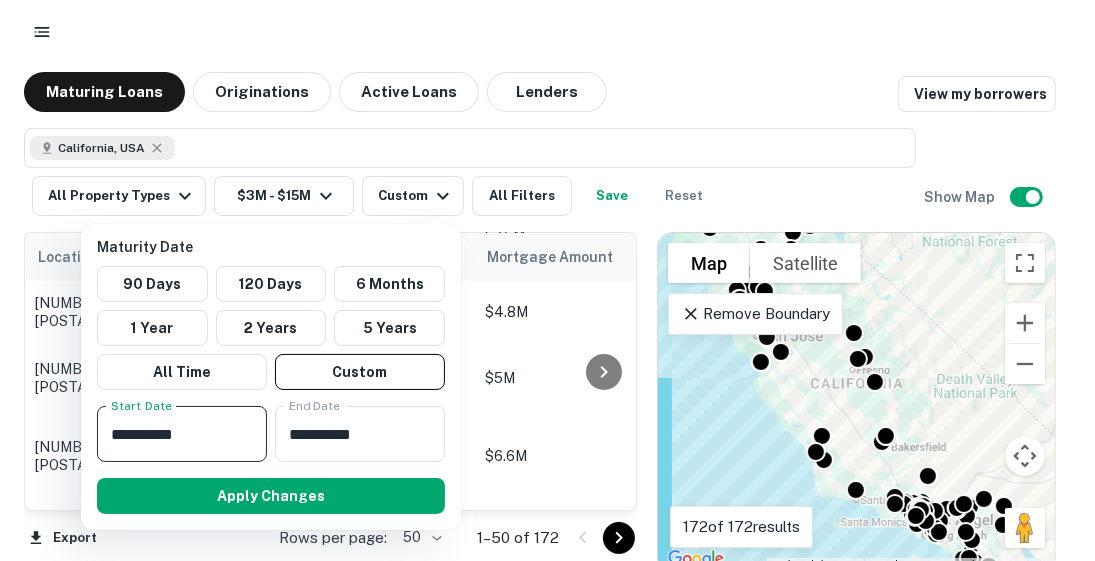click on "**********" at bounding box center [353, 434] 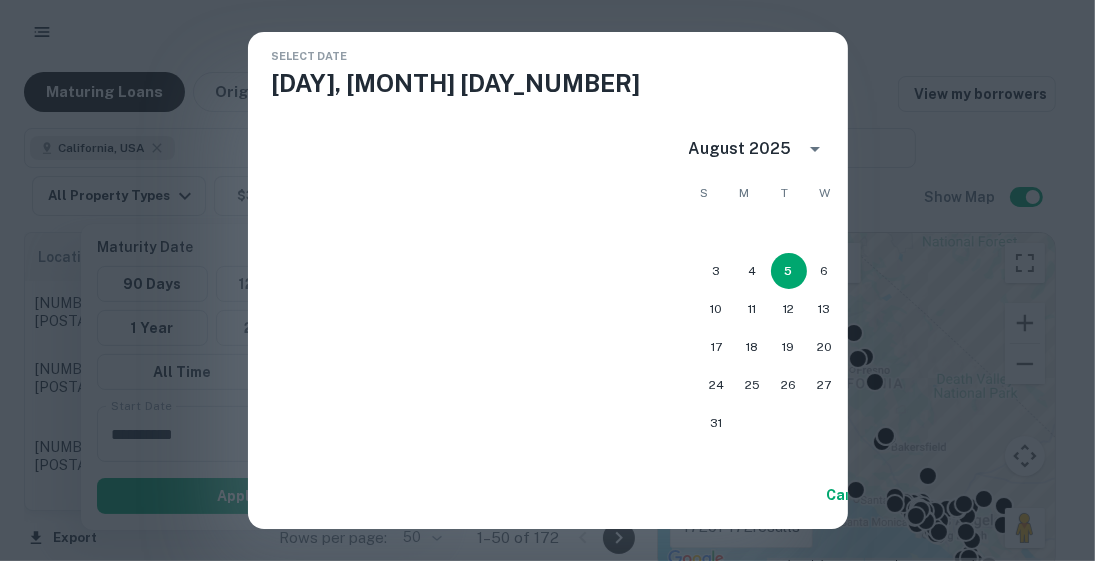 click 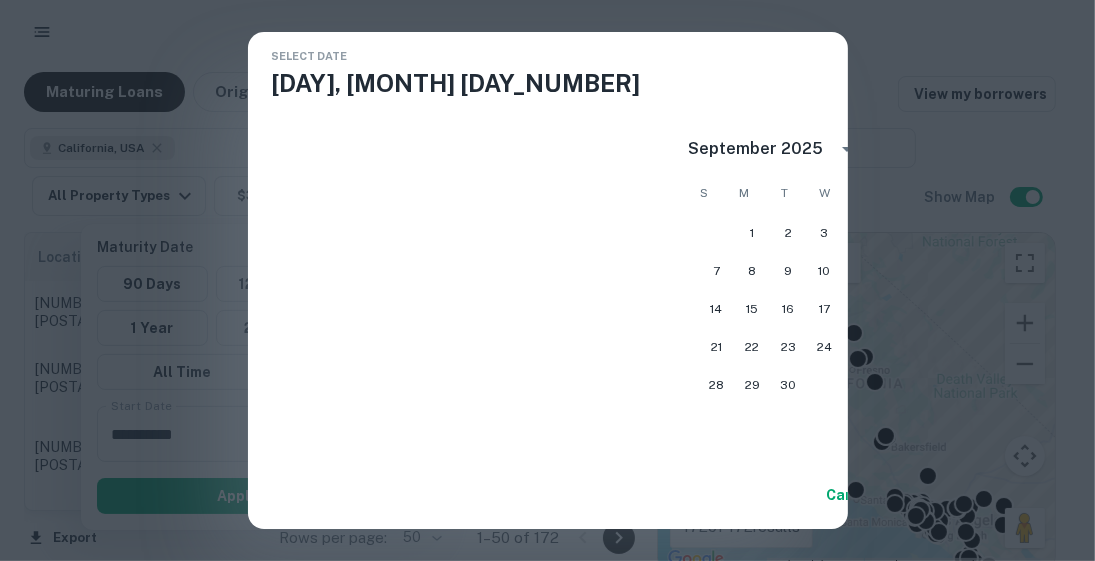 click 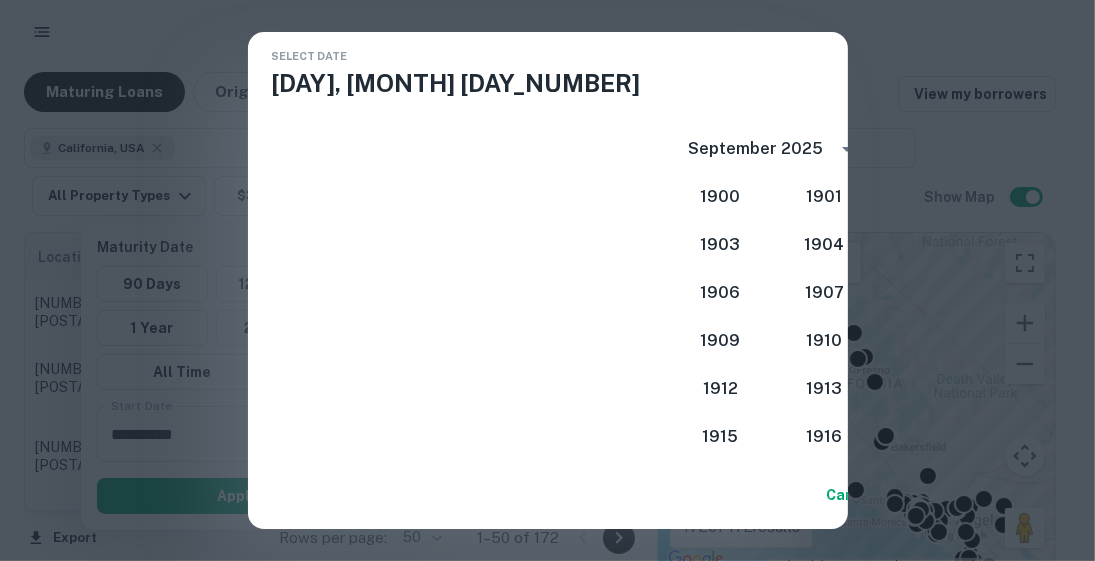 scroll, scrollTop: 1852, scrollLeft: 0, axis: vertical 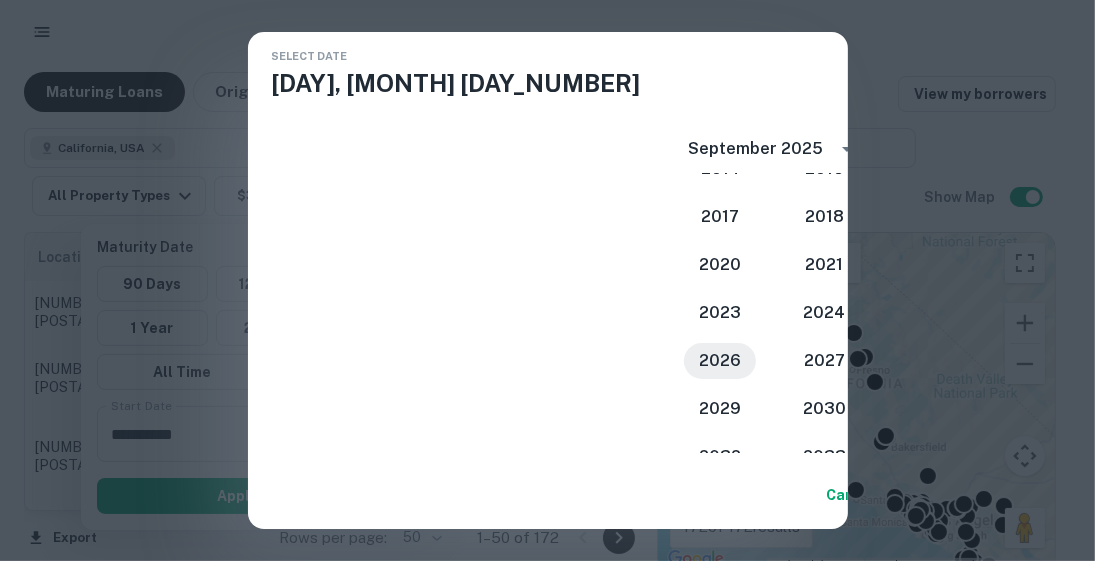 click on "2026" at bounding box center (720, 361) 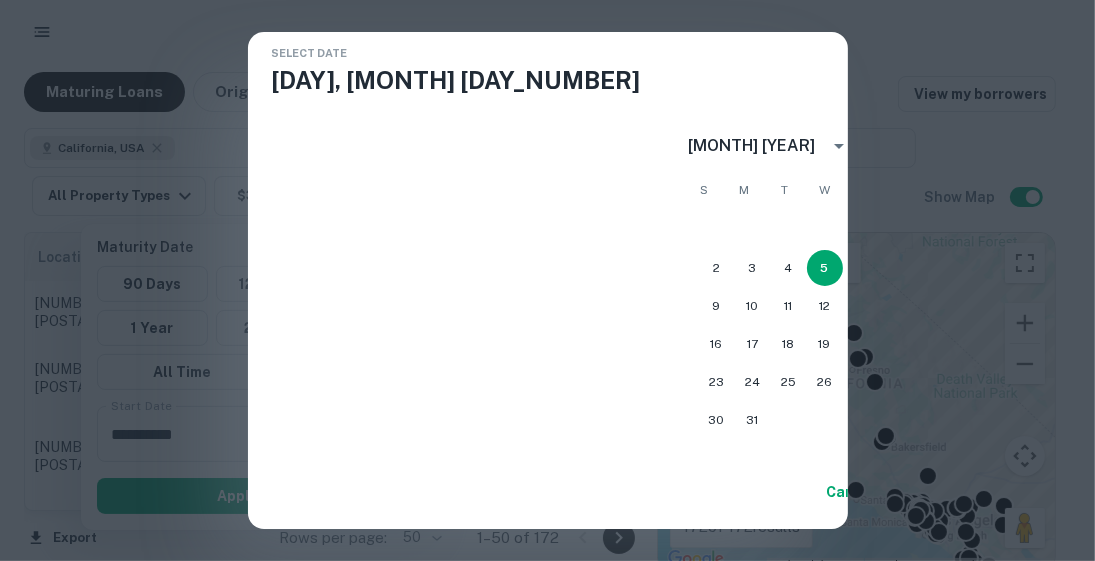 scroll, scrollTop: 0, scrollLeft: 0, axis: both 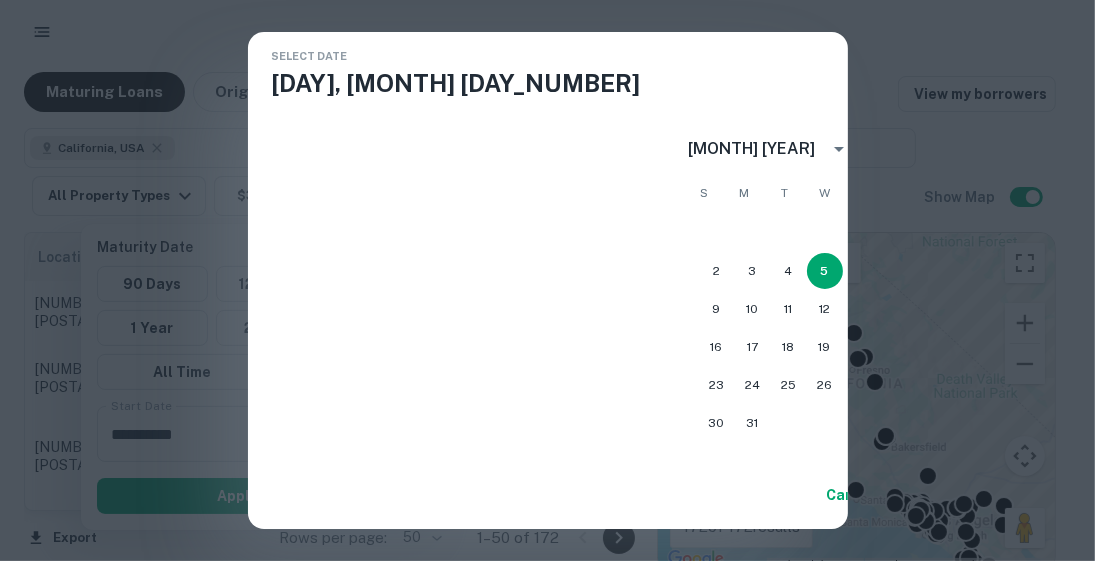 click on "OK" at bounding box center [929, 495] 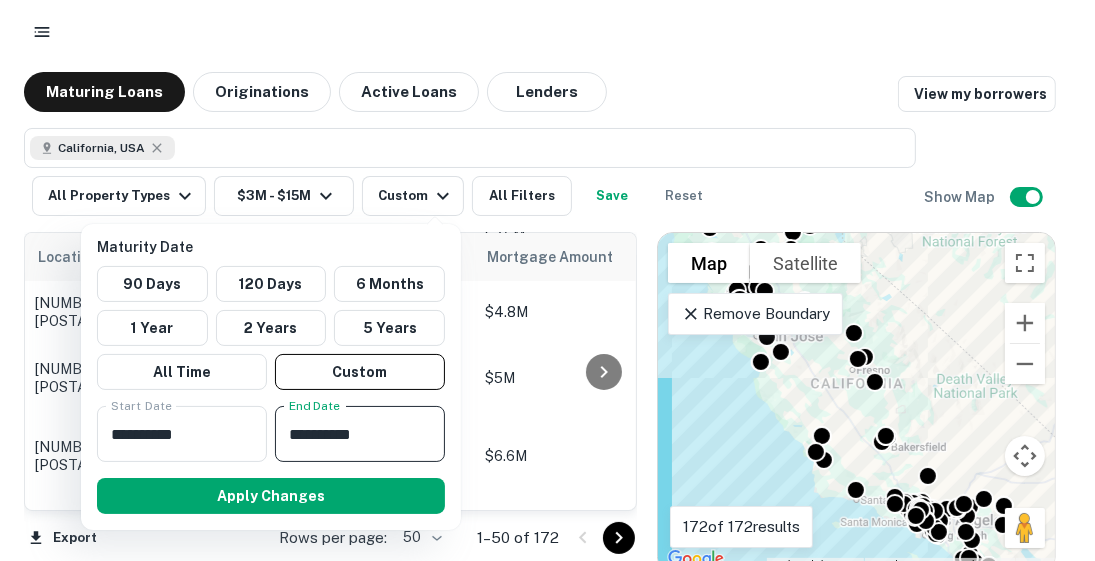 click on "**********" at bounding box center (353, 434) 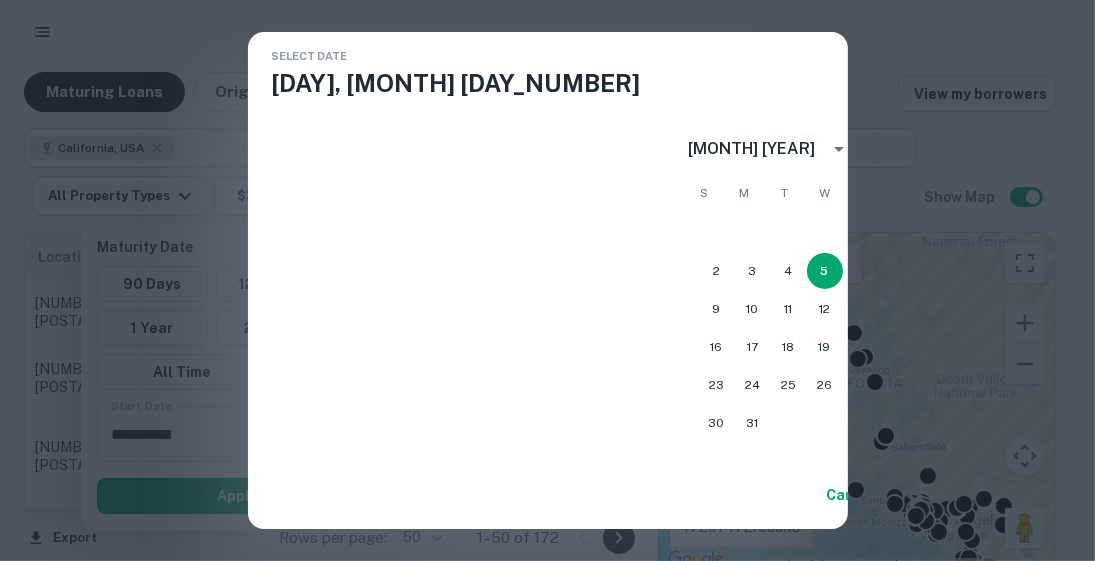 click at bounding box center (913, 149) 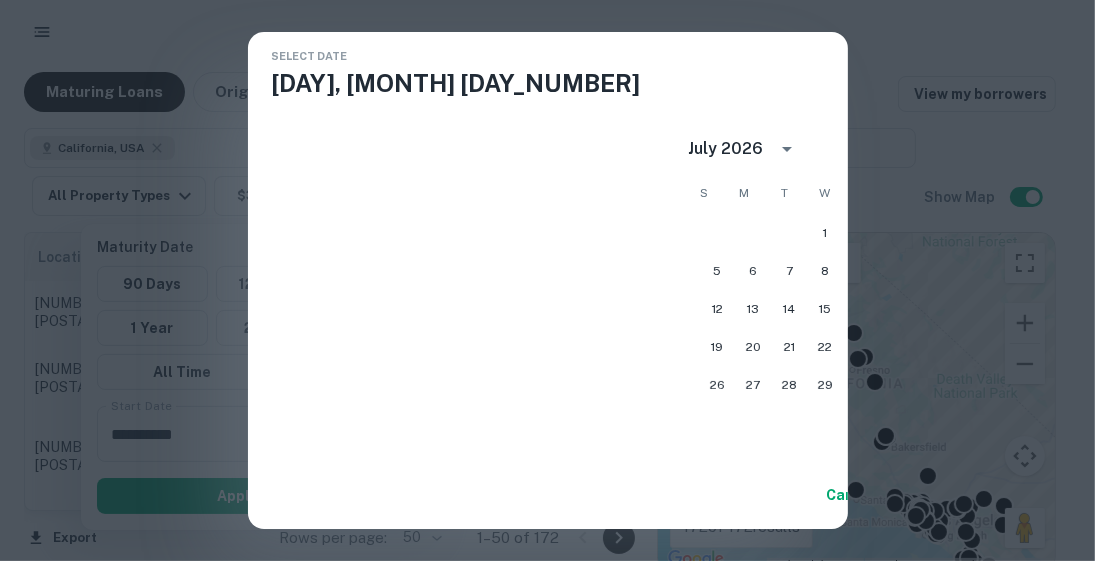 click at bounding box center (913, 149) 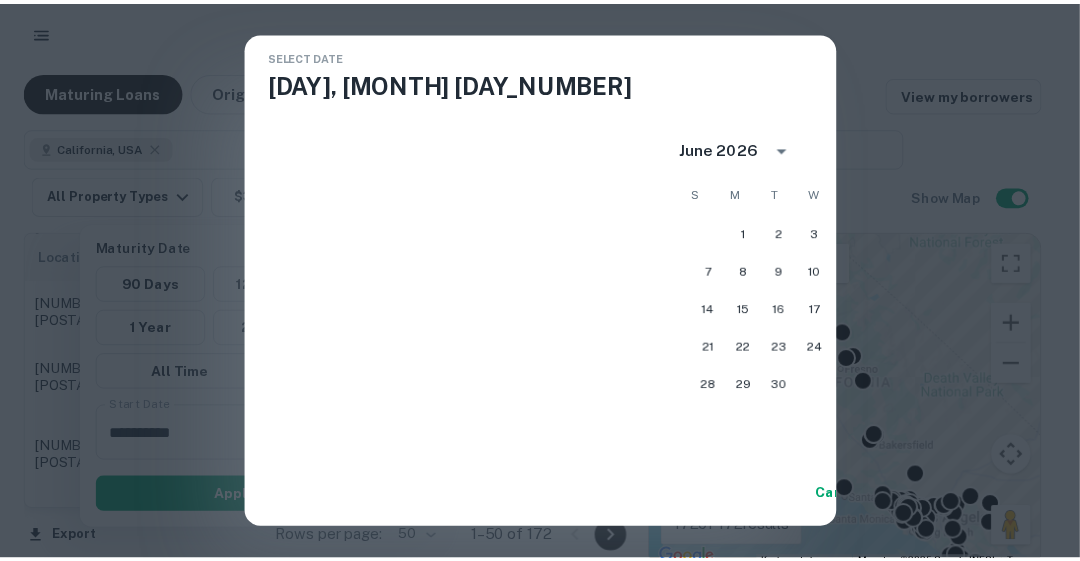 scroll, scrollTop: 7, scrollLeft: 0, axis: vertical 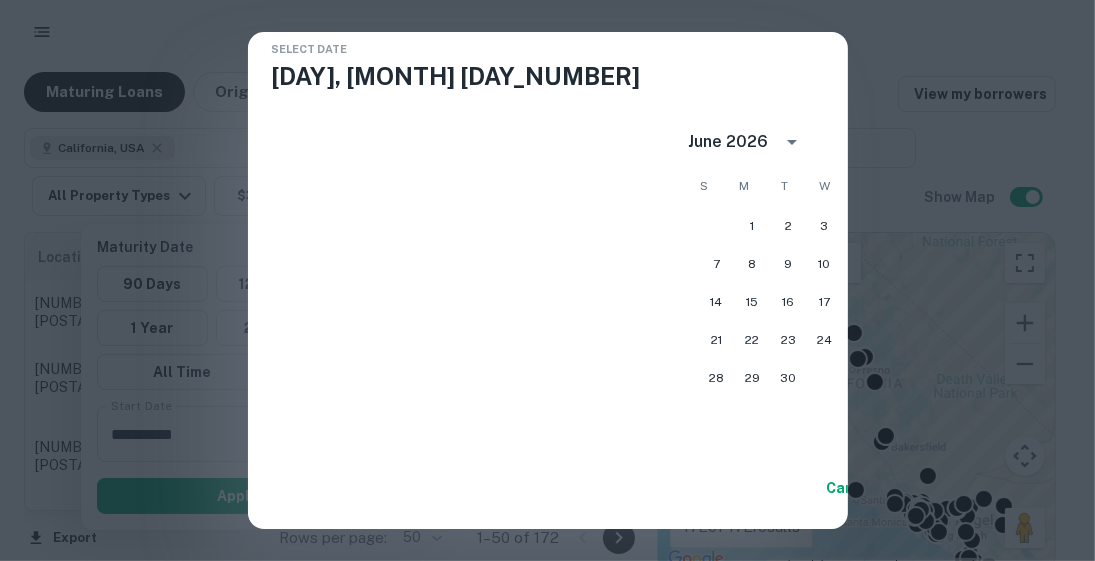 click 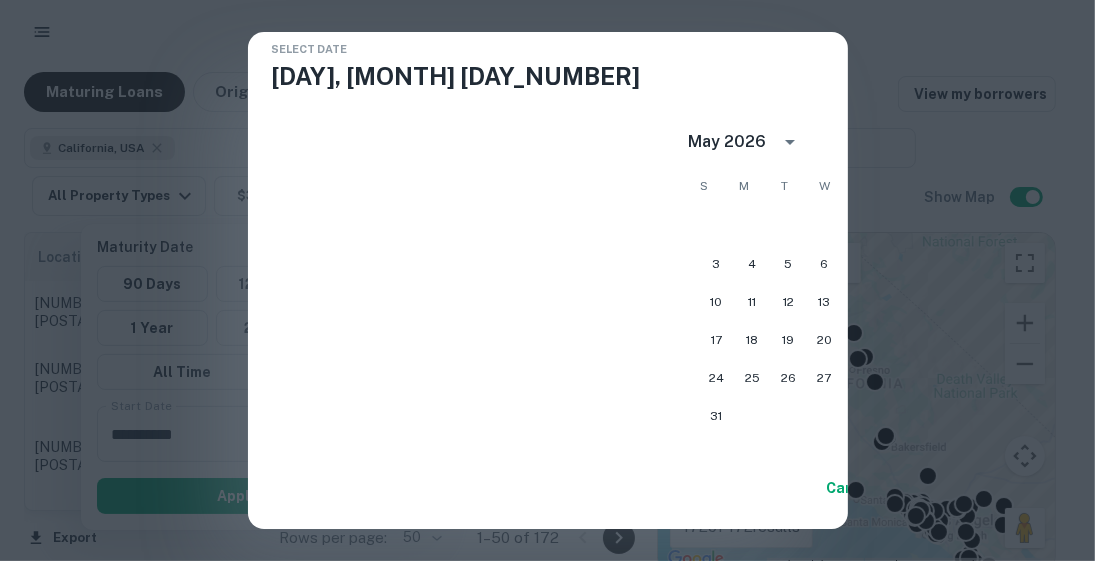 click 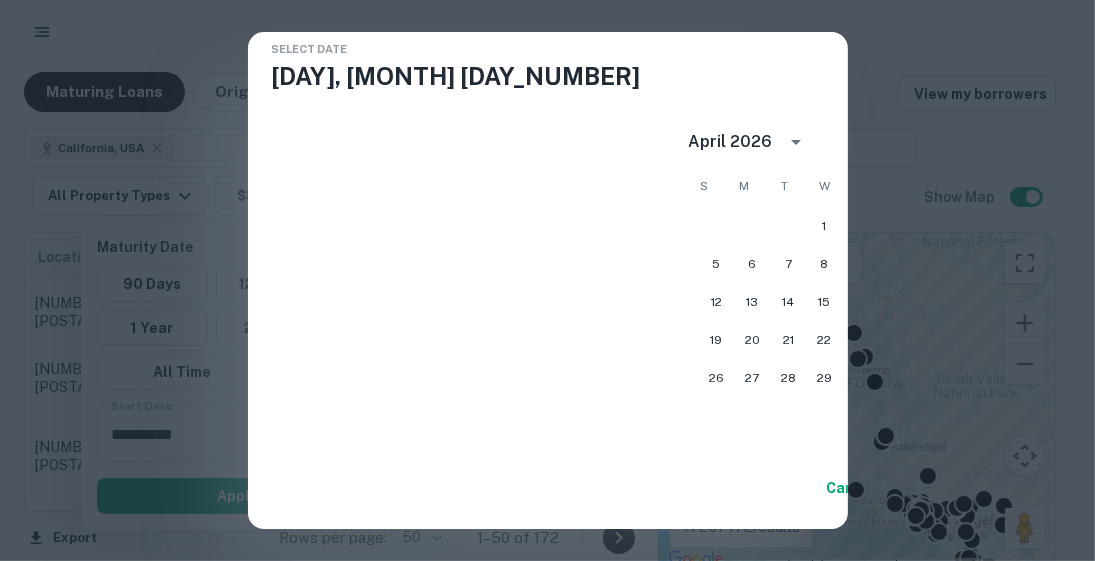 click 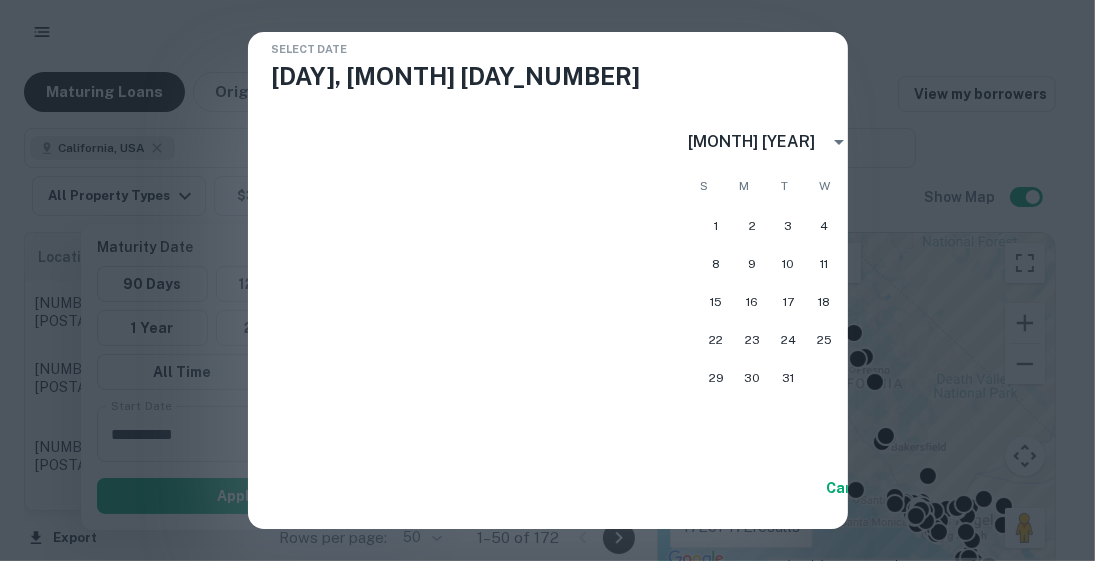 click on "6" at bounding box center (897, 226) 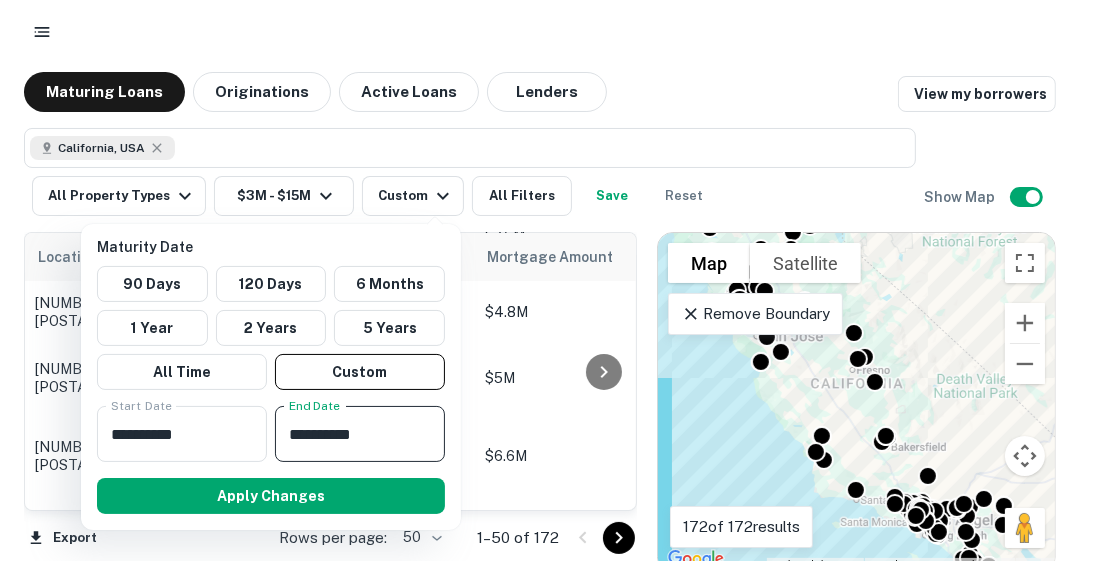 click on "Apply Changes" at bounding box center [271, 496] 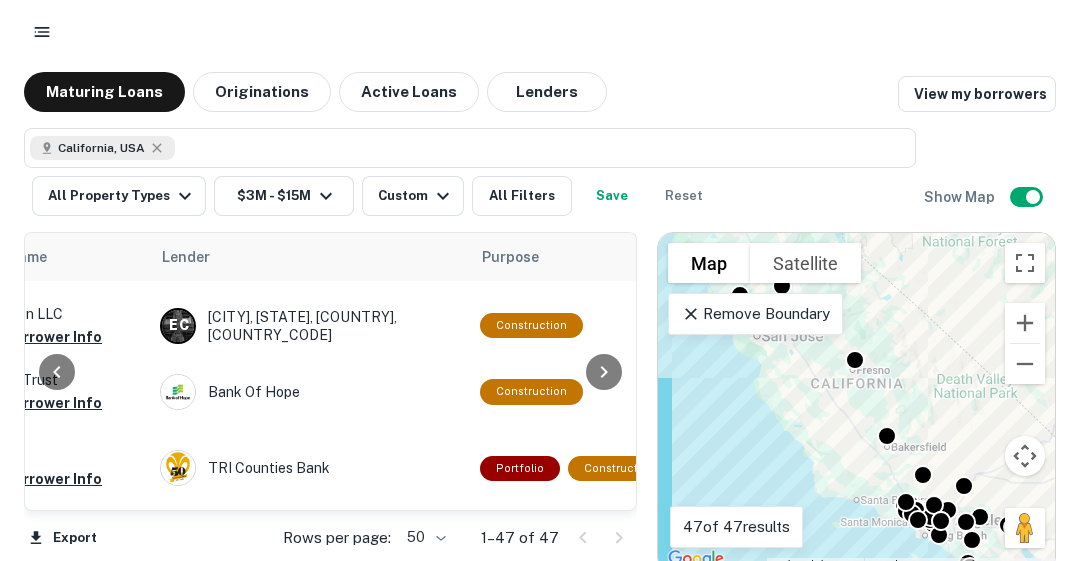 scroll, scrollTop: 390, scrollLeft: 799, axis: both 